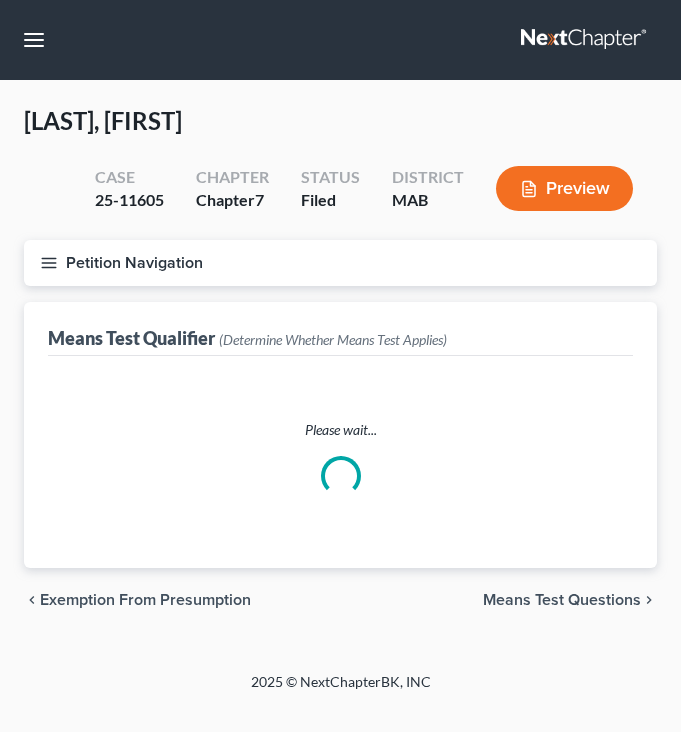 scroll, scrollTop: 0, scrollLeft: 0, axis: both 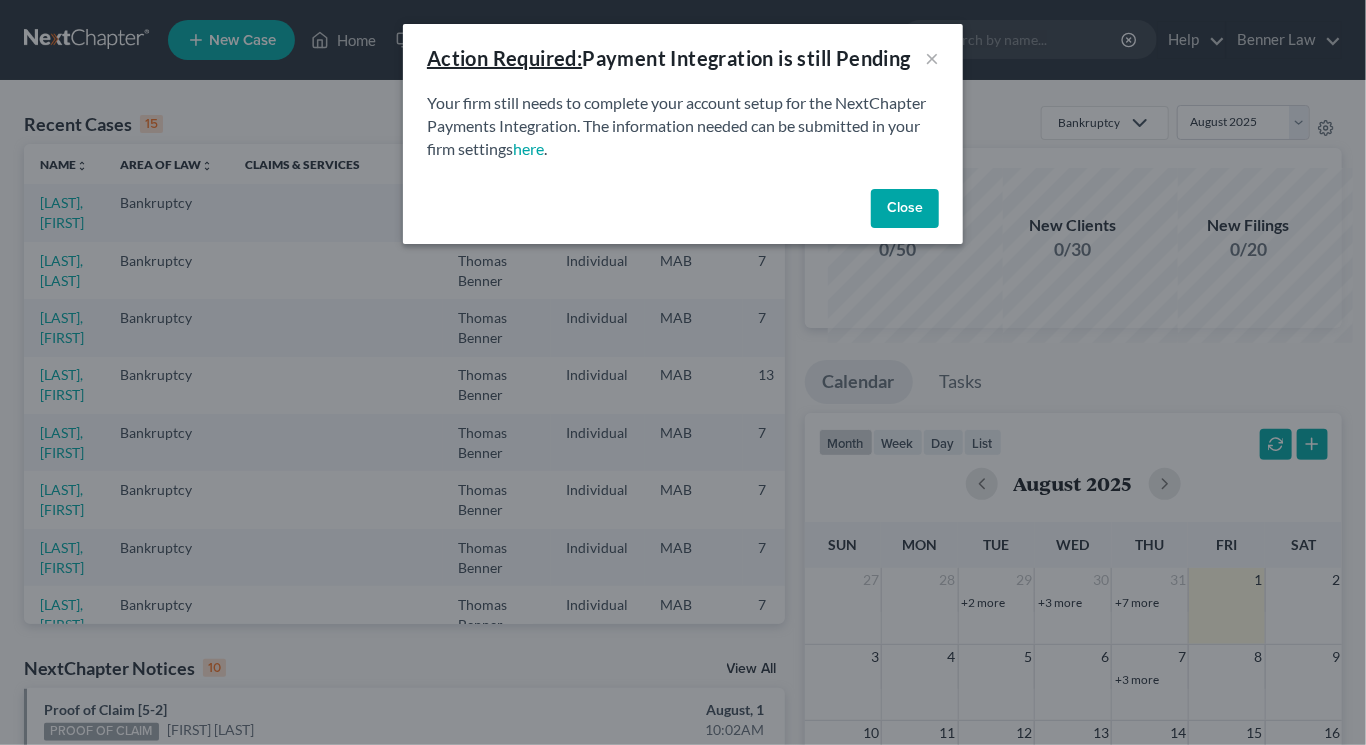 click on "Close" at bounding box center [905, 209] 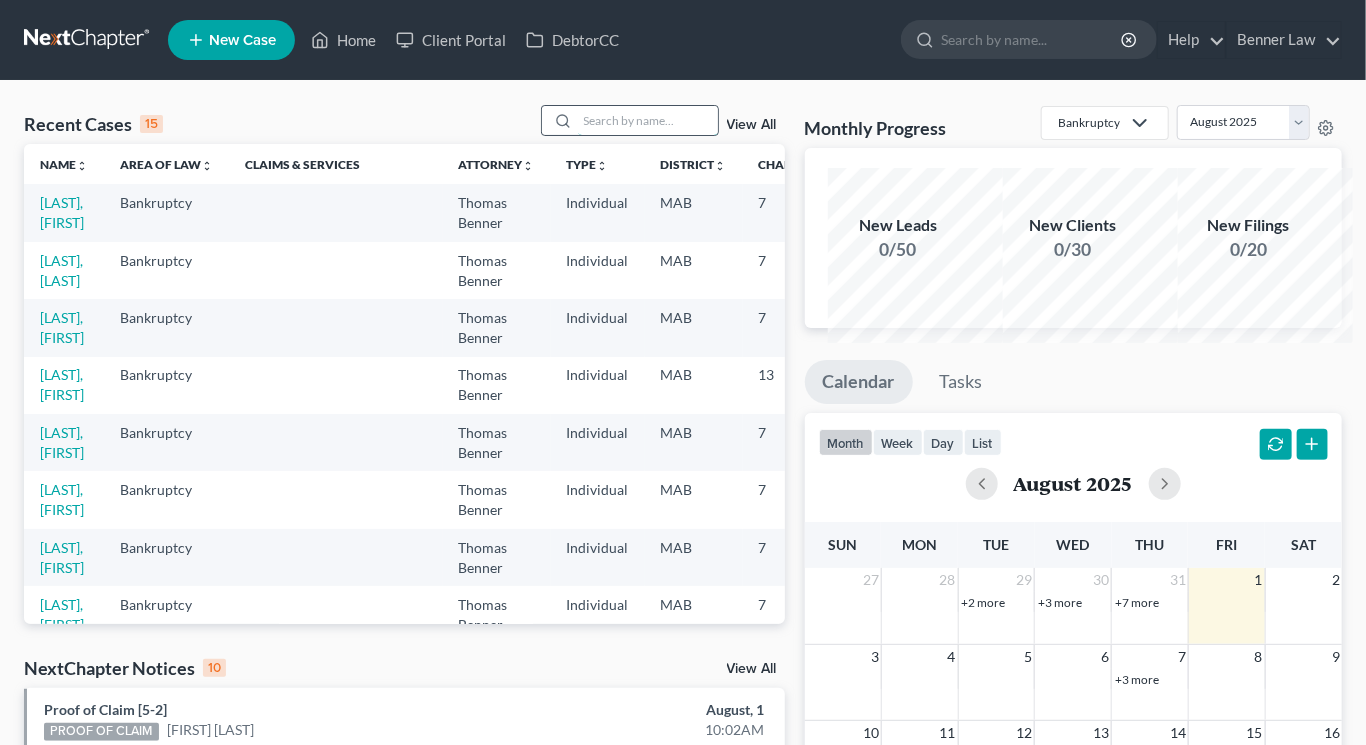 click at bounding box center [648, 120] 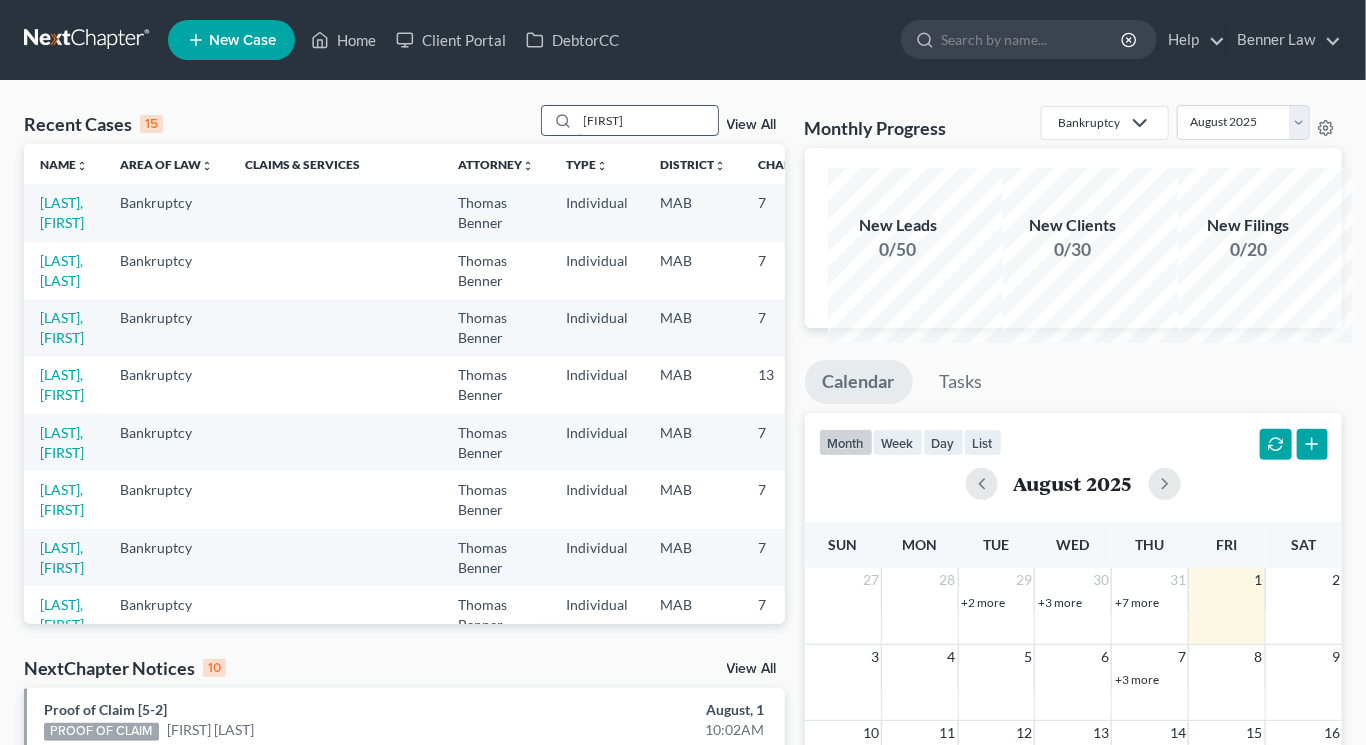 type on "[FIRST]" 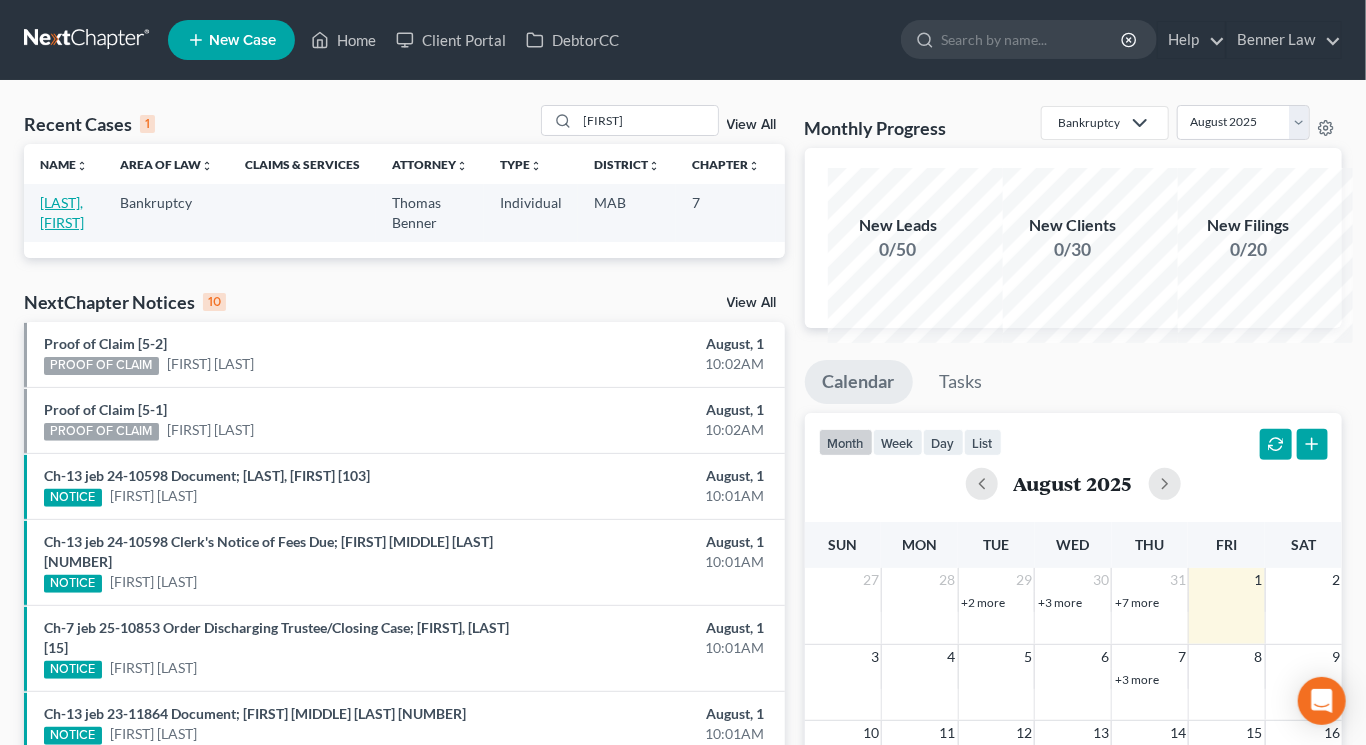 click on "[LAST], [FIRST]" at bounding box center (62, 212) 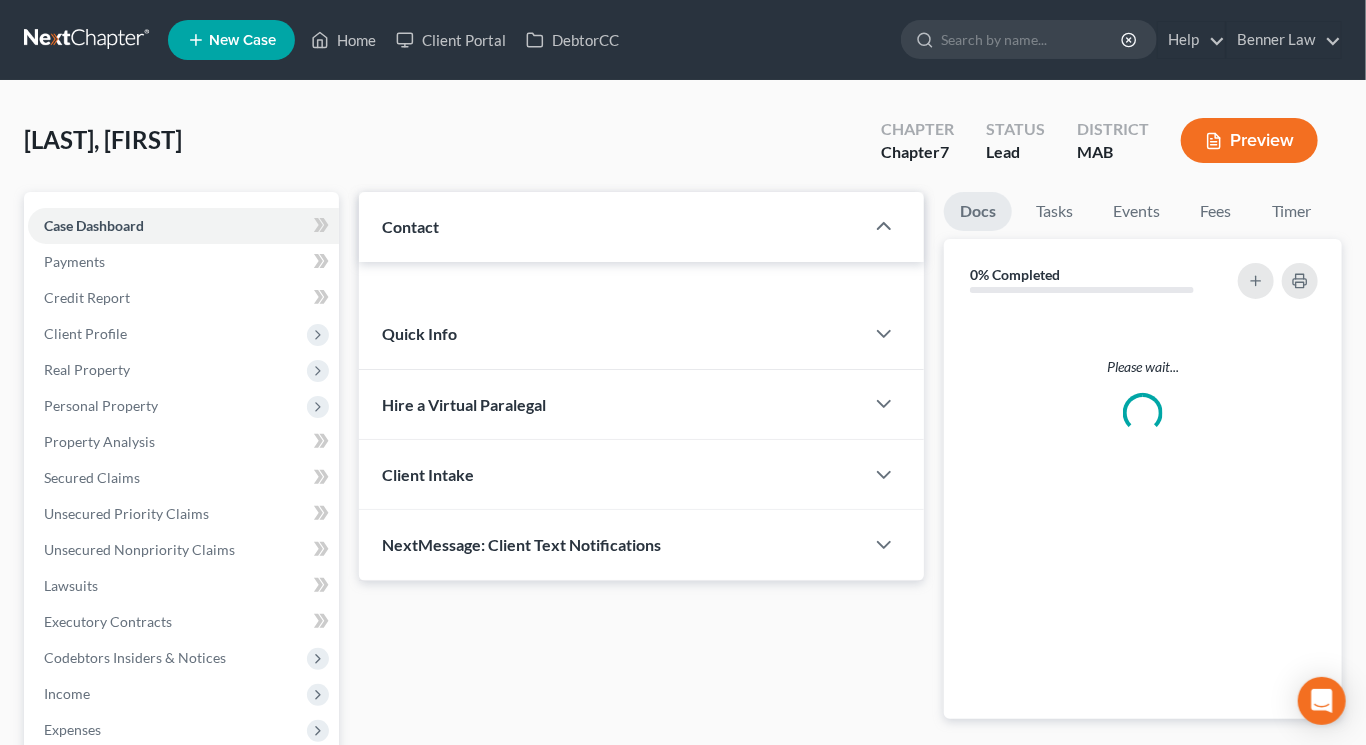 click on "Case Dashboard" at bounding box center (94, 225) 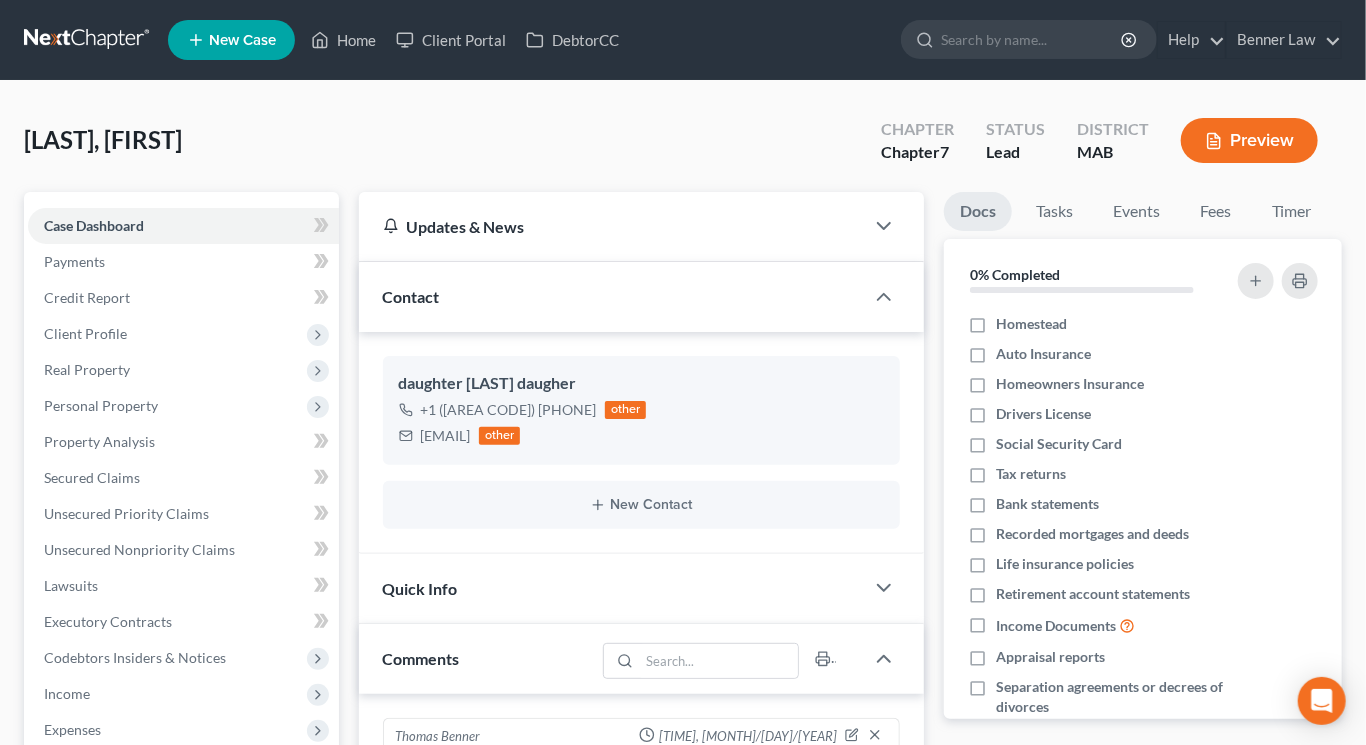 scroll, scrollTop: 0, scrollLeft: 0, axis: both 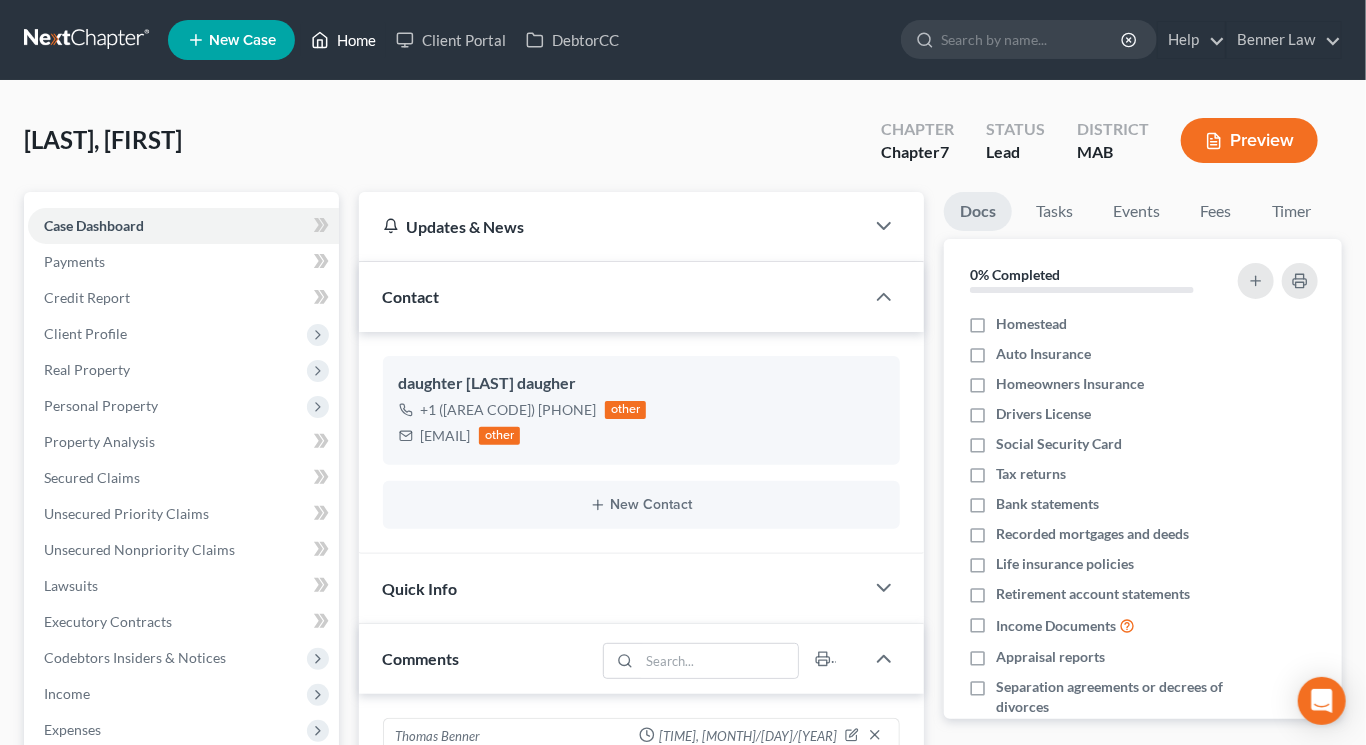 click on "Home" at bounding box center [343, 40] 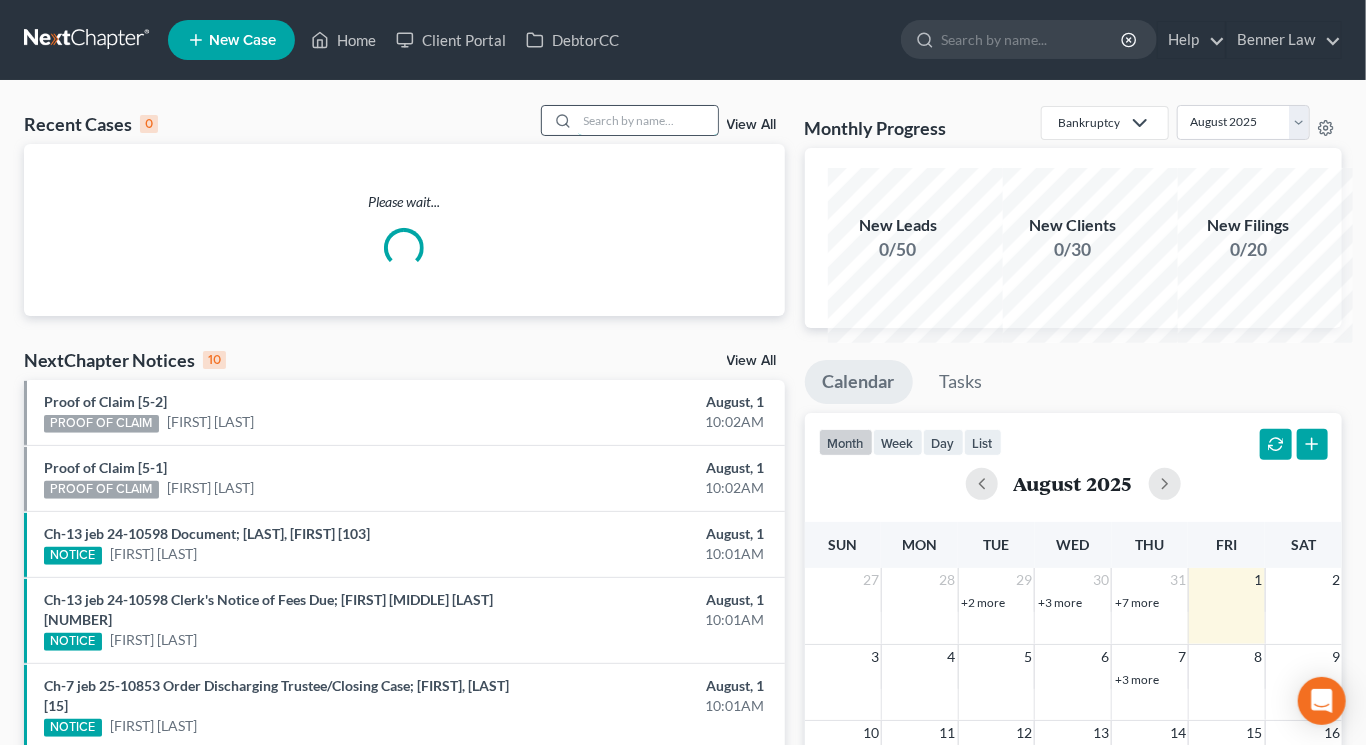 click at bounding box center [648, 120] 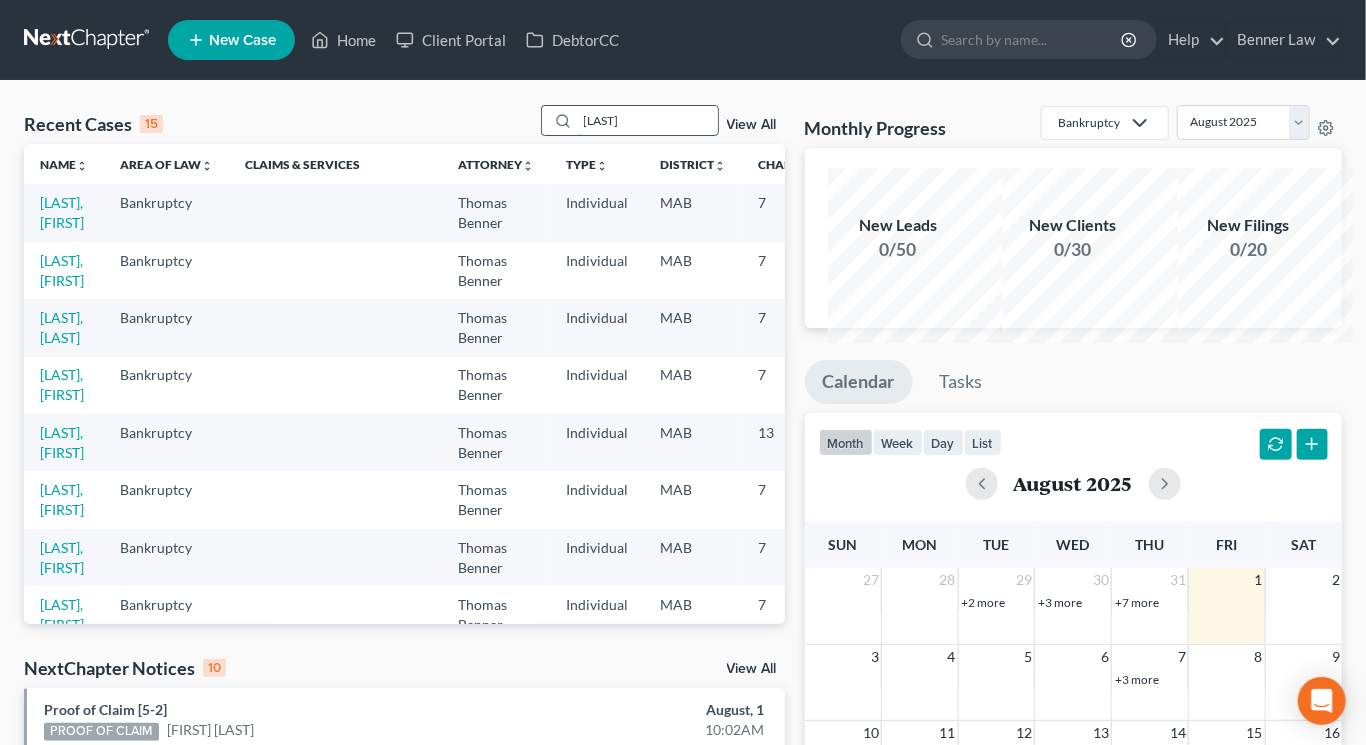 type on "[LAST]" 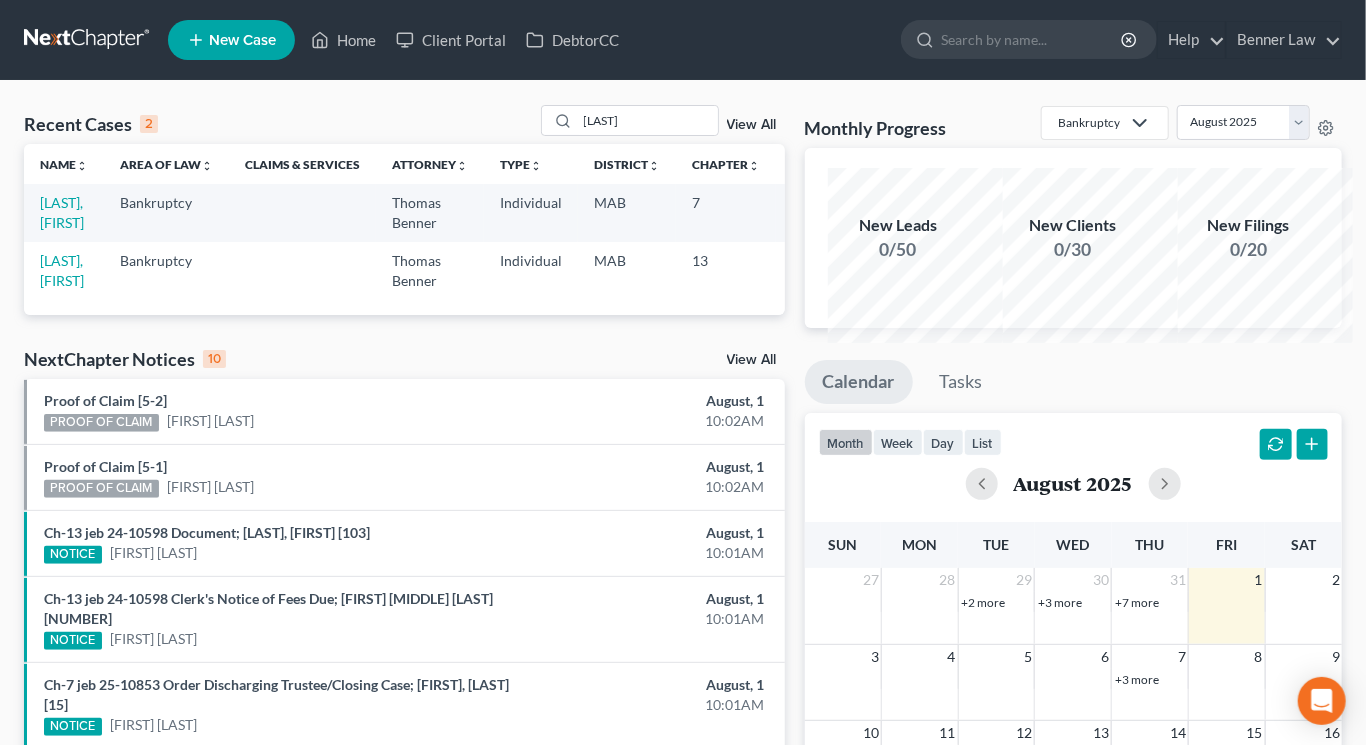 click on "New Case" at bounding box center (231, 40) 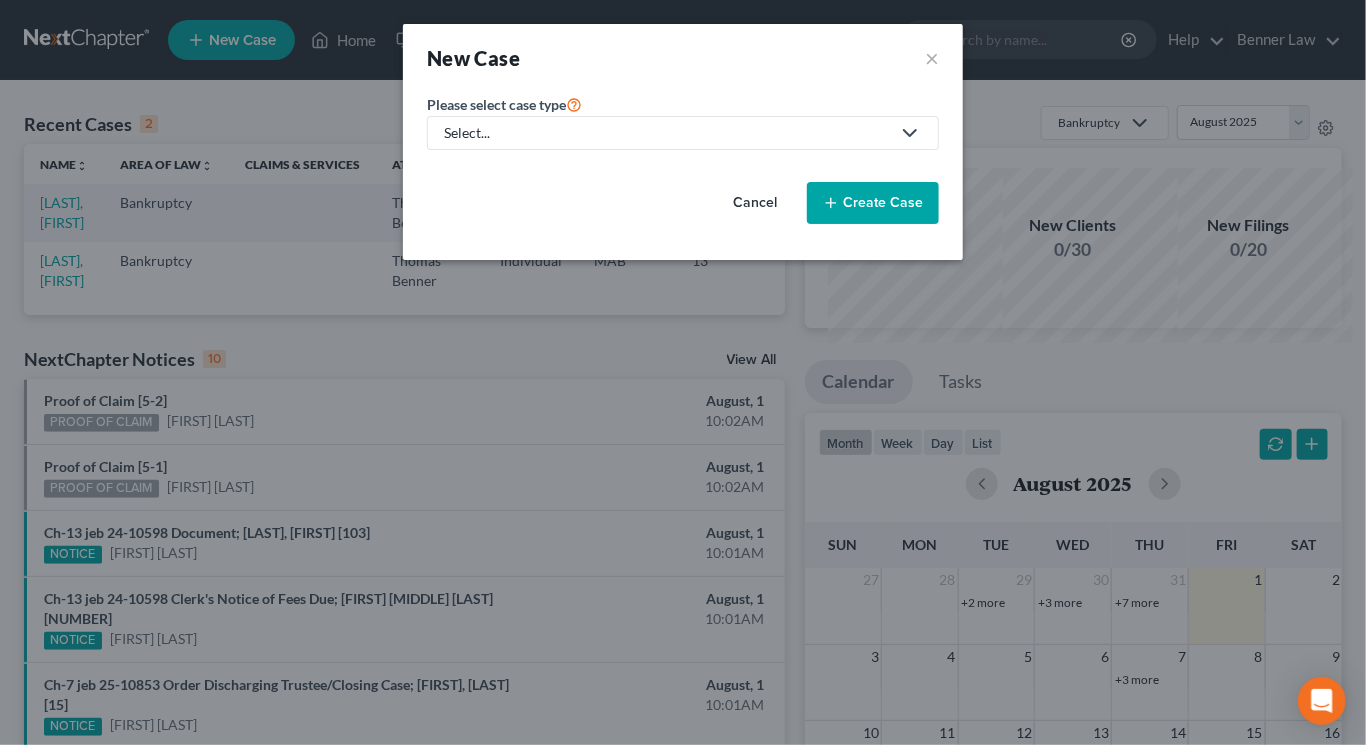 click on "Select..." at bounding box center (667, 133) 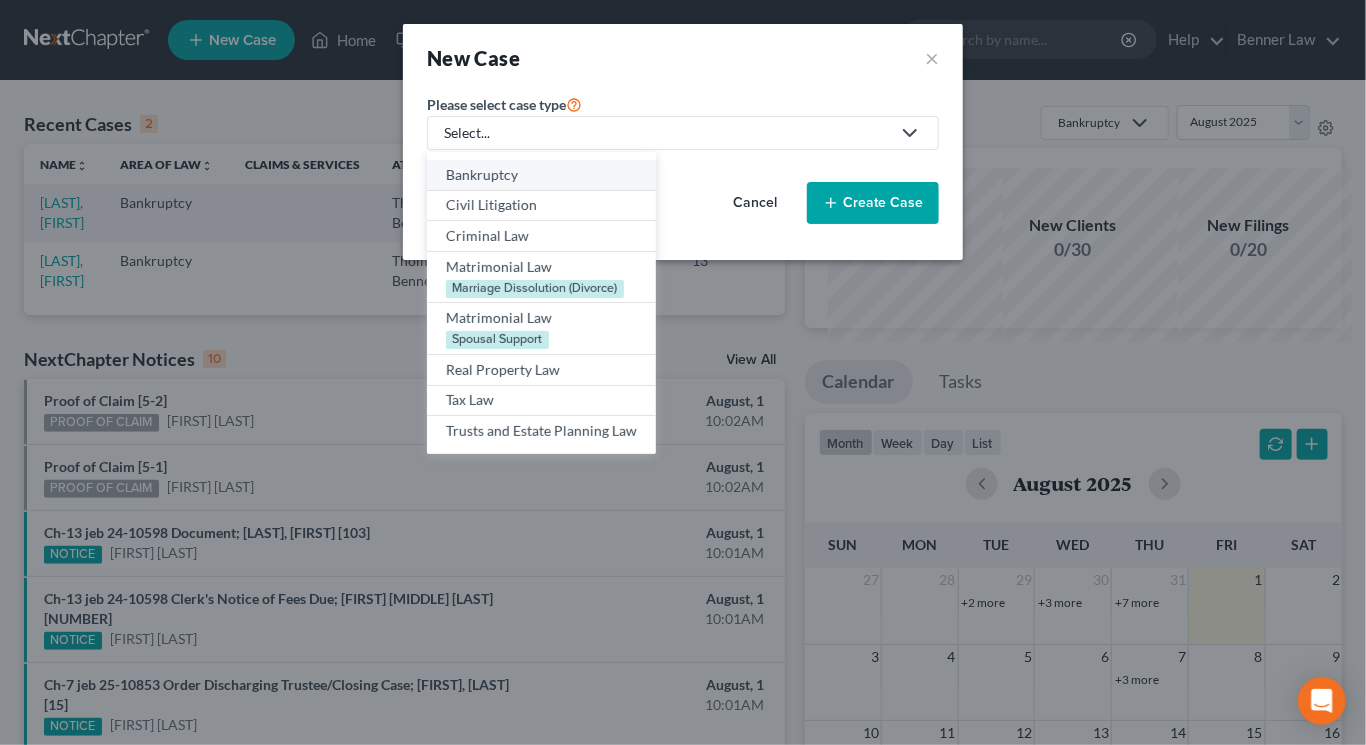 click on "Bankruptcy" at bounding box center [541, 175] 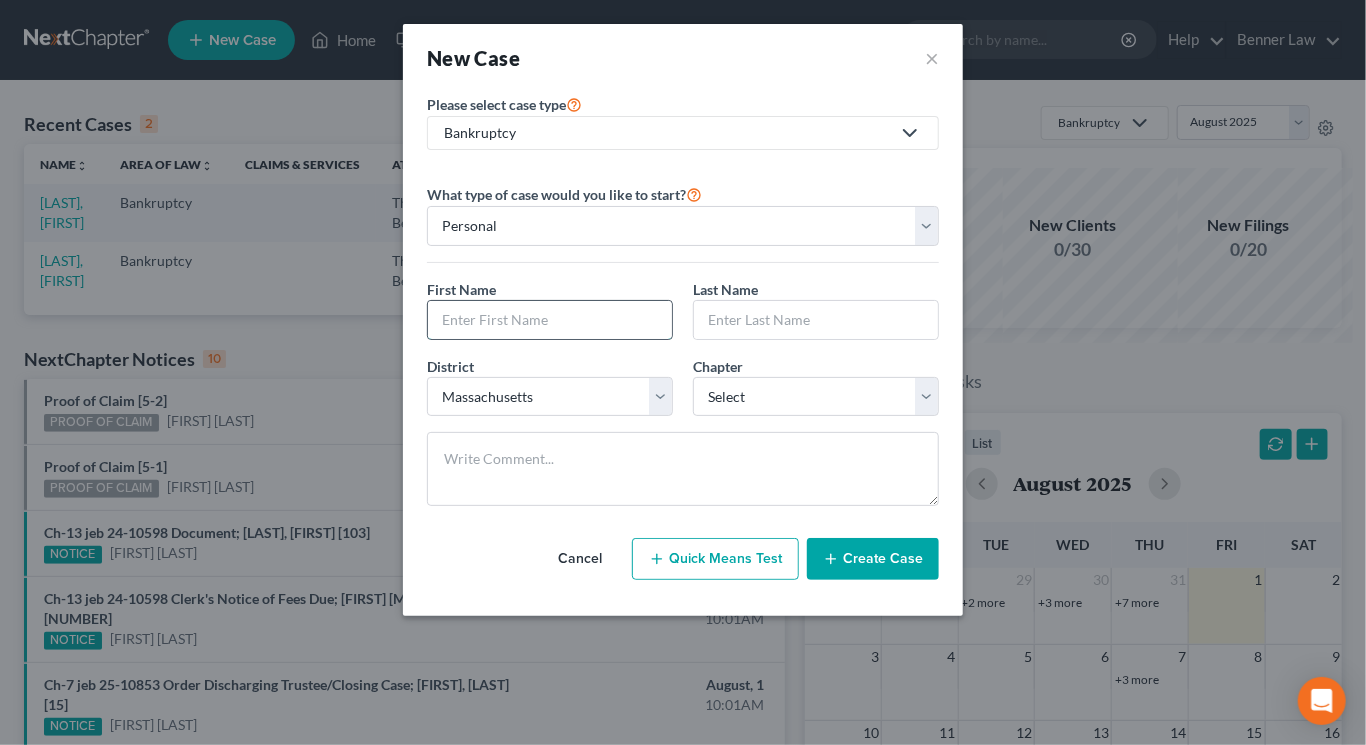 click at bounding box center (550, 320) 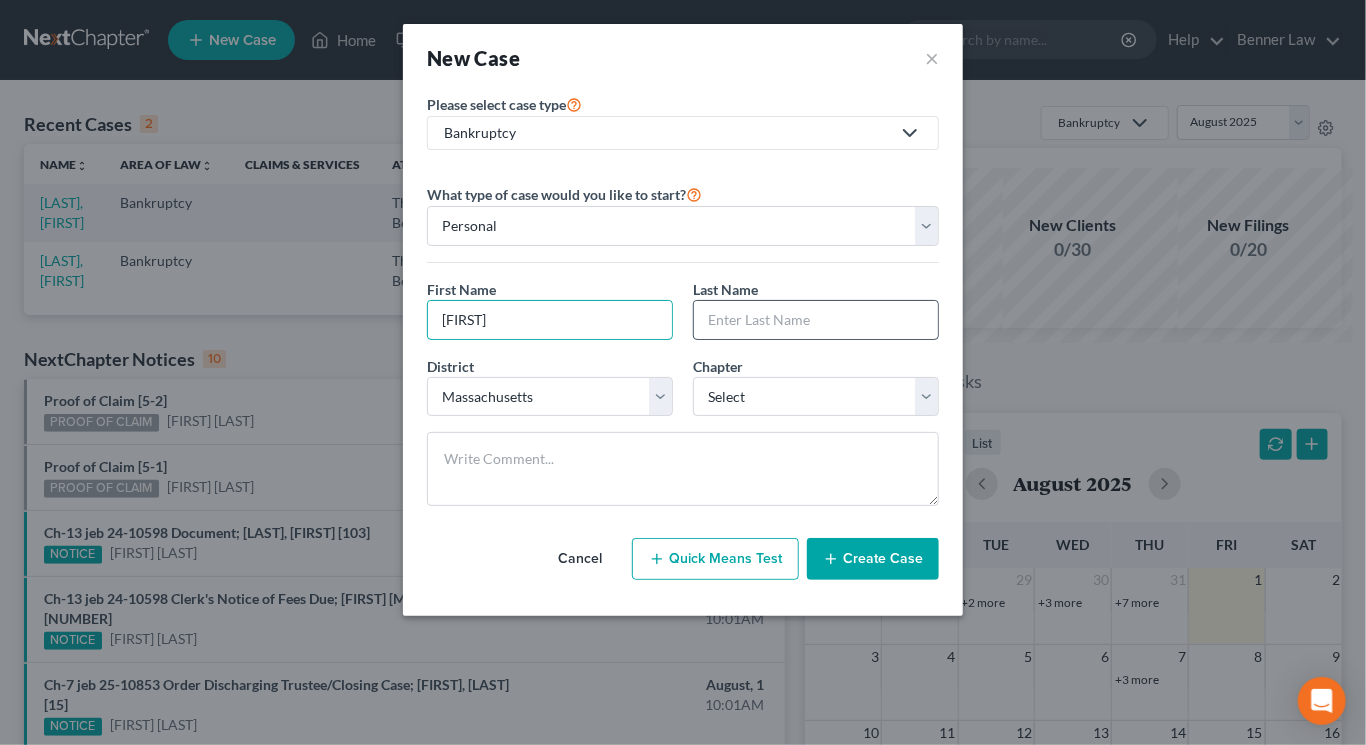 type on "[FIRST]" 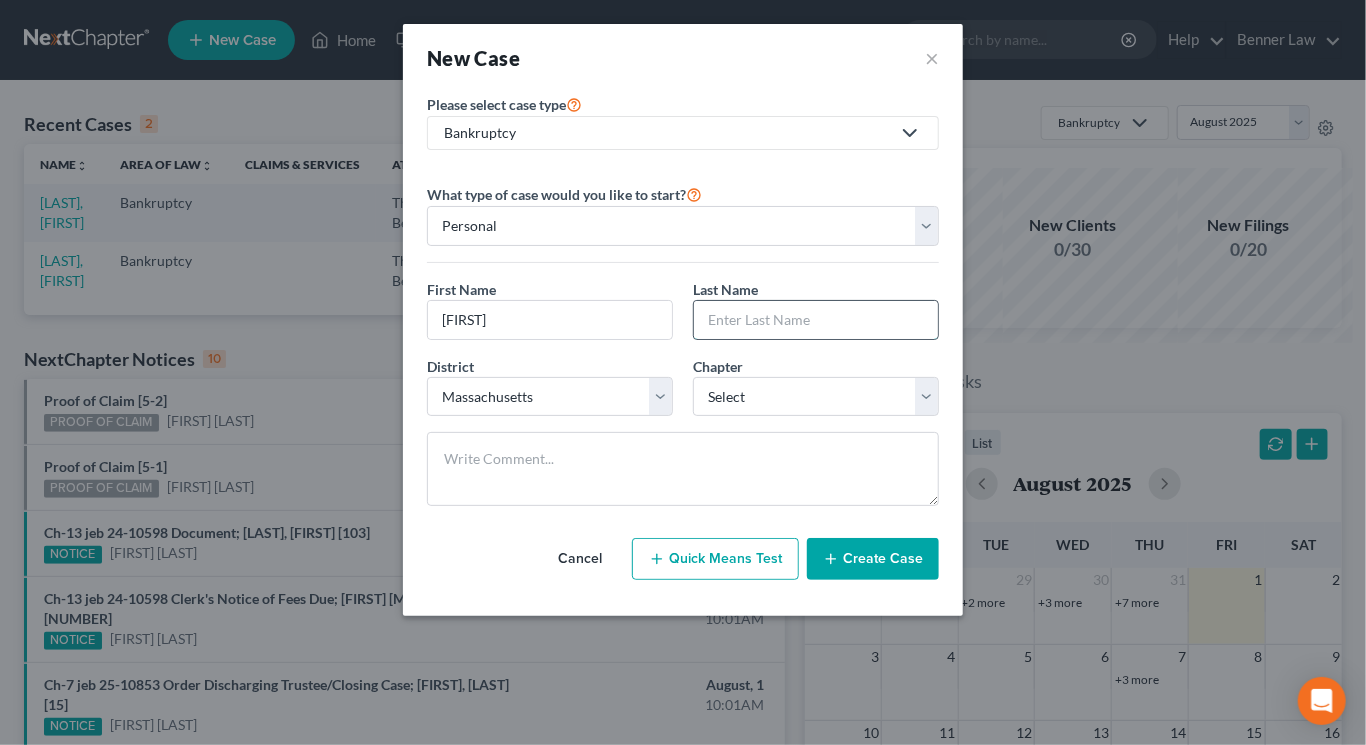 click at bounding box center (816, 320) 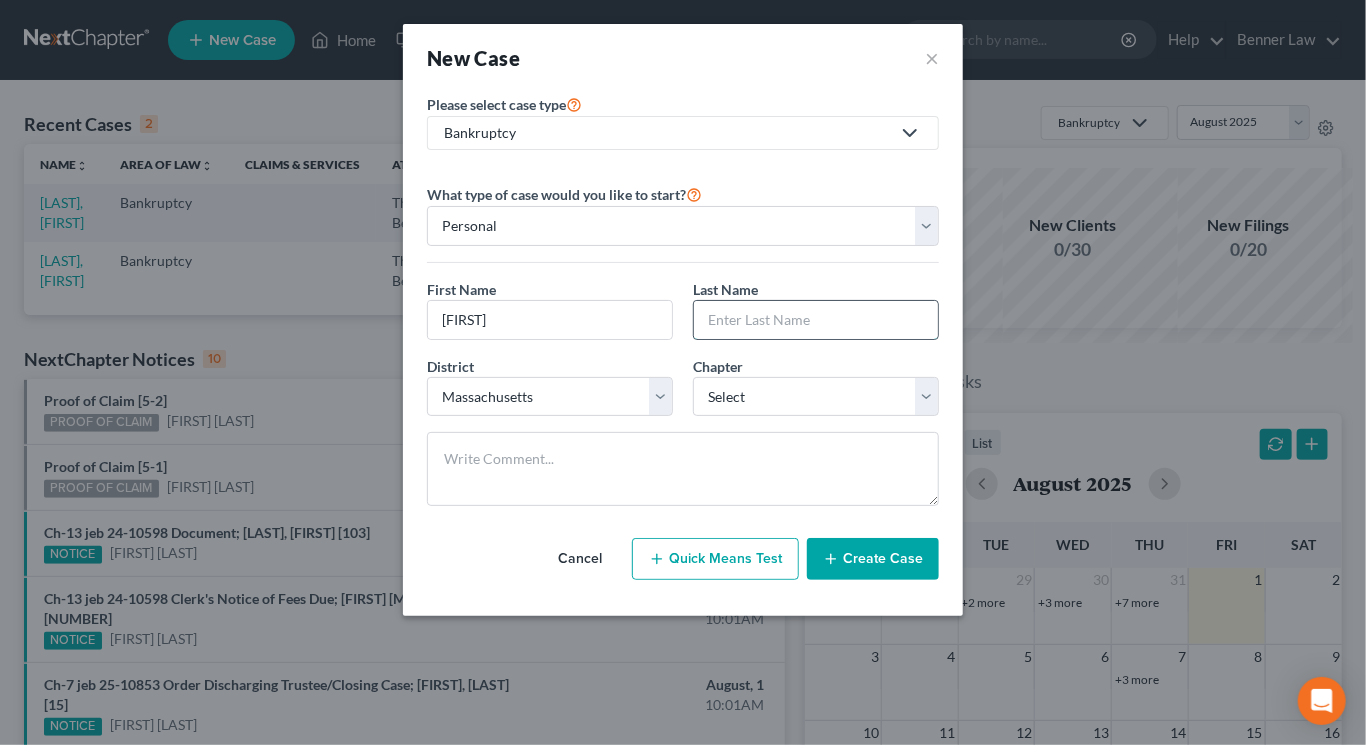 type on "a" 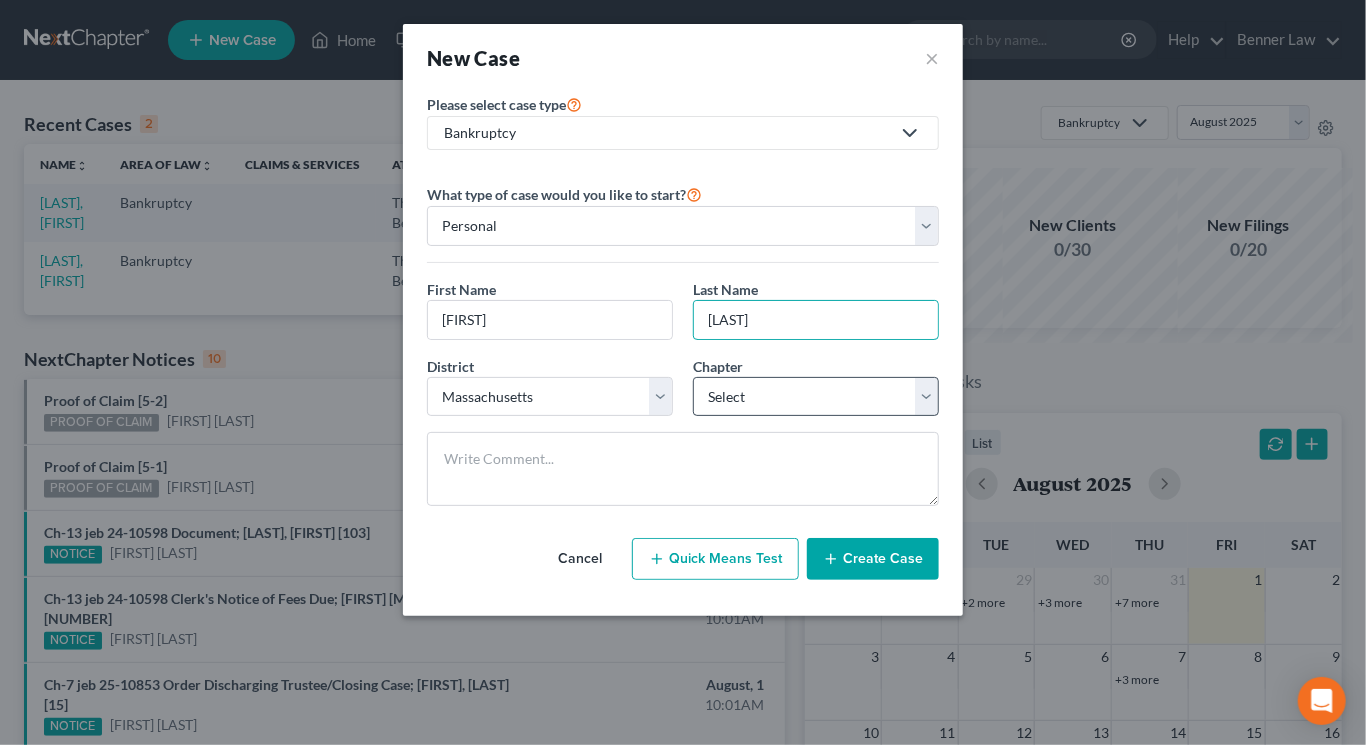 type on "[LAST]" 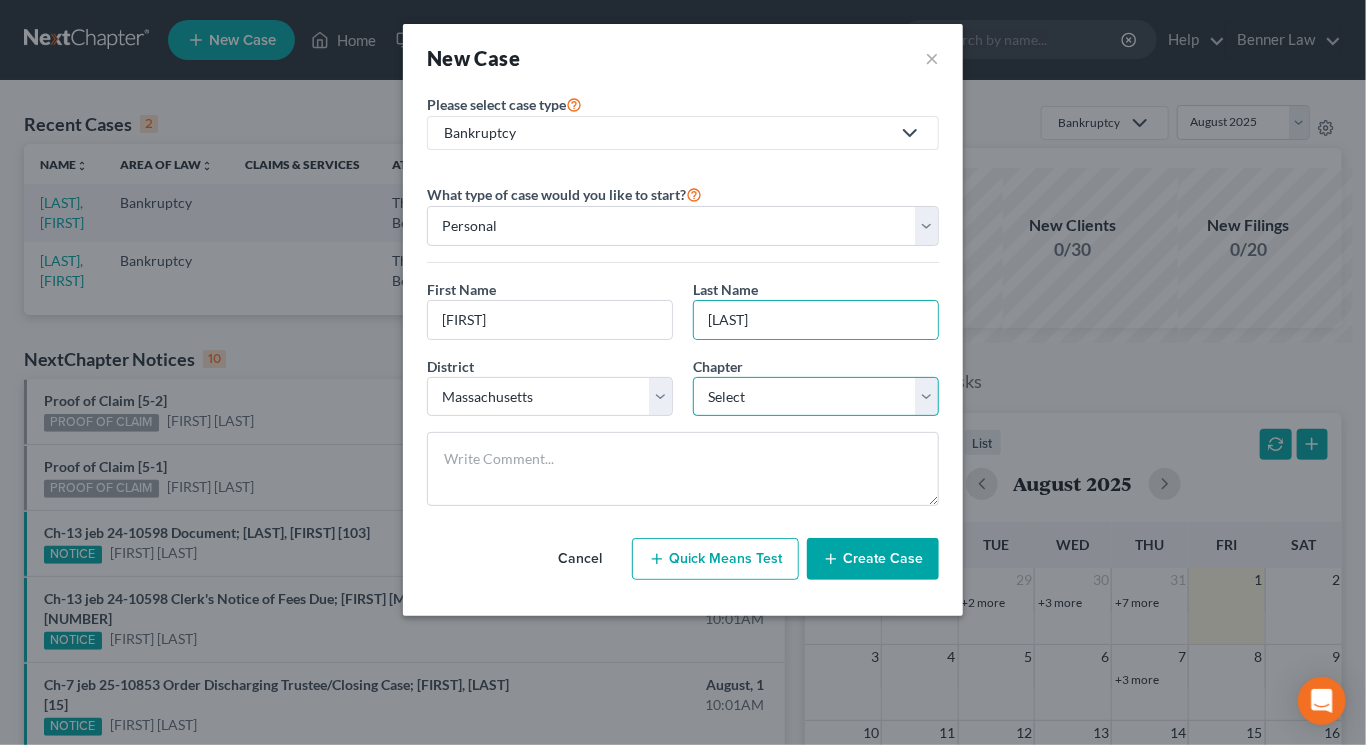 click on "Select 7 11 12 13" at bounding box center (816, 397) 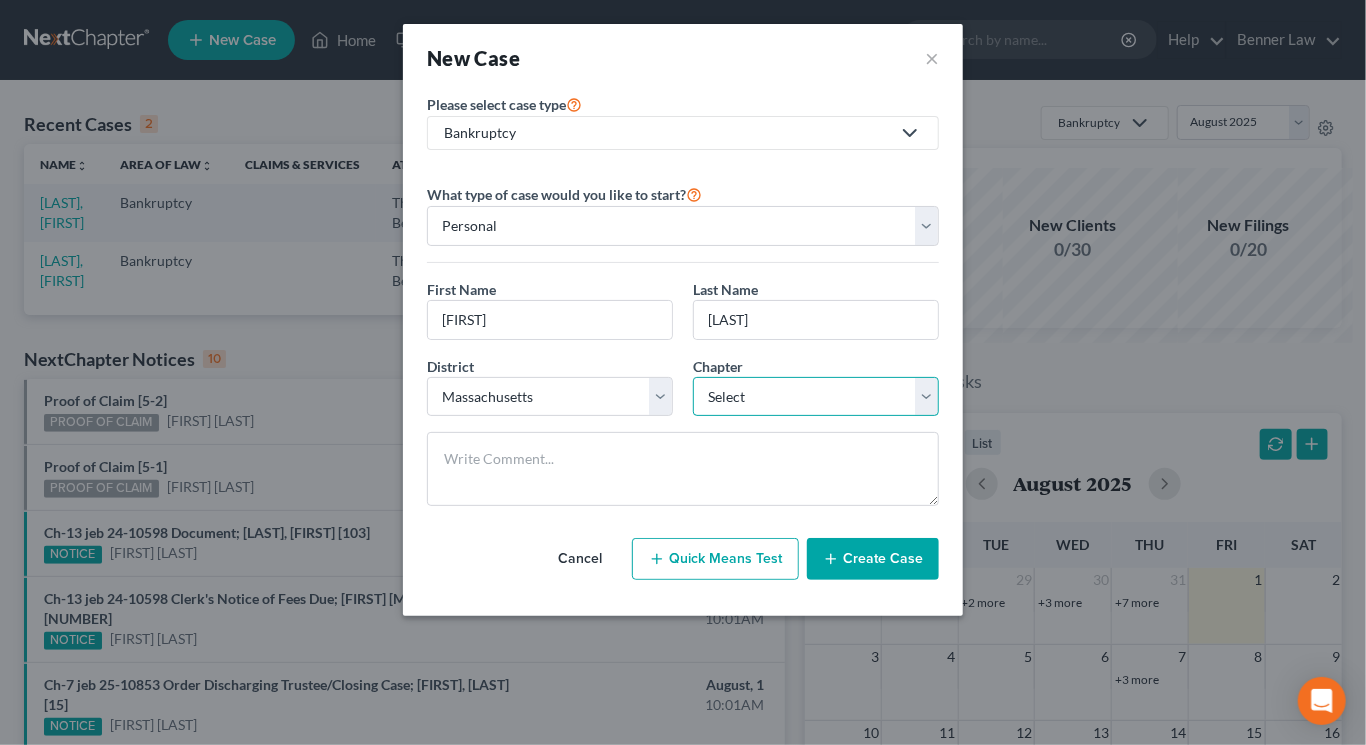 select on "0" 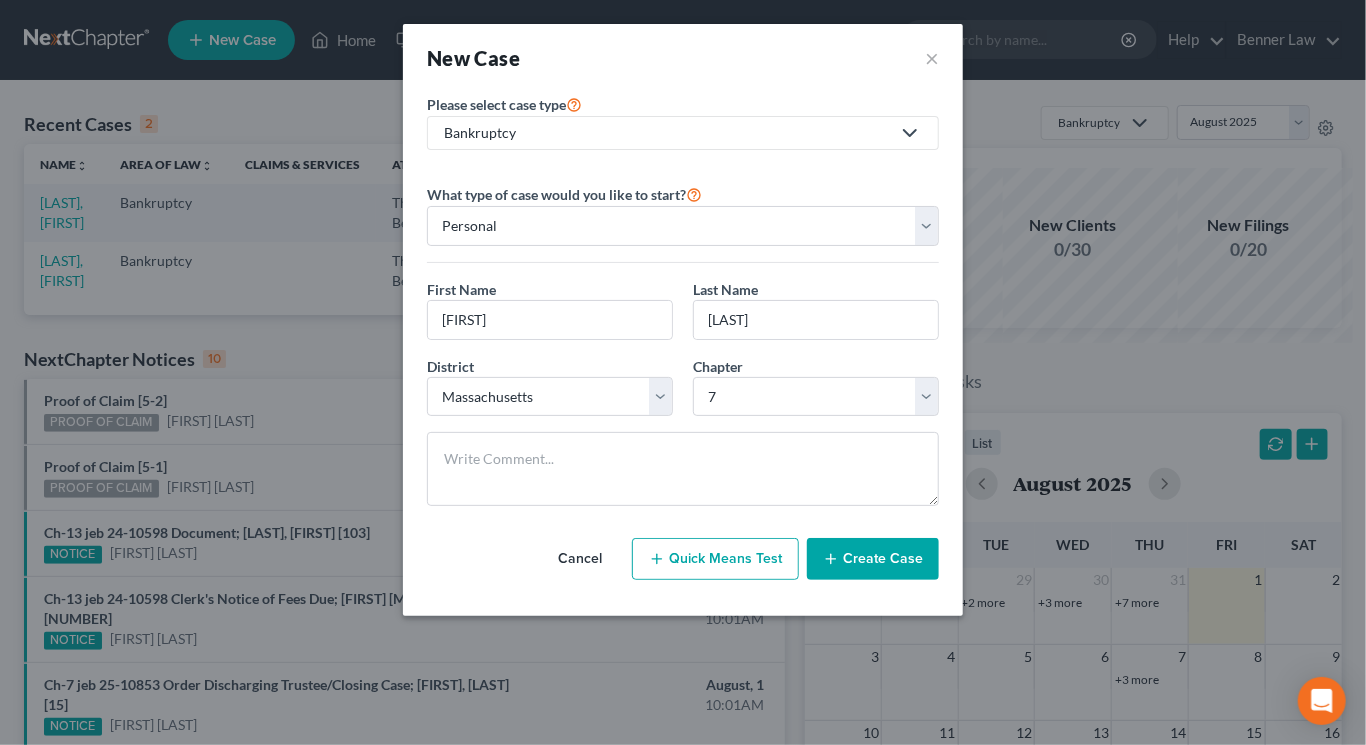 click on "Create Case" at bounding box center [873, 559] 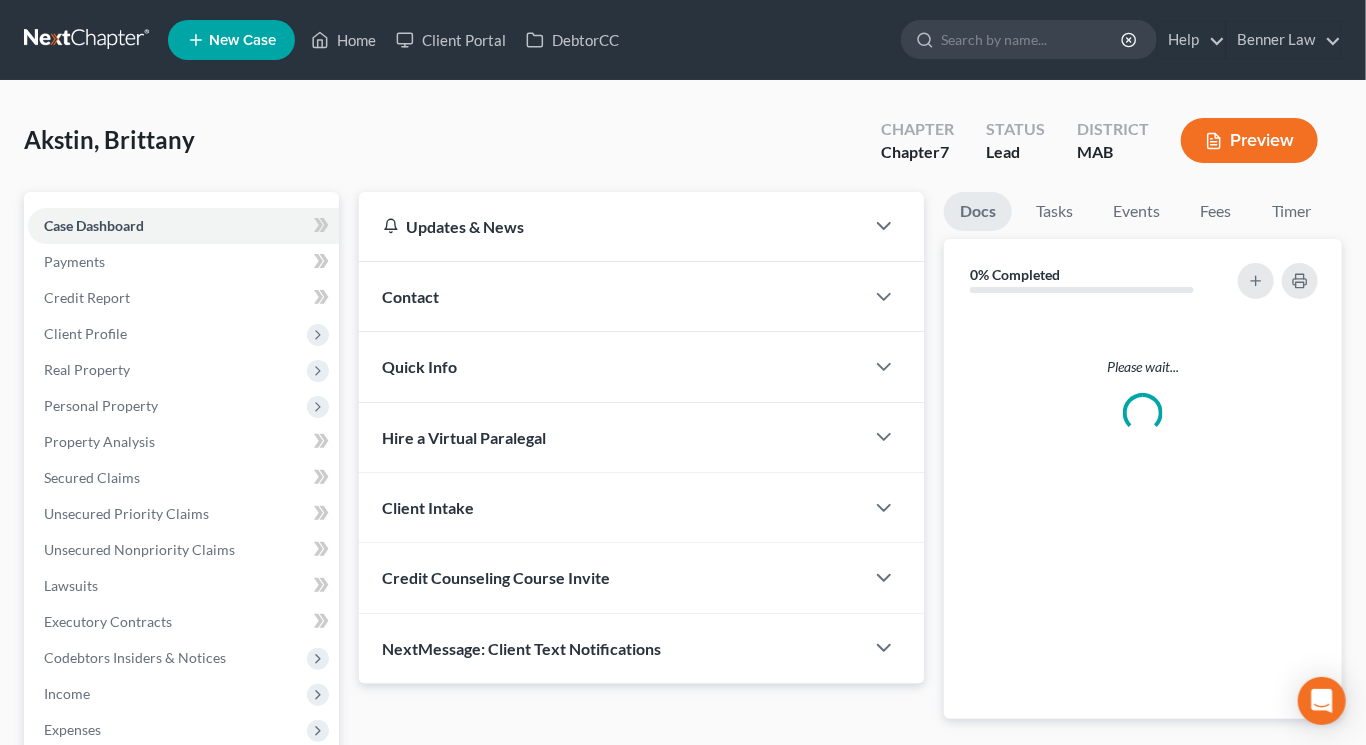click on "Contact" at bounding box center [411, 296] 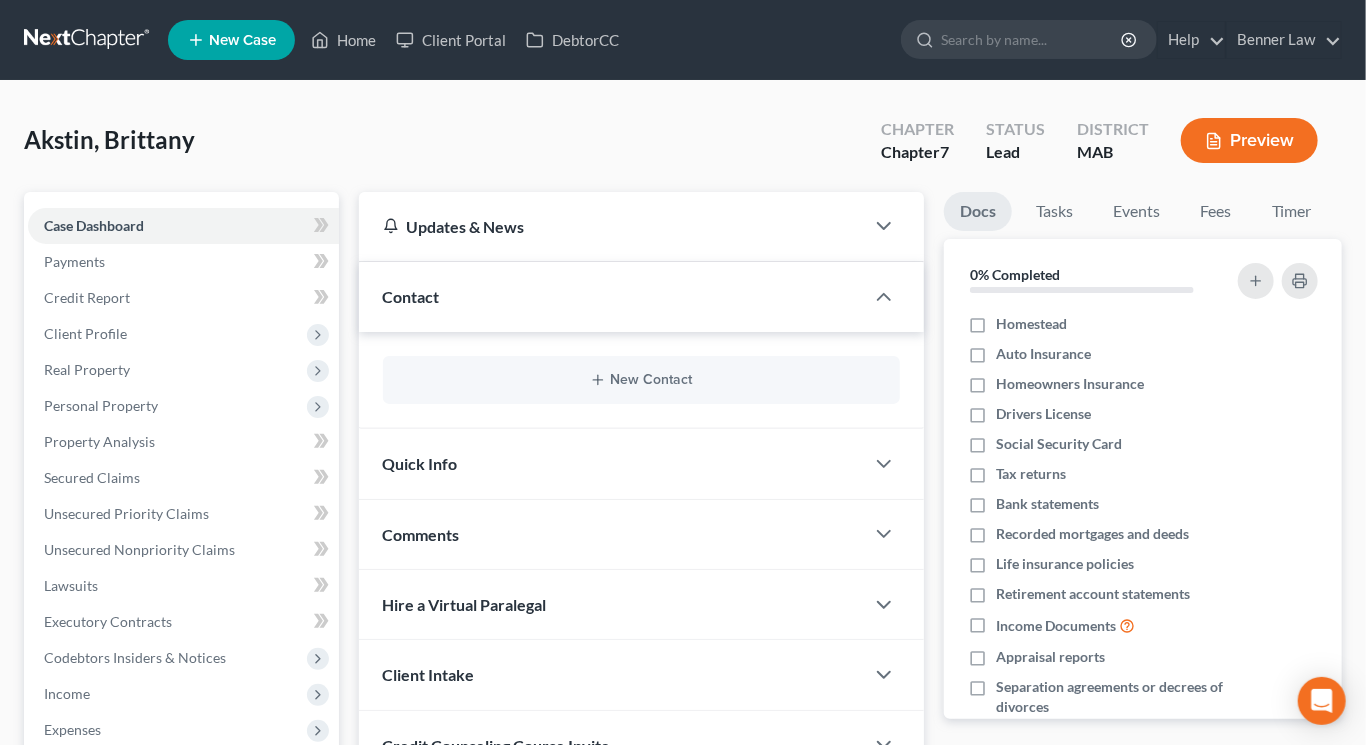 scroll, scrollTop: 35, scrollLeft: 0, axis: vertical 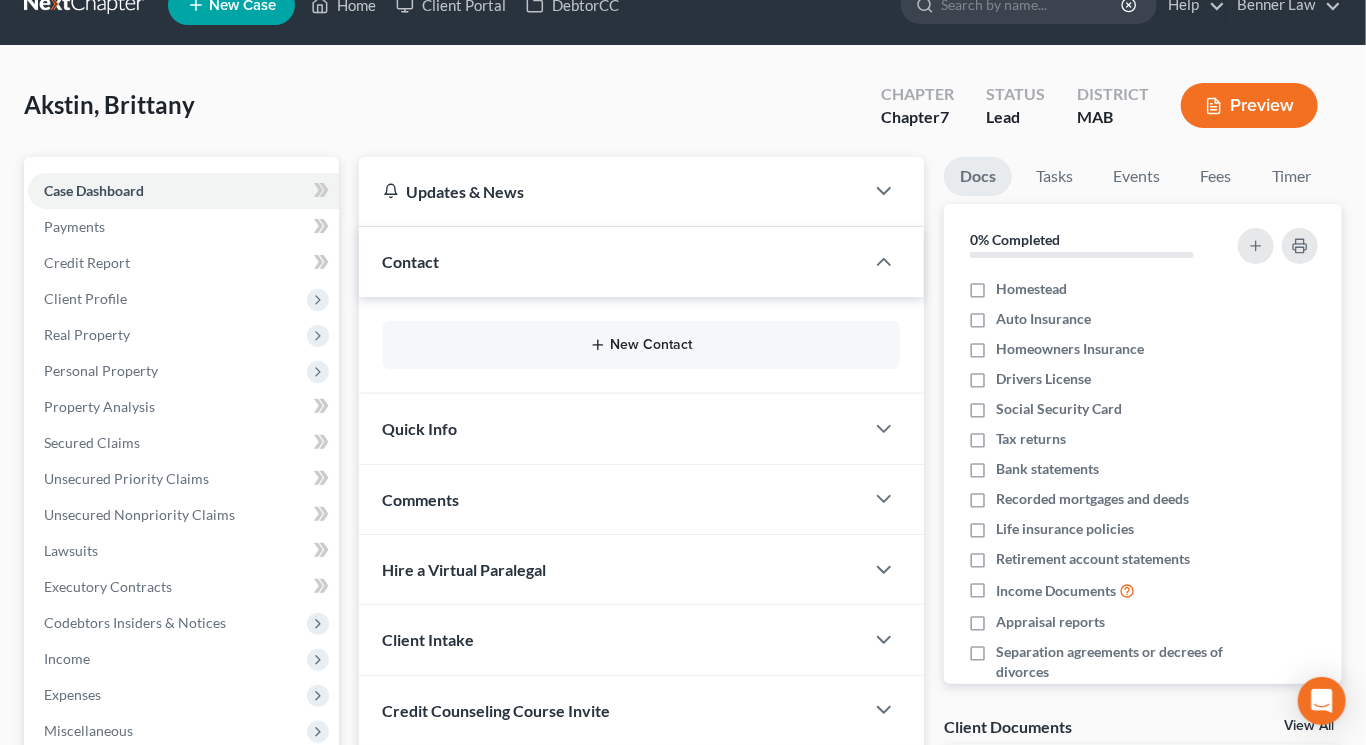 click on "New Contact" at bounding box center [641, 345] 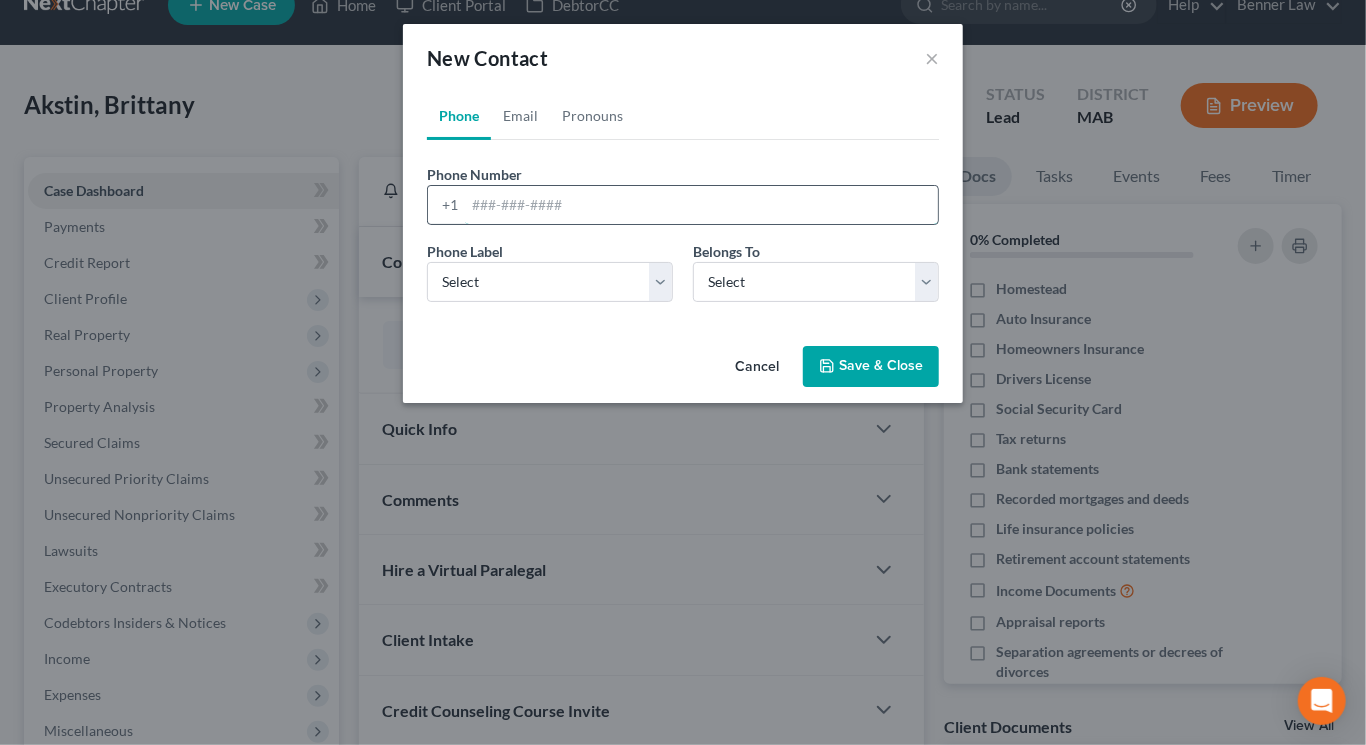 click at bounding box center [701, 205] 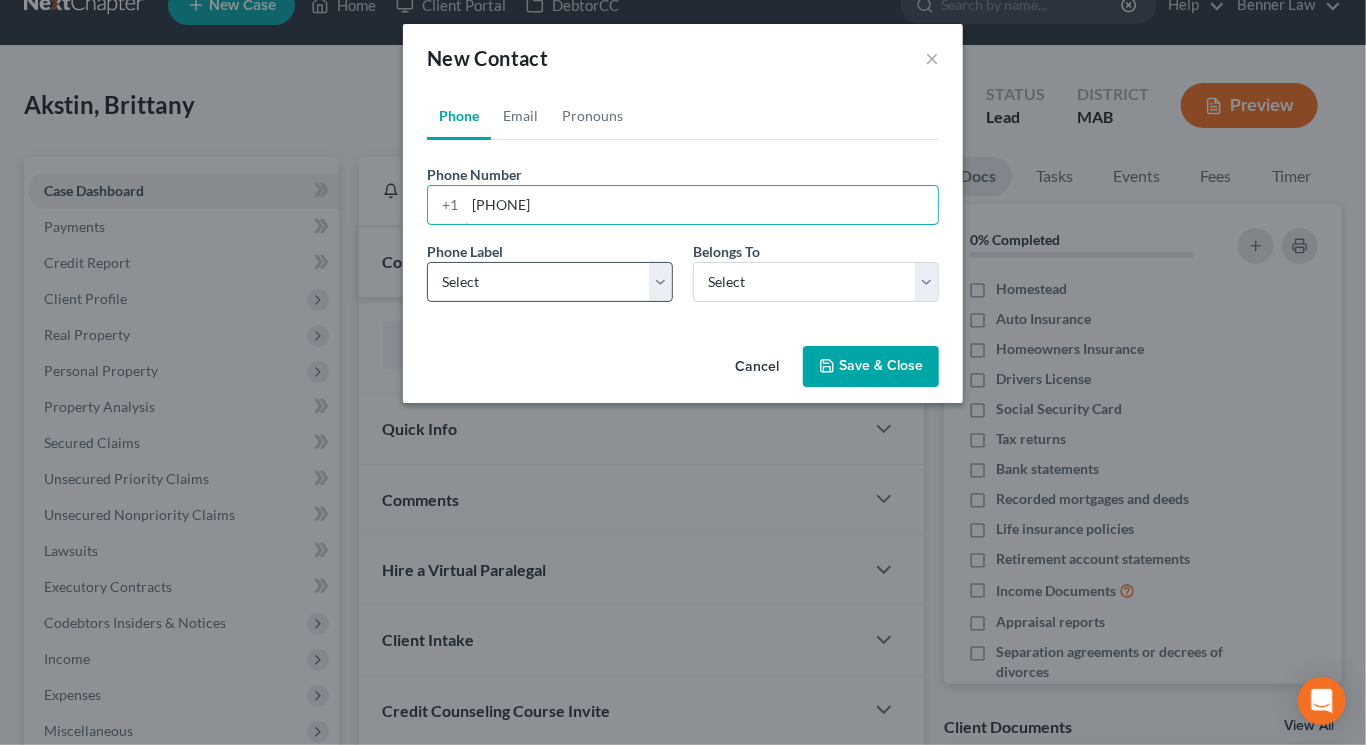 type on "[PHONE]" 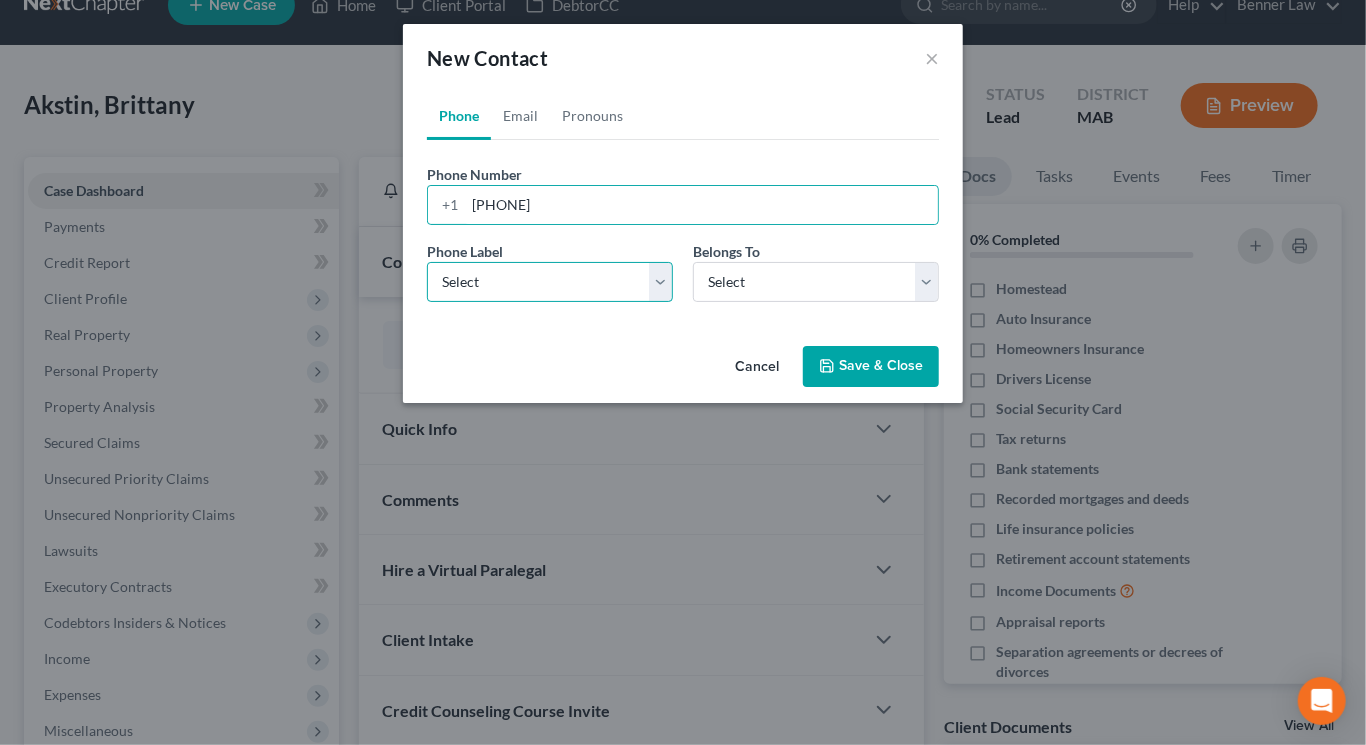 click on "Select Mobile Home Work Other" at bounding box center (550, 282) 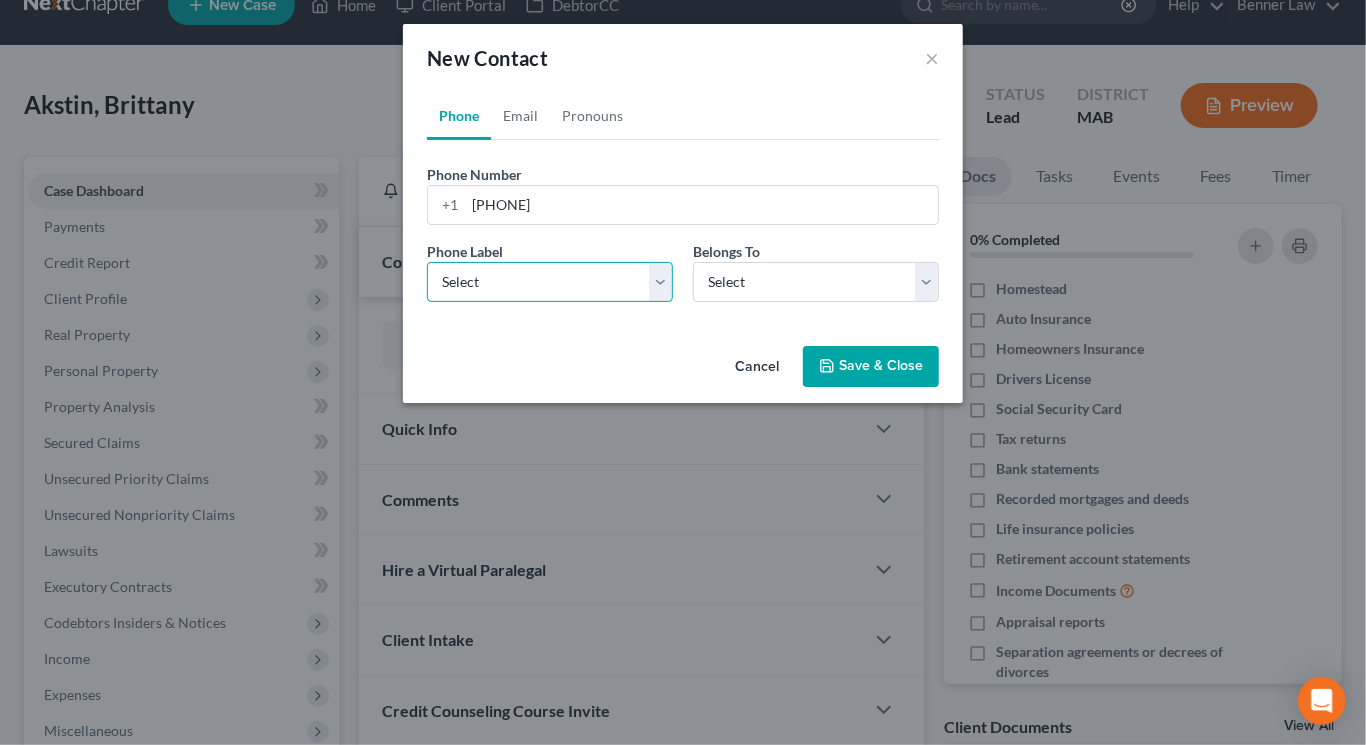 select on "0" 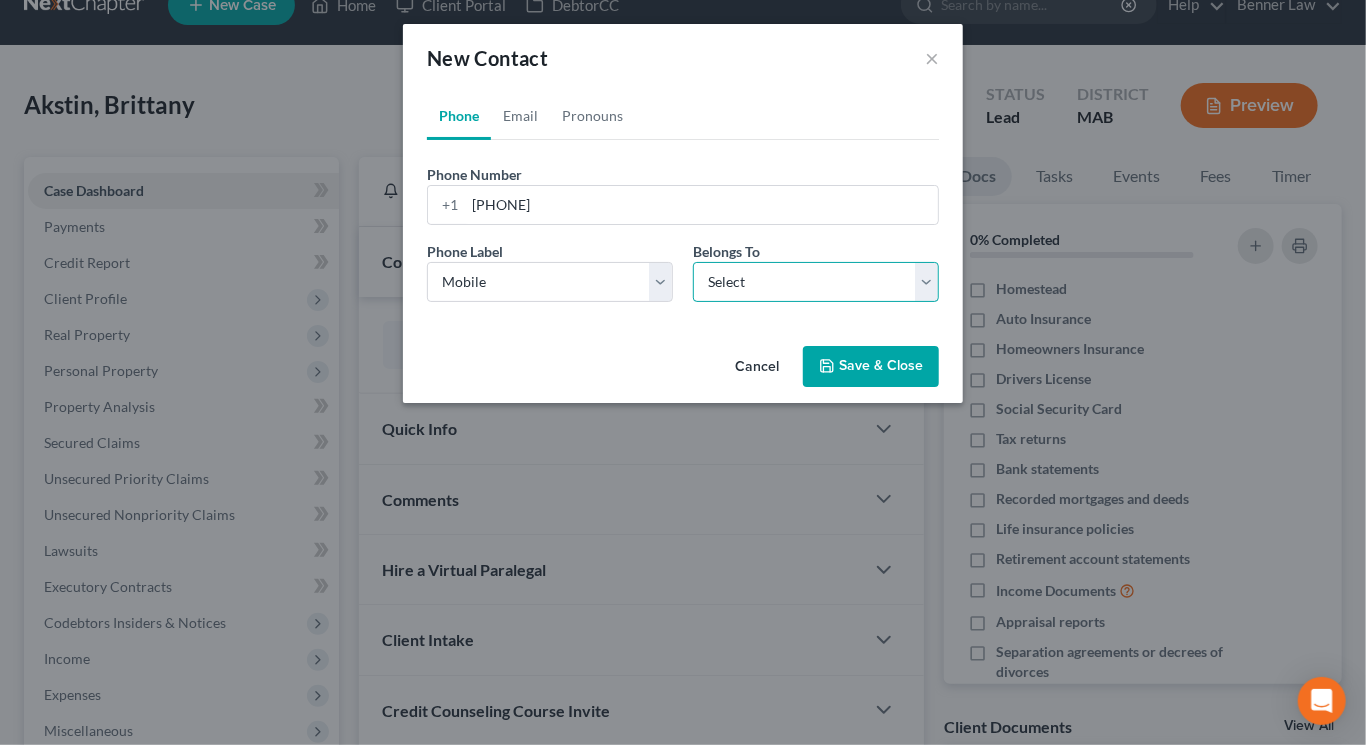 click on "Select Client Other" at bounding box center [816, 282] 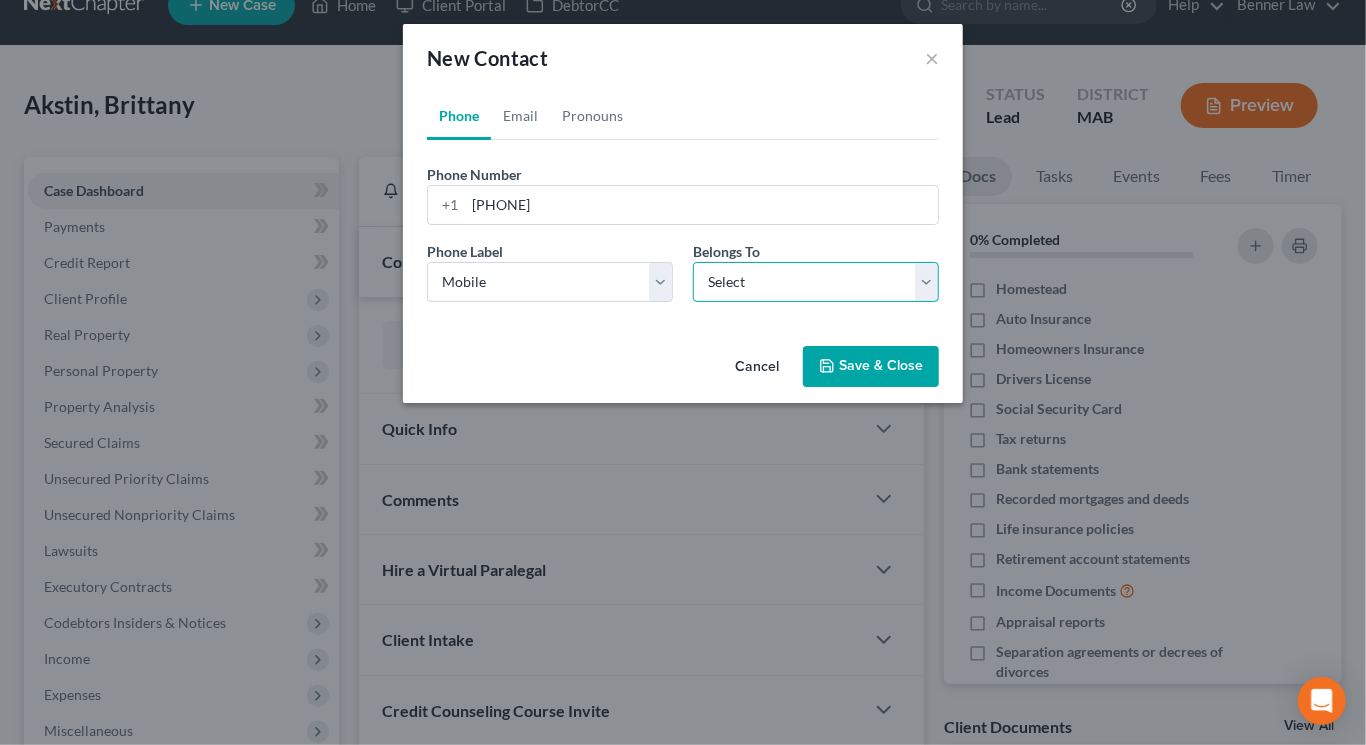 select on "0" 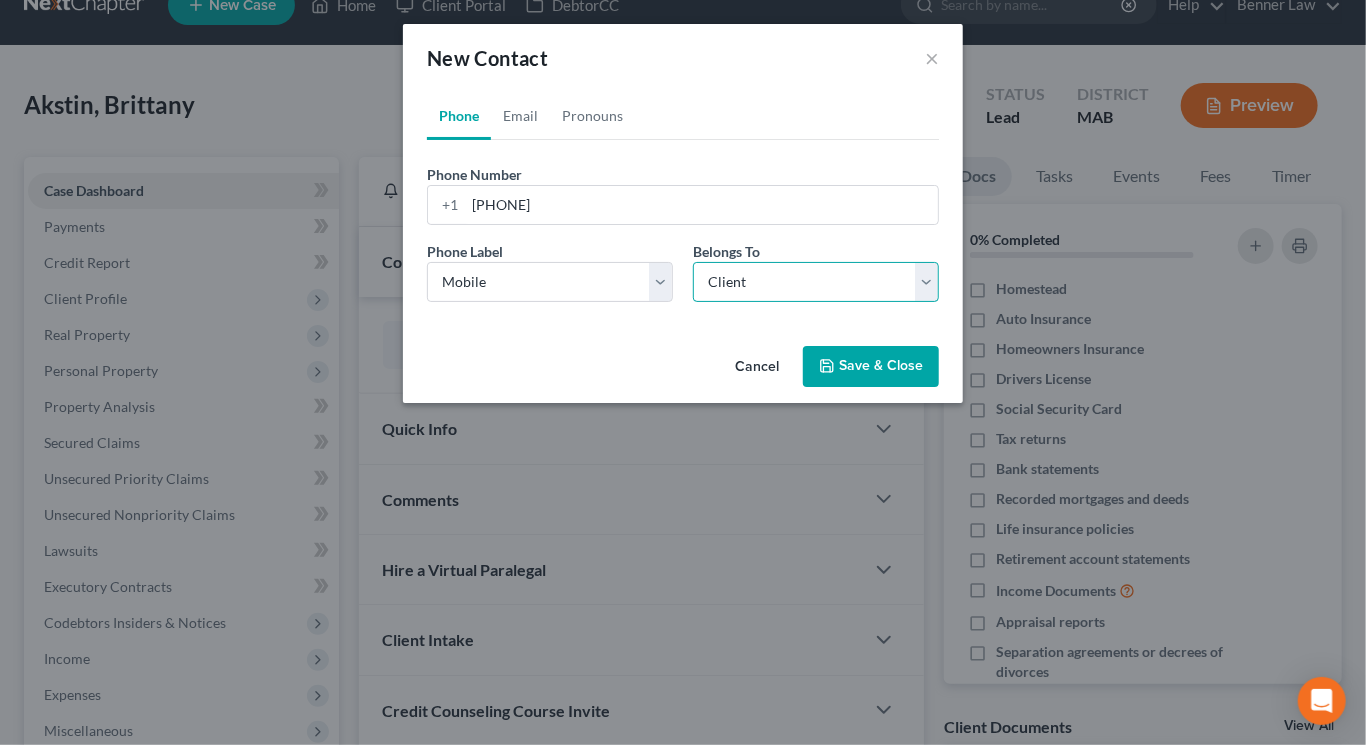 select on "0" 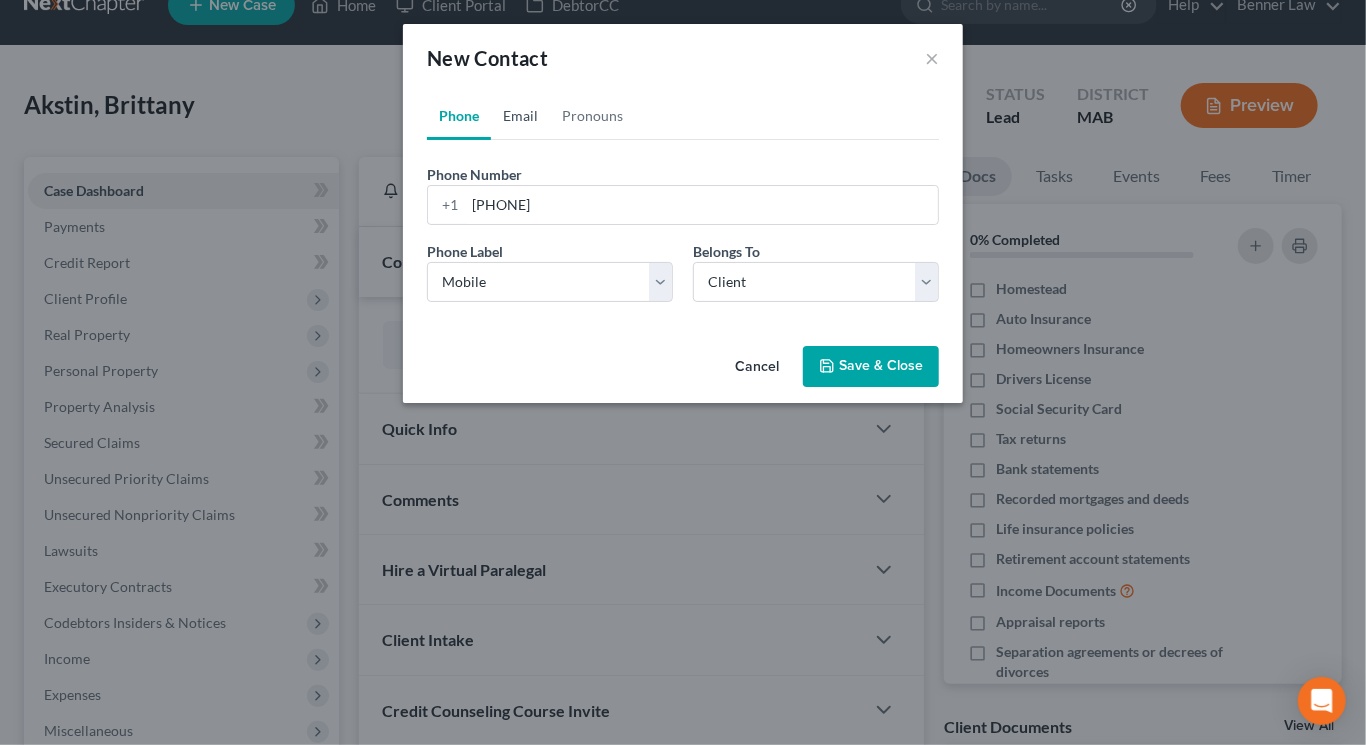 click on "Email" at bounding box center (520, 116) 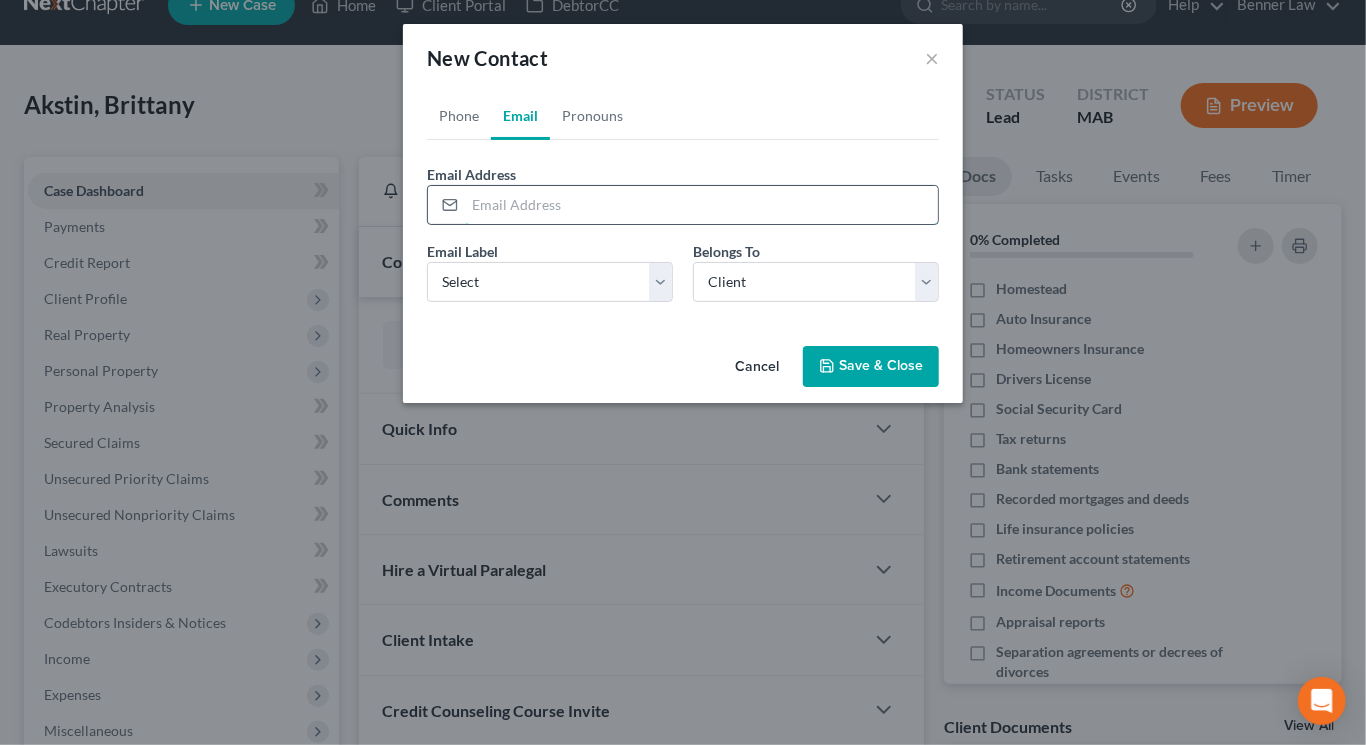 click at bounding box center (701, 205) 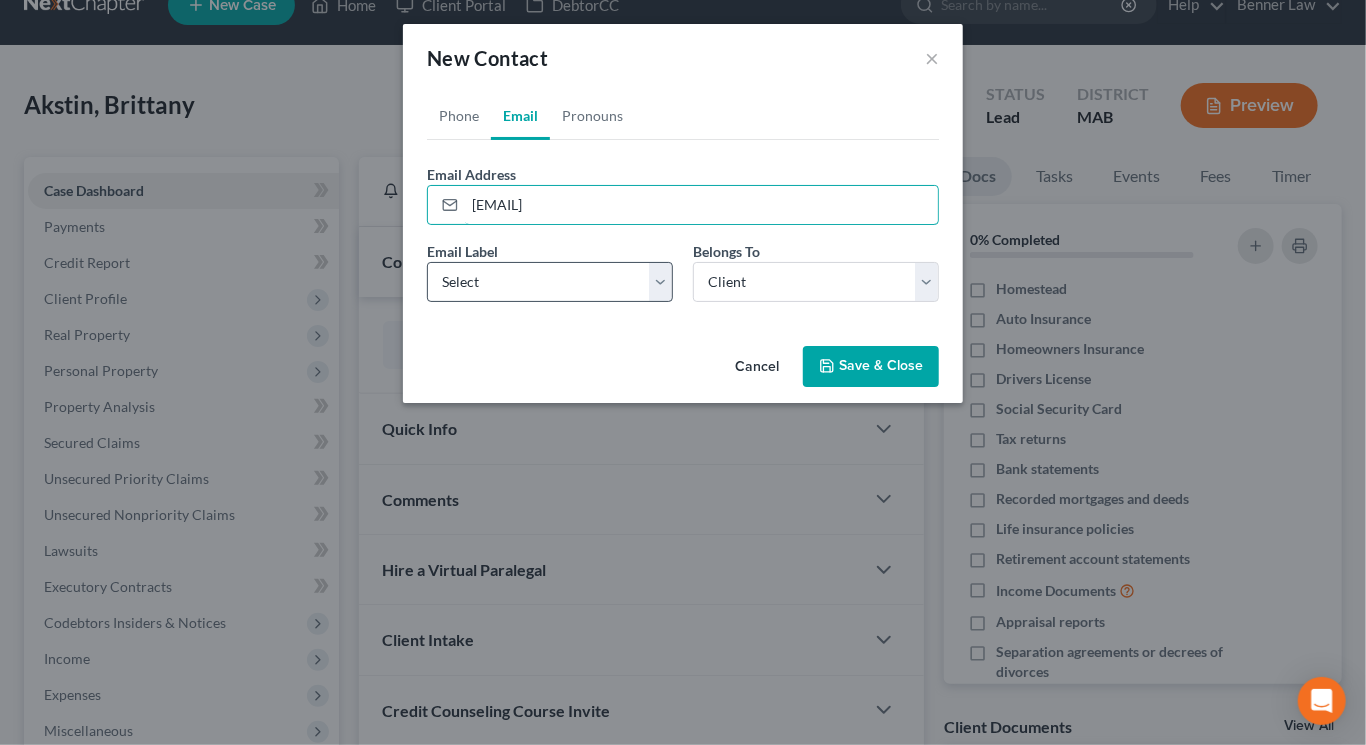 type on "[EMAIL]" 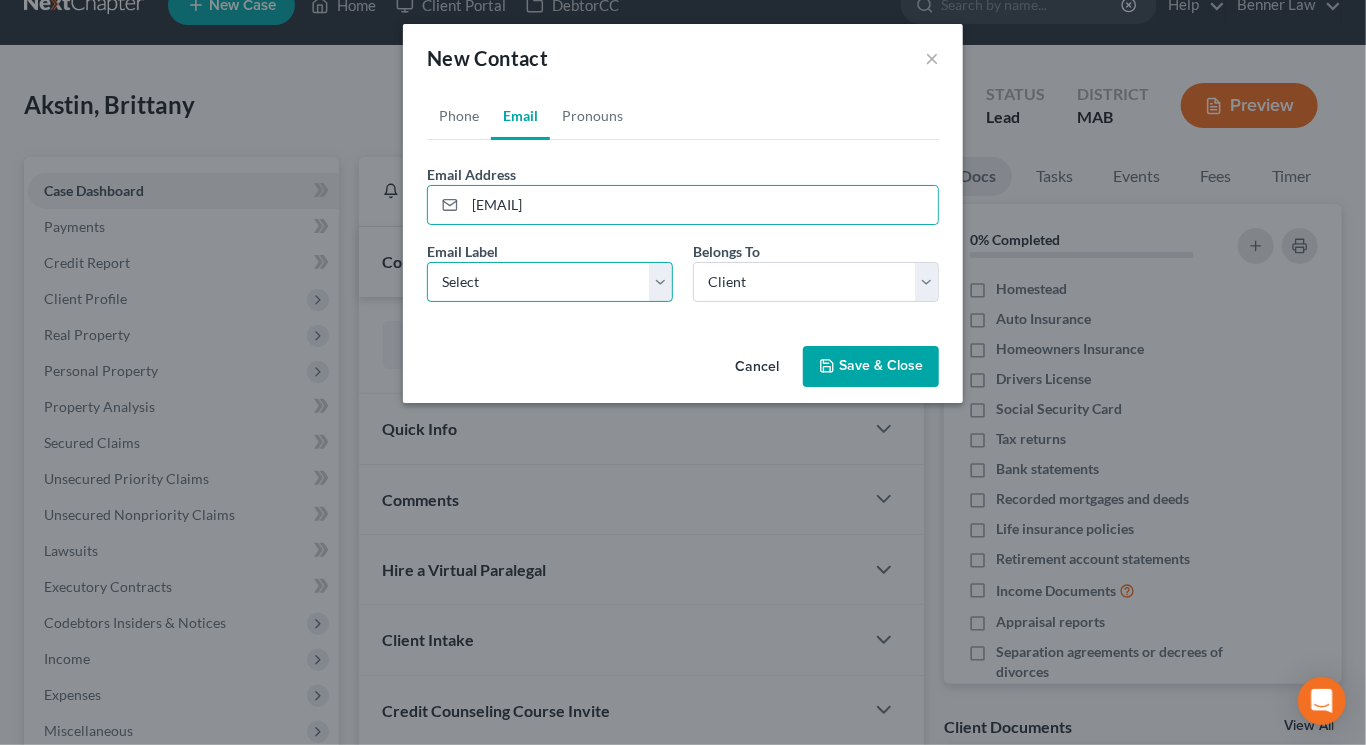 click on "Select Home Work Other" at bounding box center (550, 282) 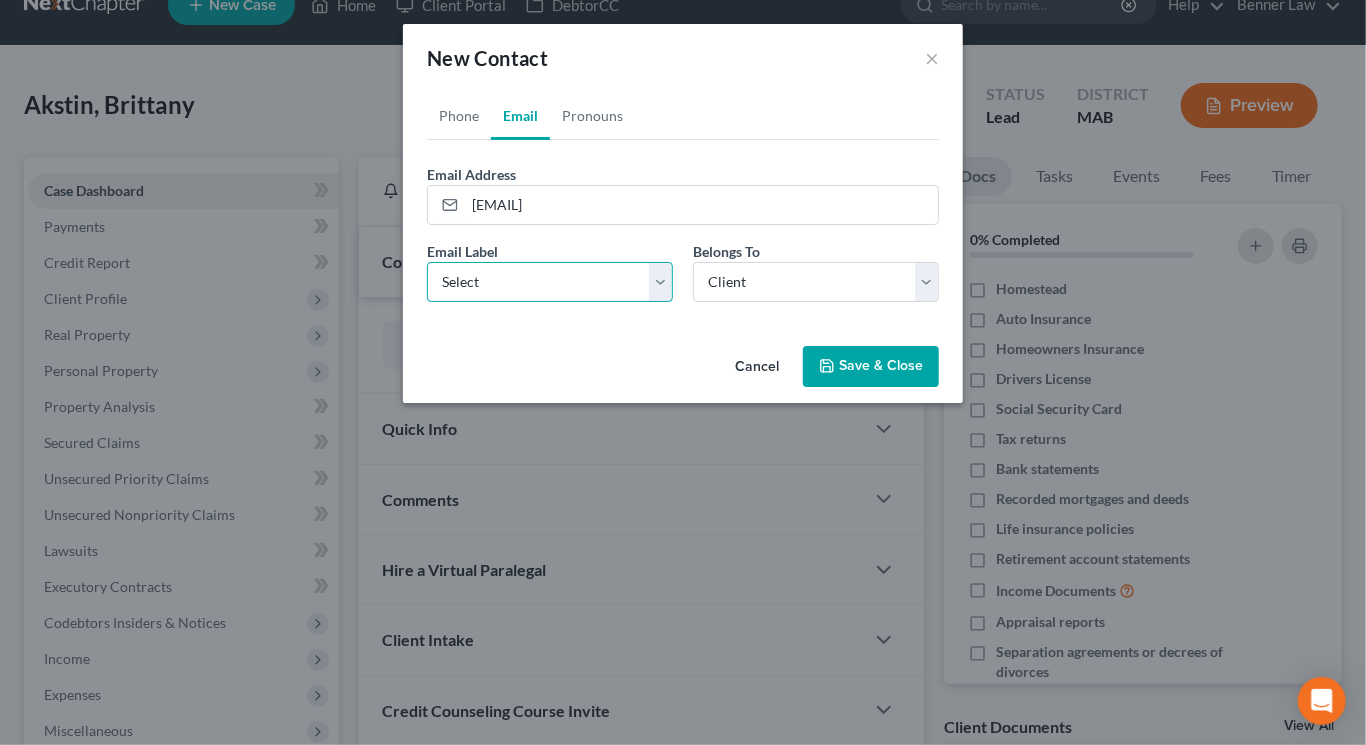 select on "0" 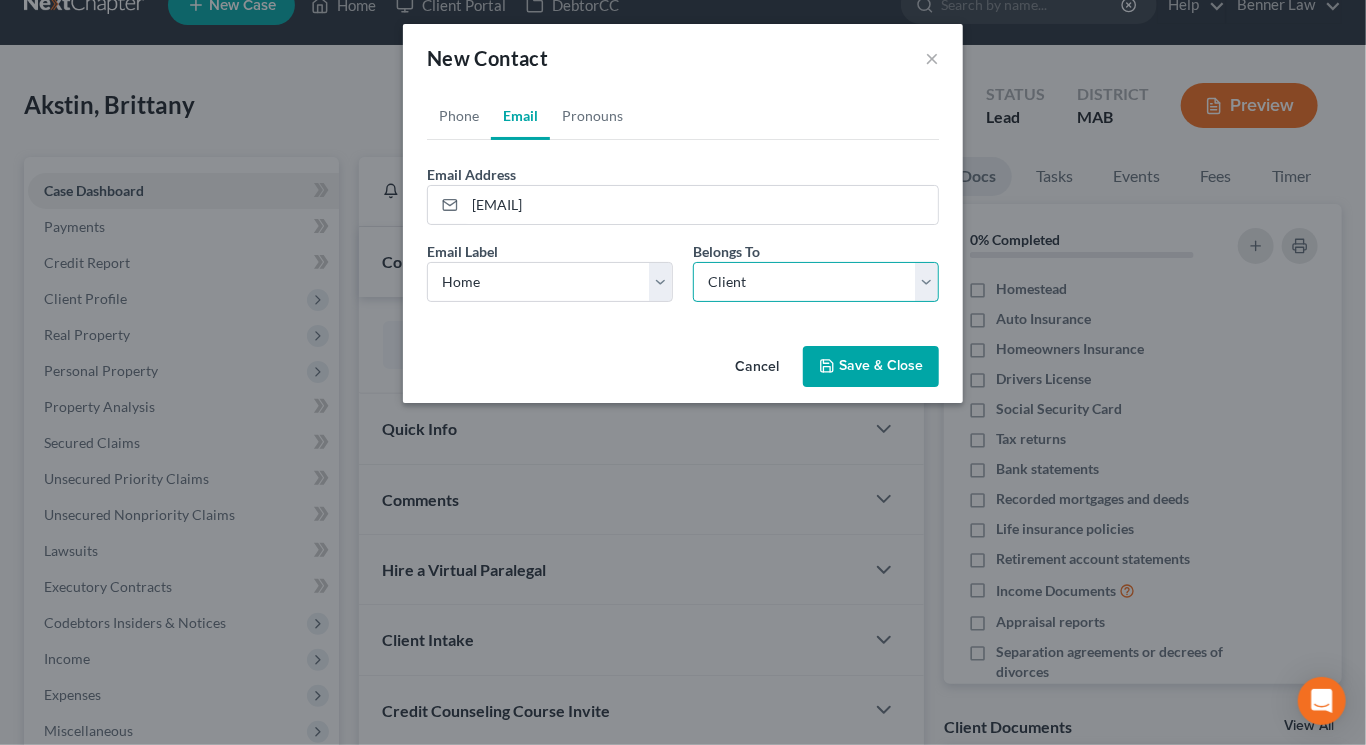 click on "Select Client Other" at bounding box center (816, 282) 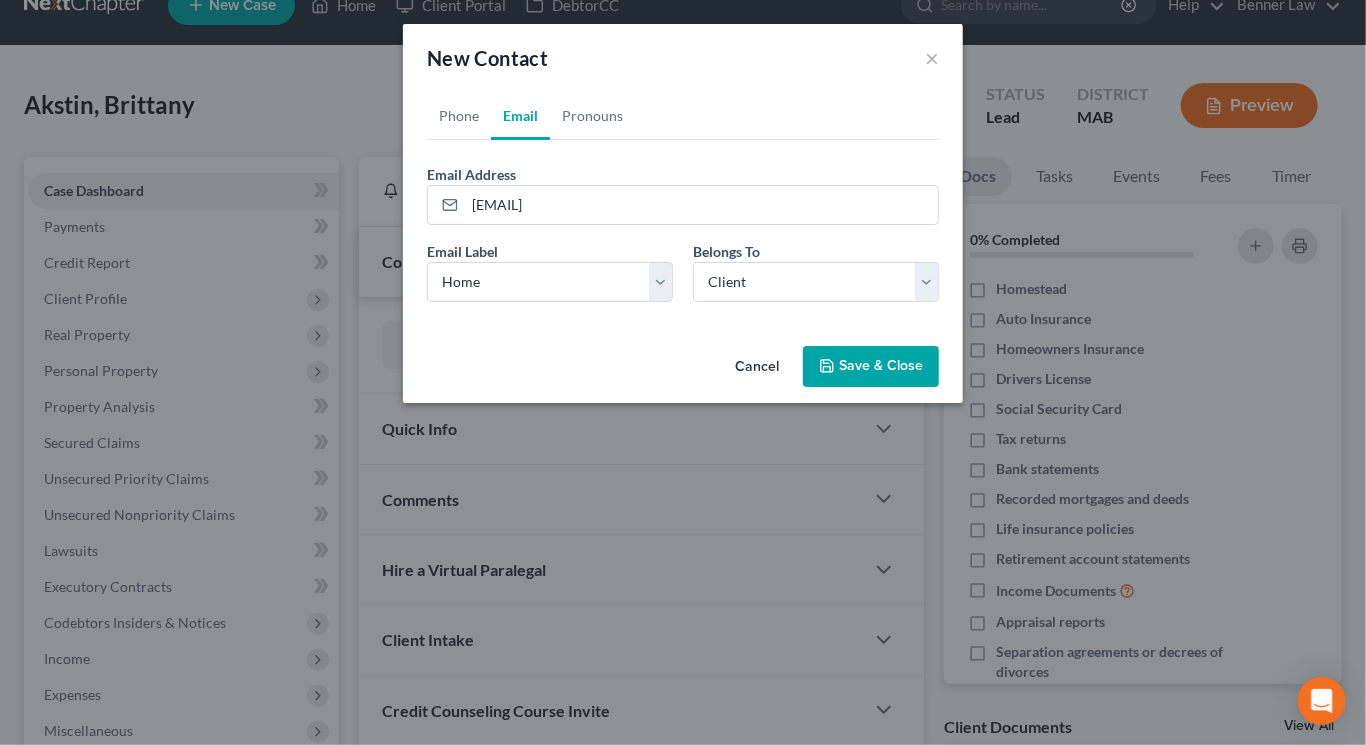 click on "Save & Close" at bounding box center (871, 367) 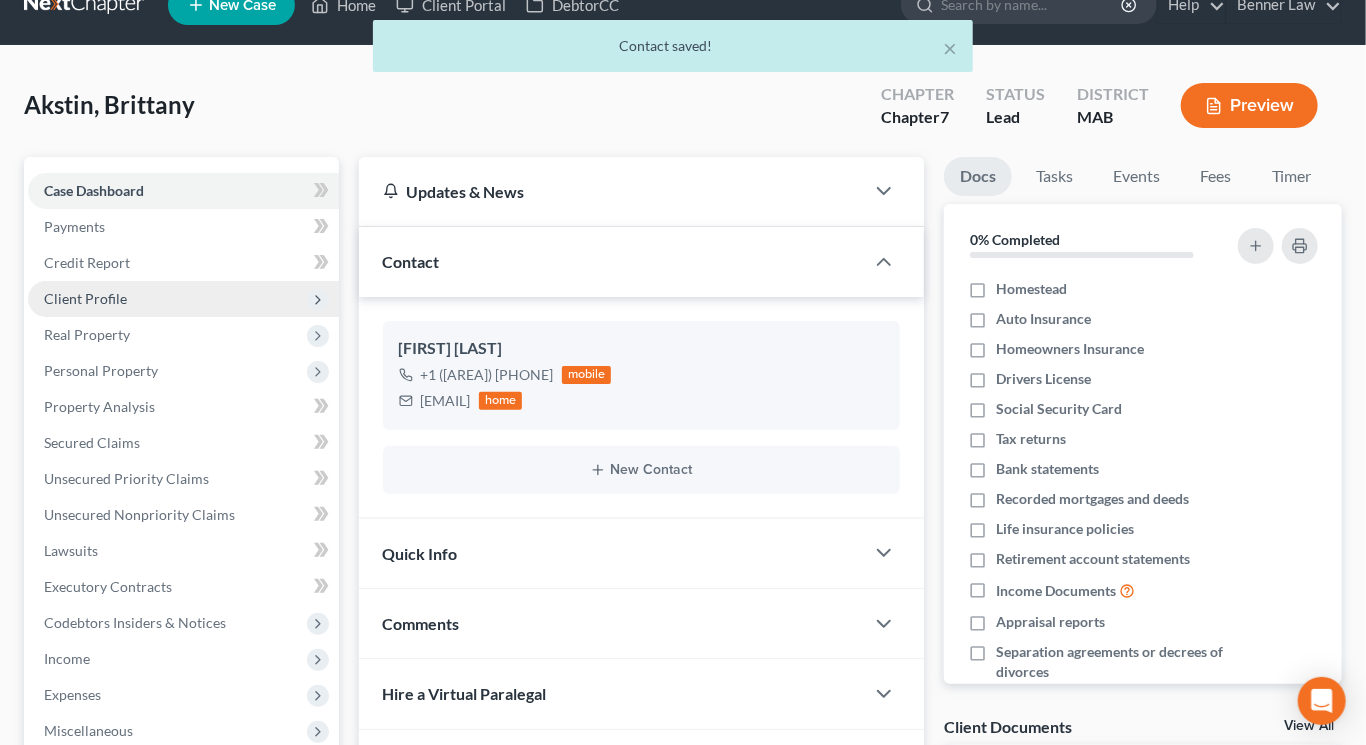 click on "Client Profile" at bounding box center [85, 298] 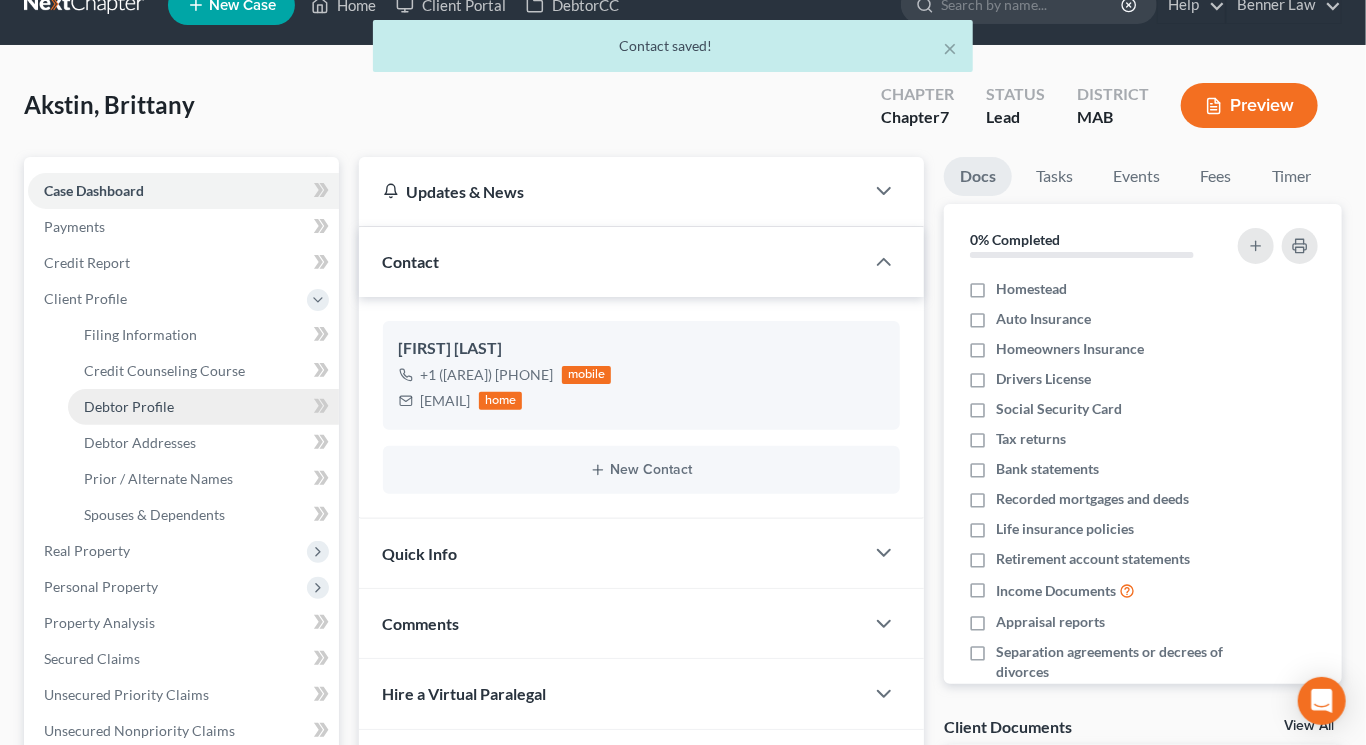 click on "Debtor Profile" at bounding box center (129, 406) 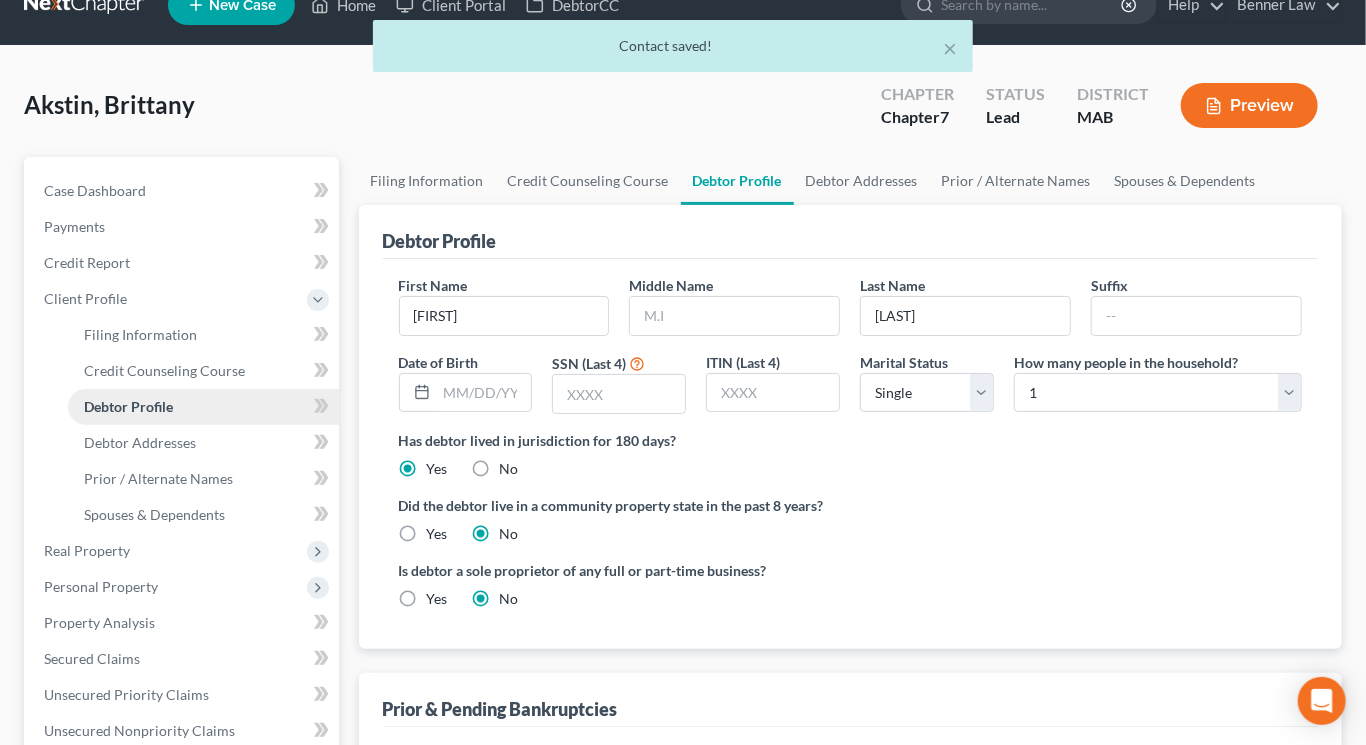 scroll, scrollTop: 0, scrollLeft: 0, axis: both 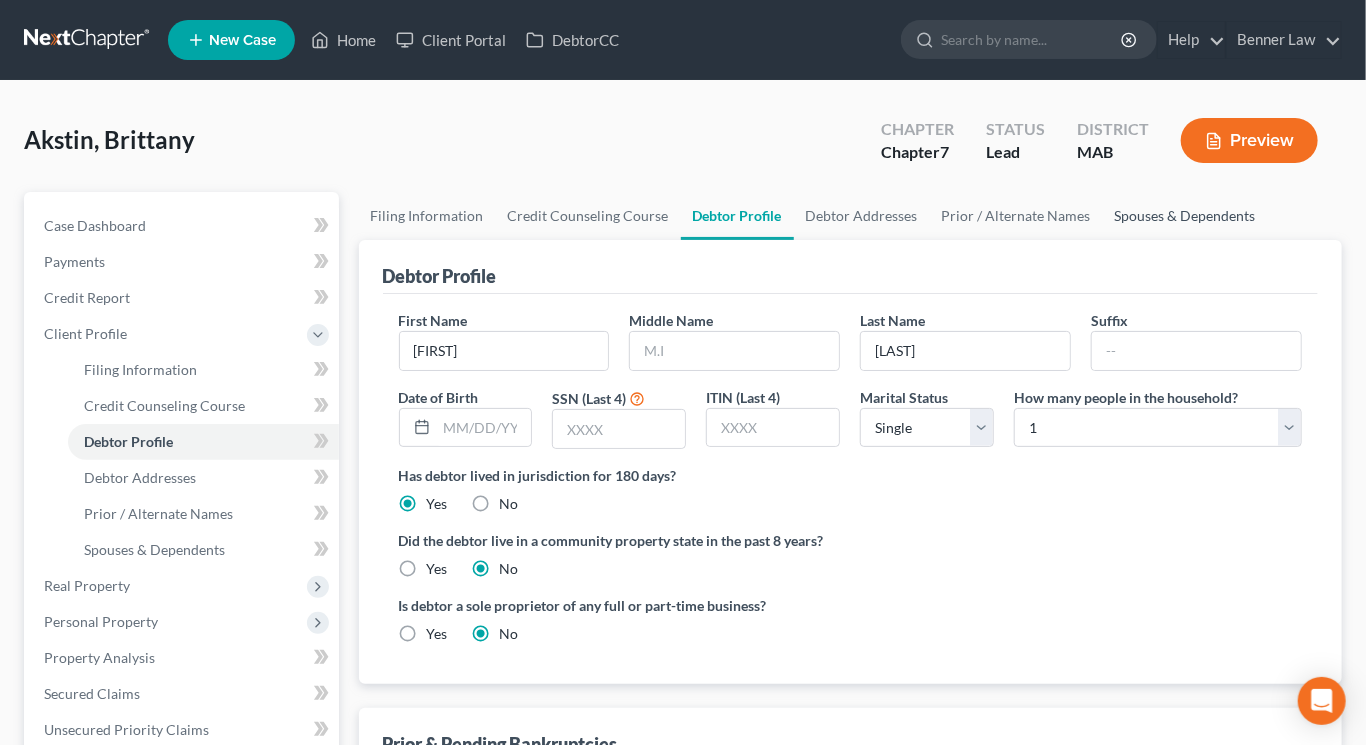 click on "Spouses & Dependents" at bounding box center [1185, 216] 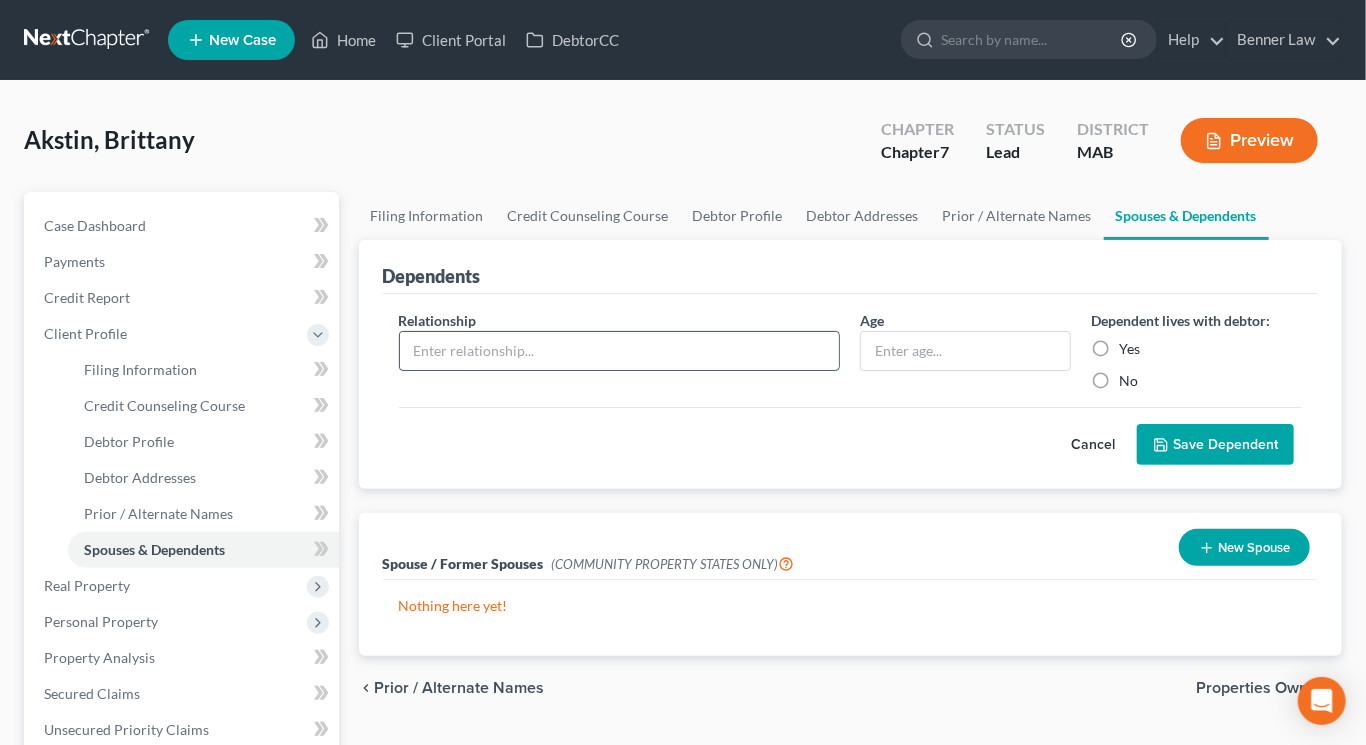 click at bounding box center [620, 351] 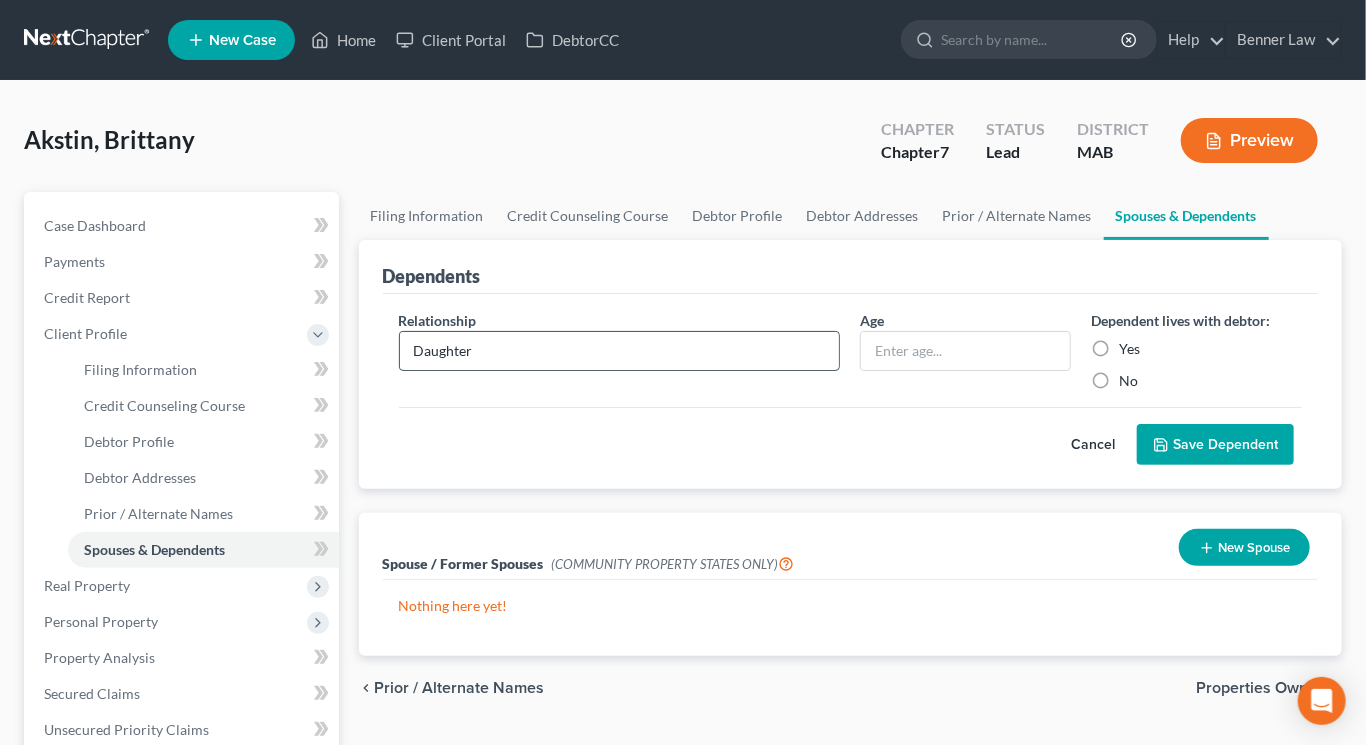 type on "Daughter" 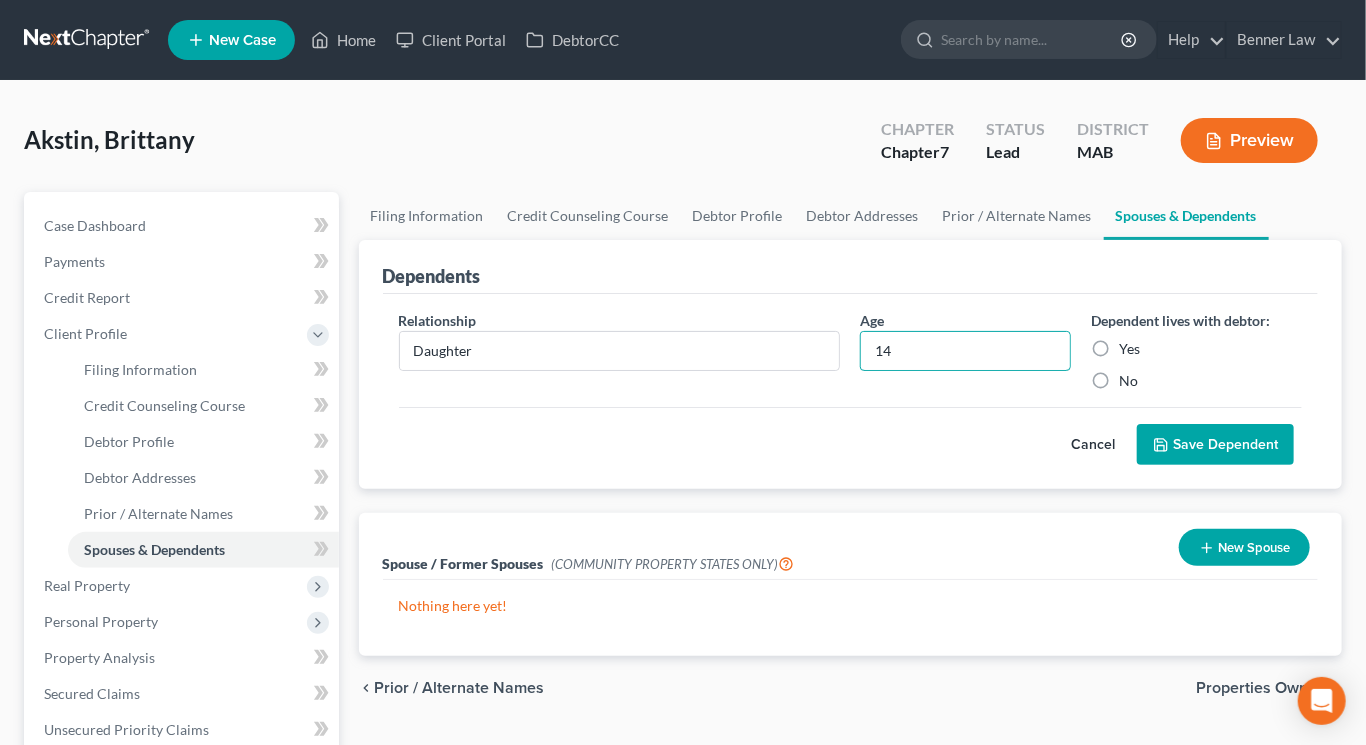 type on "14" 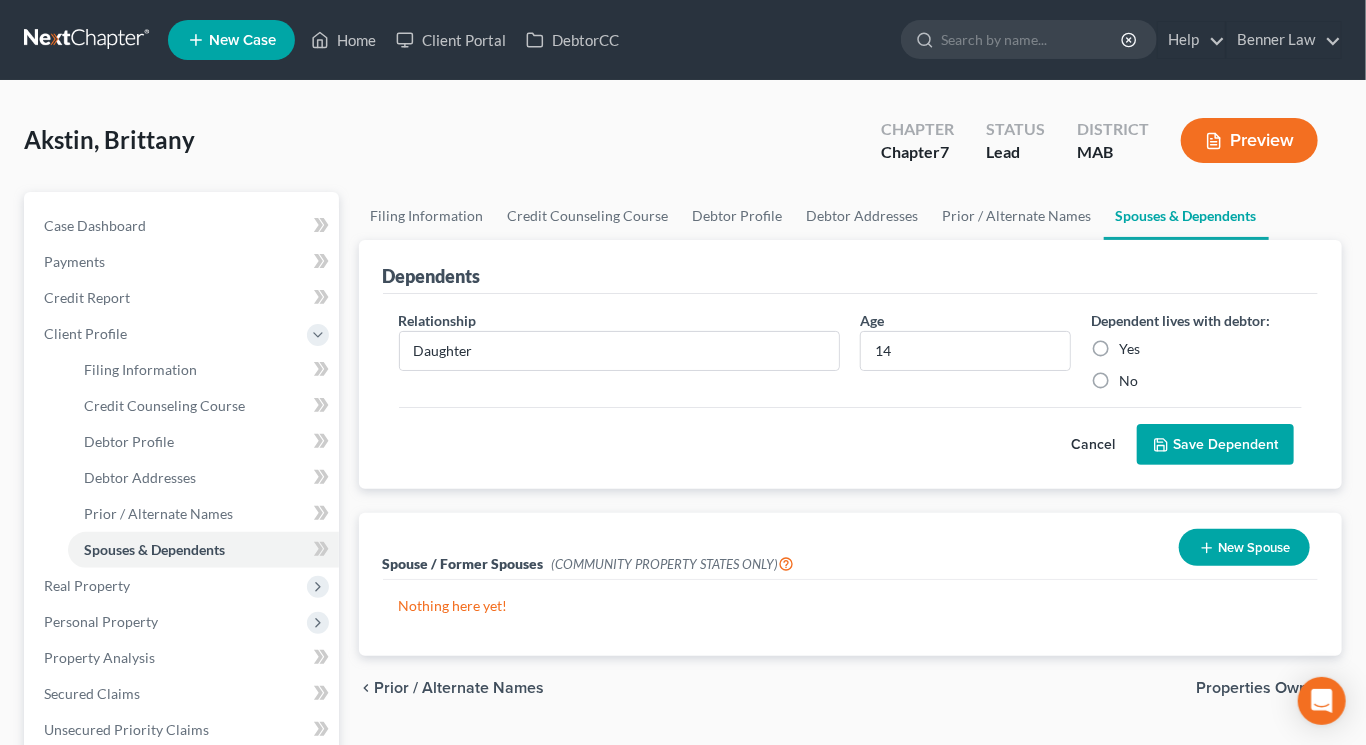 click on "Yes" at bounding box center (1129, 349) 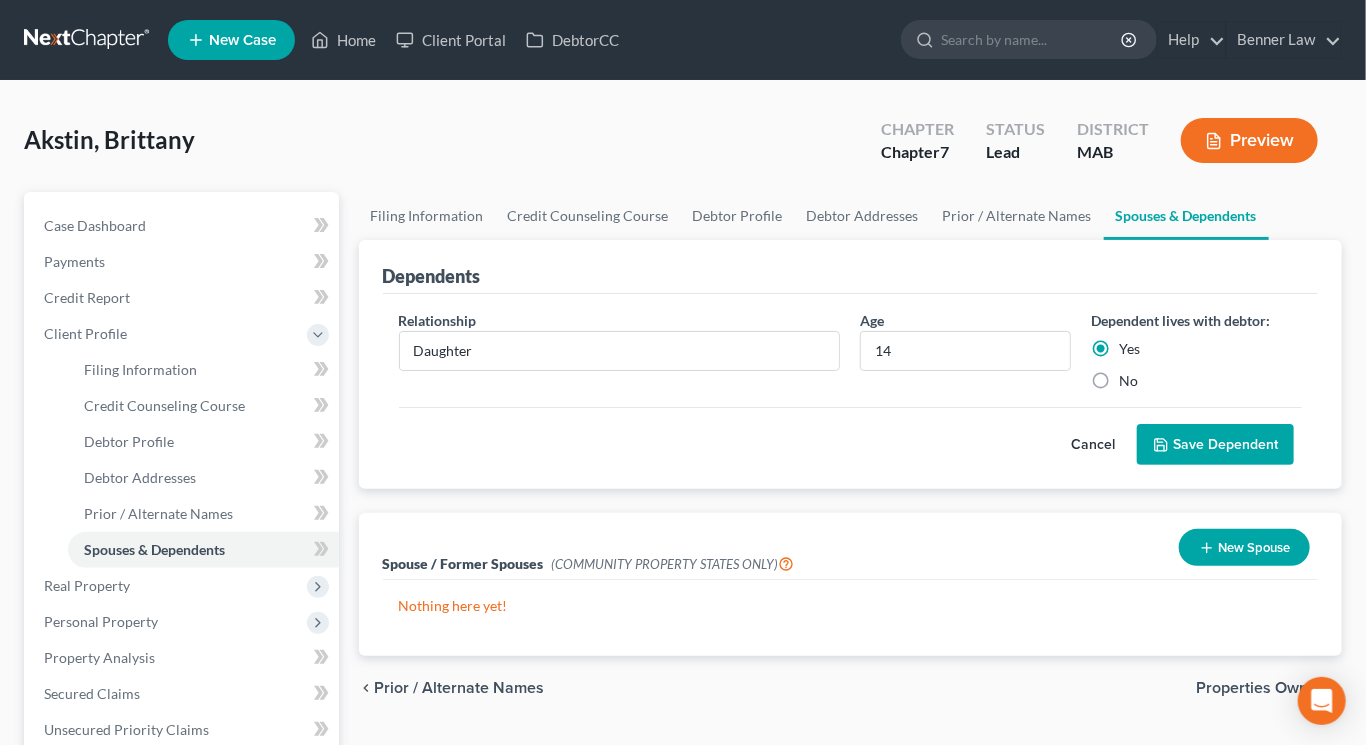 click on "Save Dependent" at bounding box center (1215, 445) 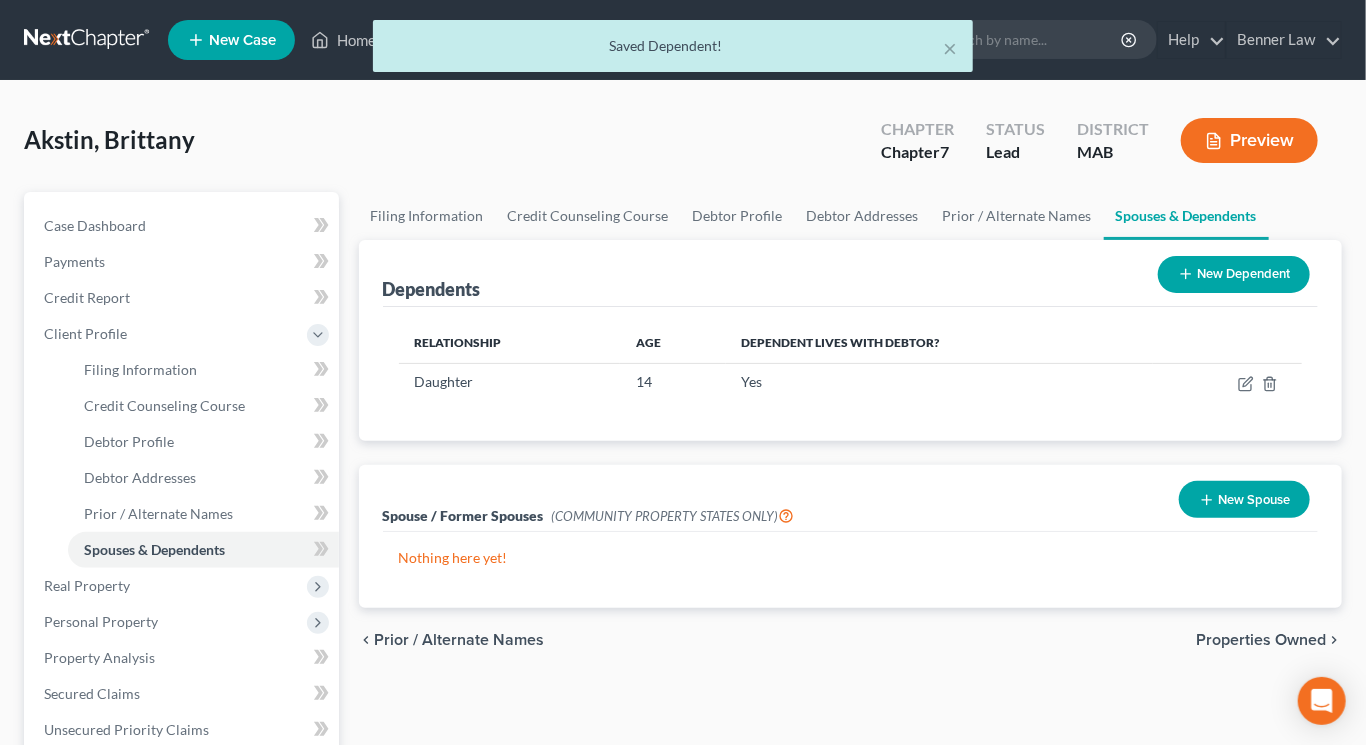 click on "New Dependent" at bounding box center (1234, 274) 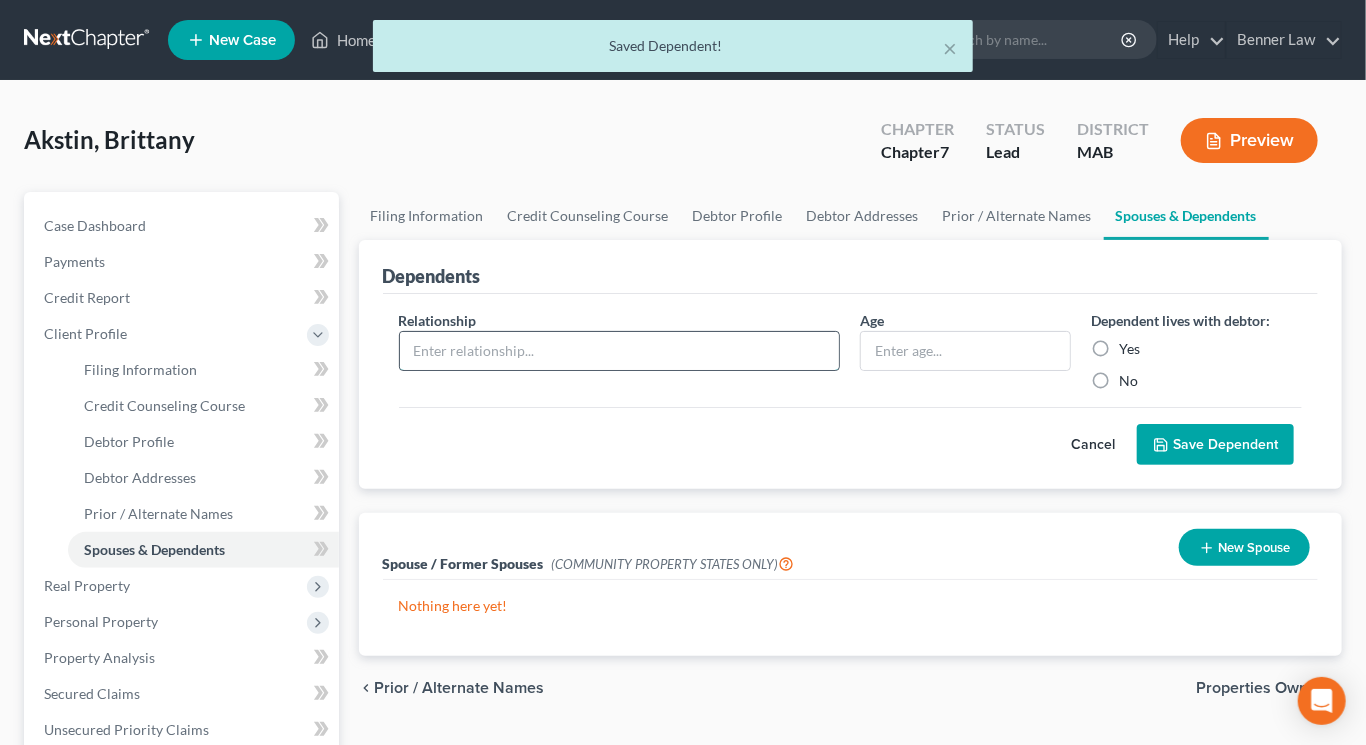click at bounding box center [620, 351] 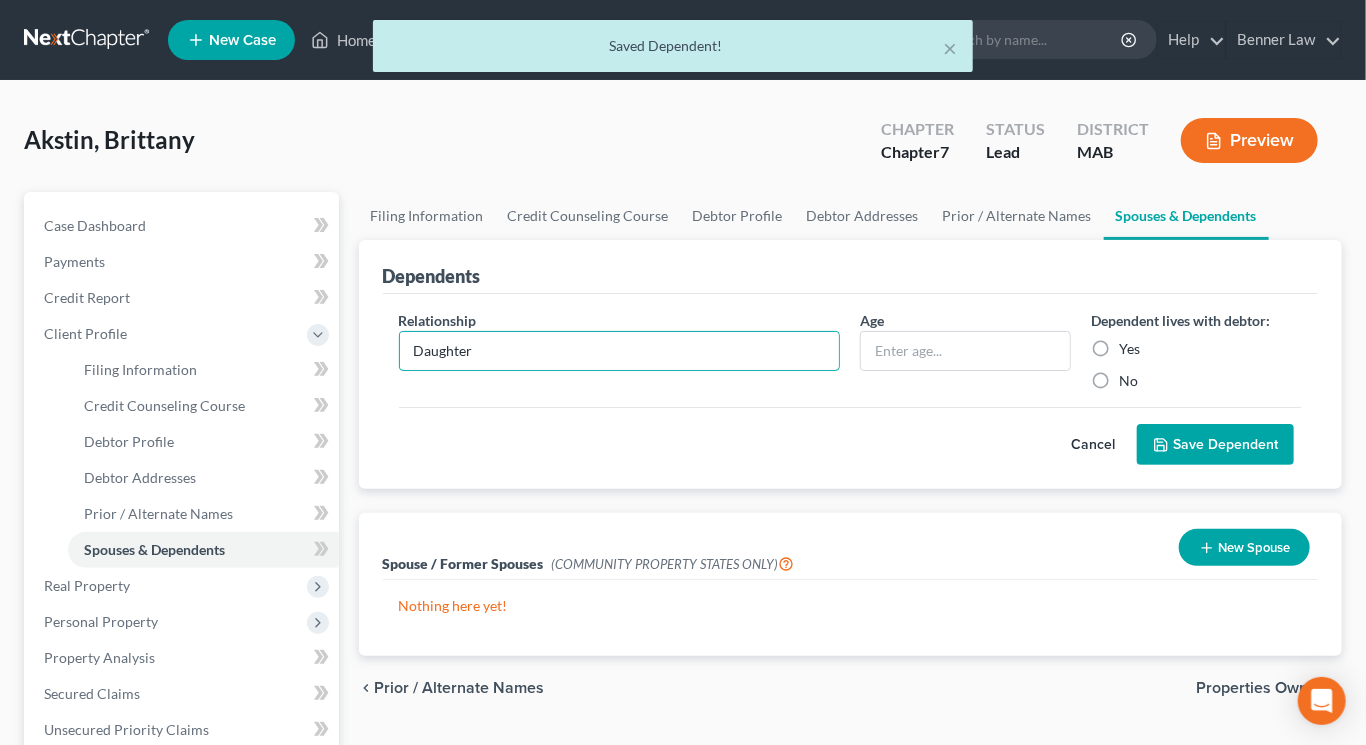 type on "Daughter" 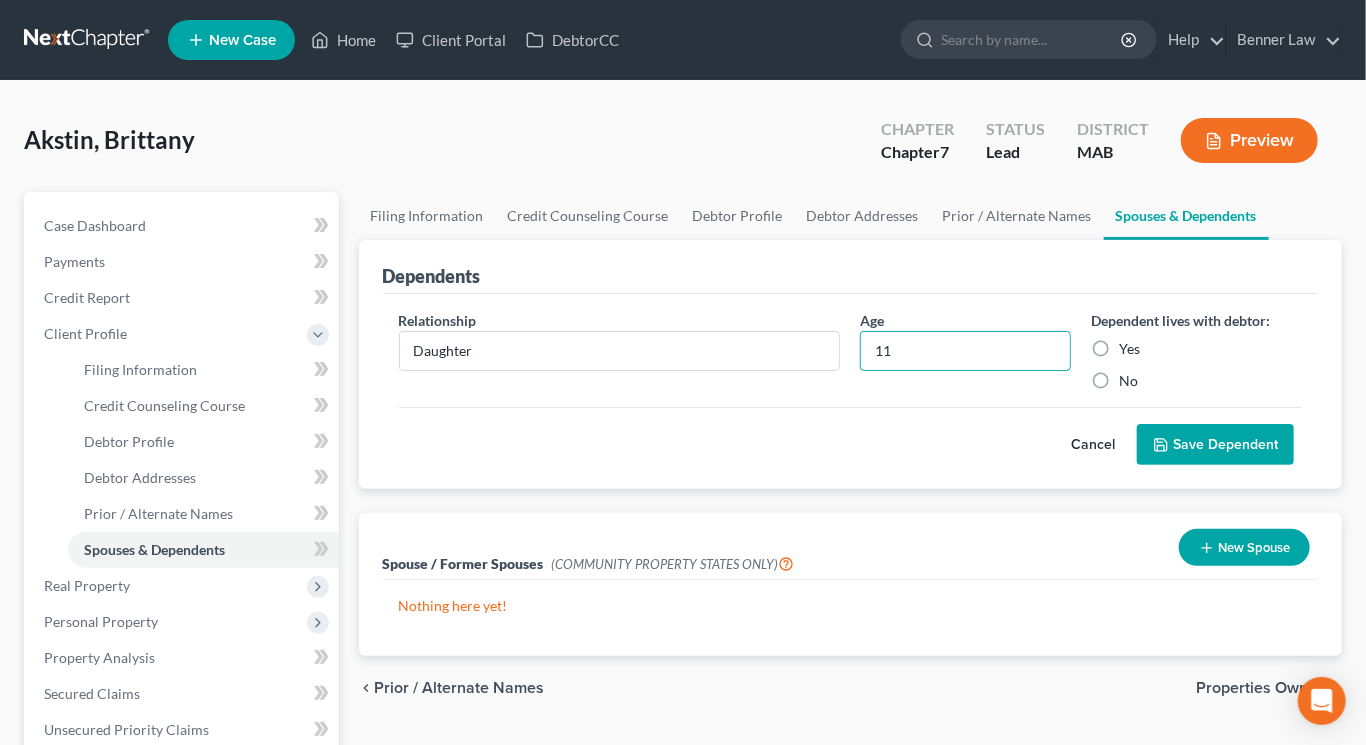 type on "11" 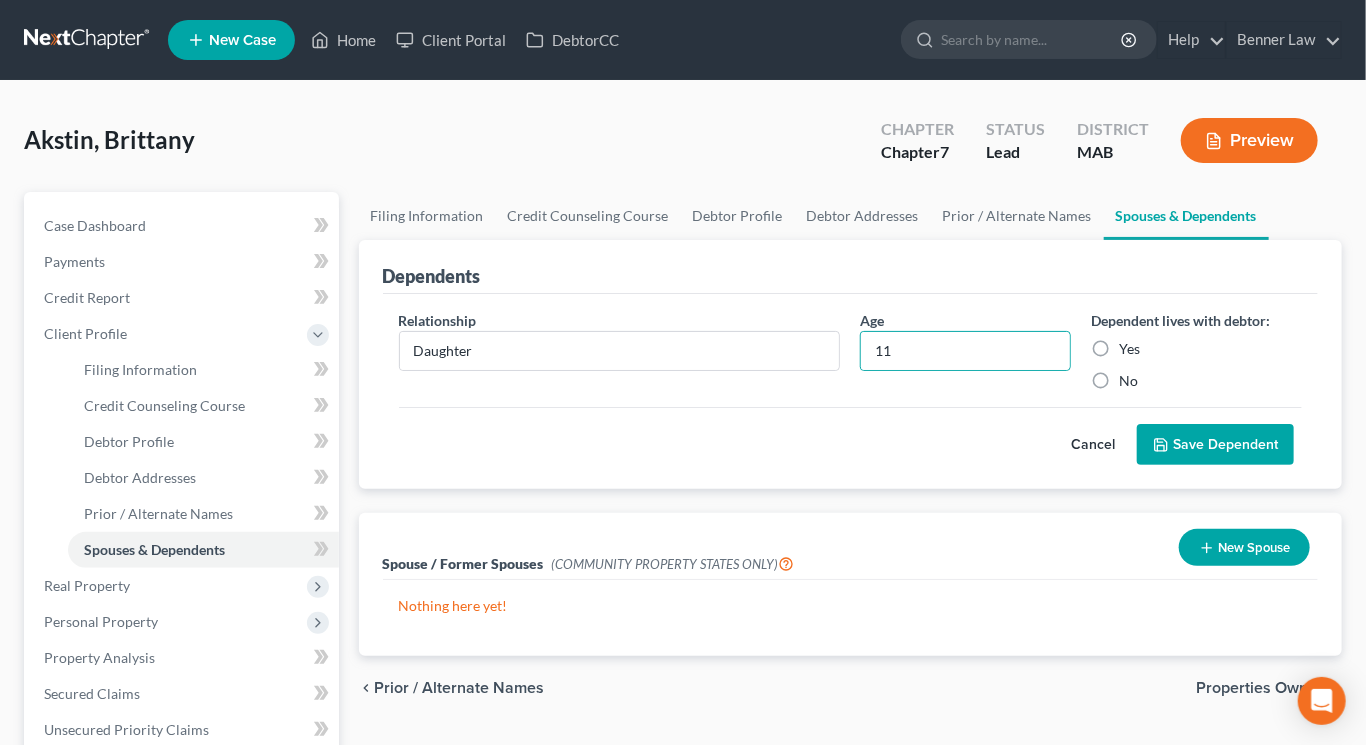 click on "Yes" at bounding box center (1129, 349) 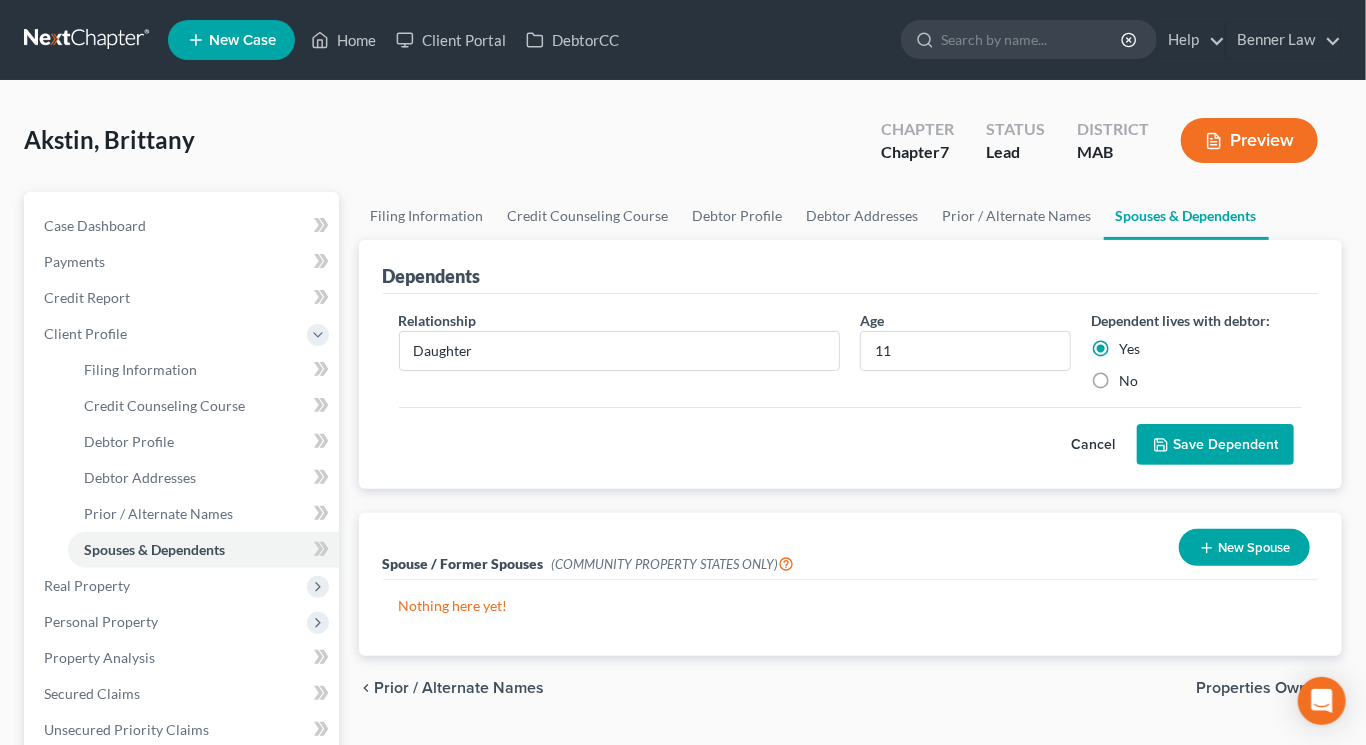 click on "Save Dependent" at bounding box center (1215, 445) 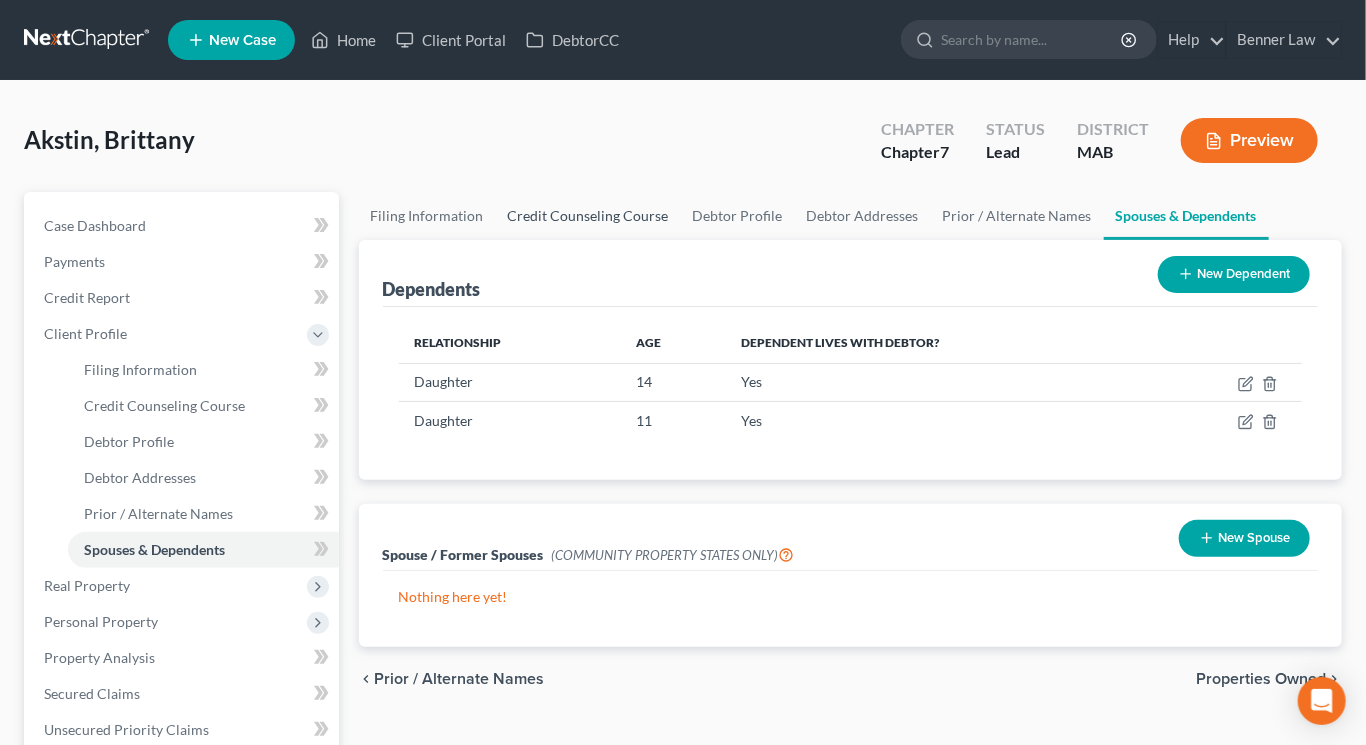click on "Credit Counseling Course" at bounding box center (588, 216) 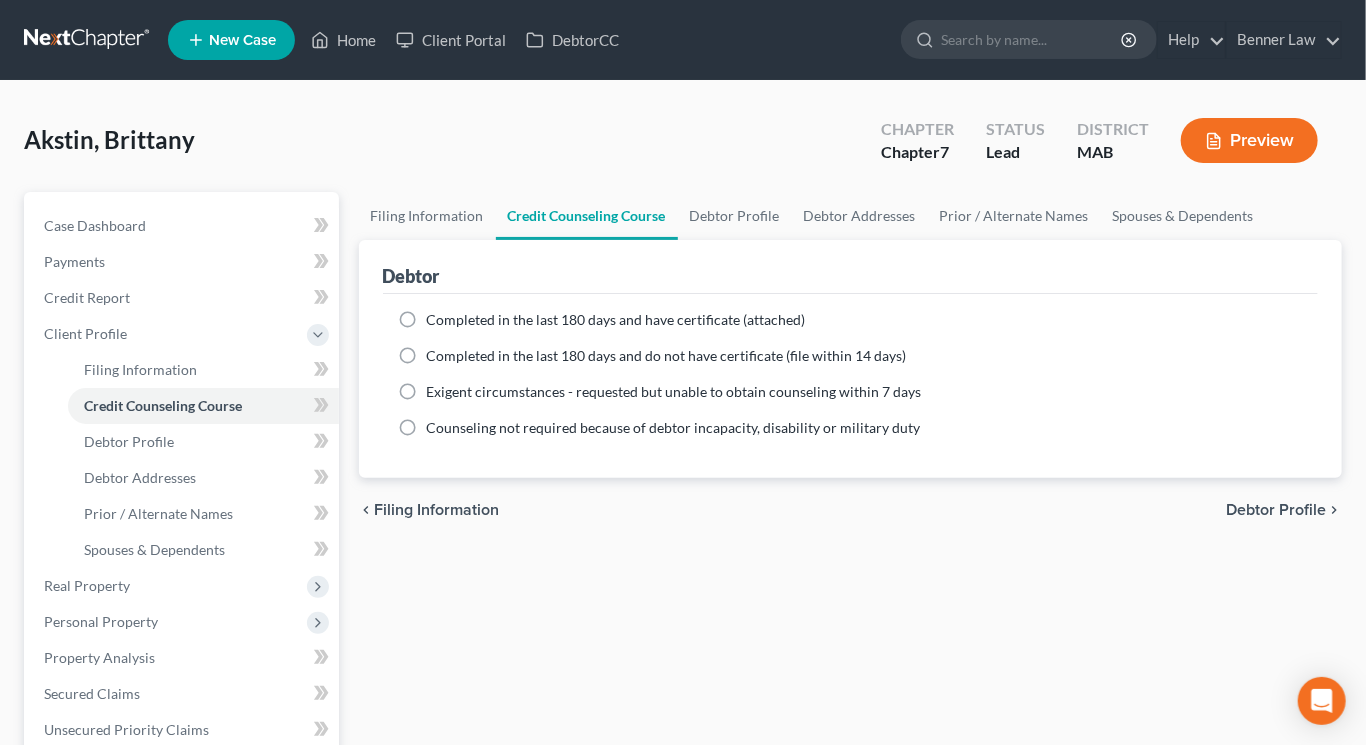 click on "Completed in the last 180 days and have certificate (attached)" at bounding box center (616, 320) 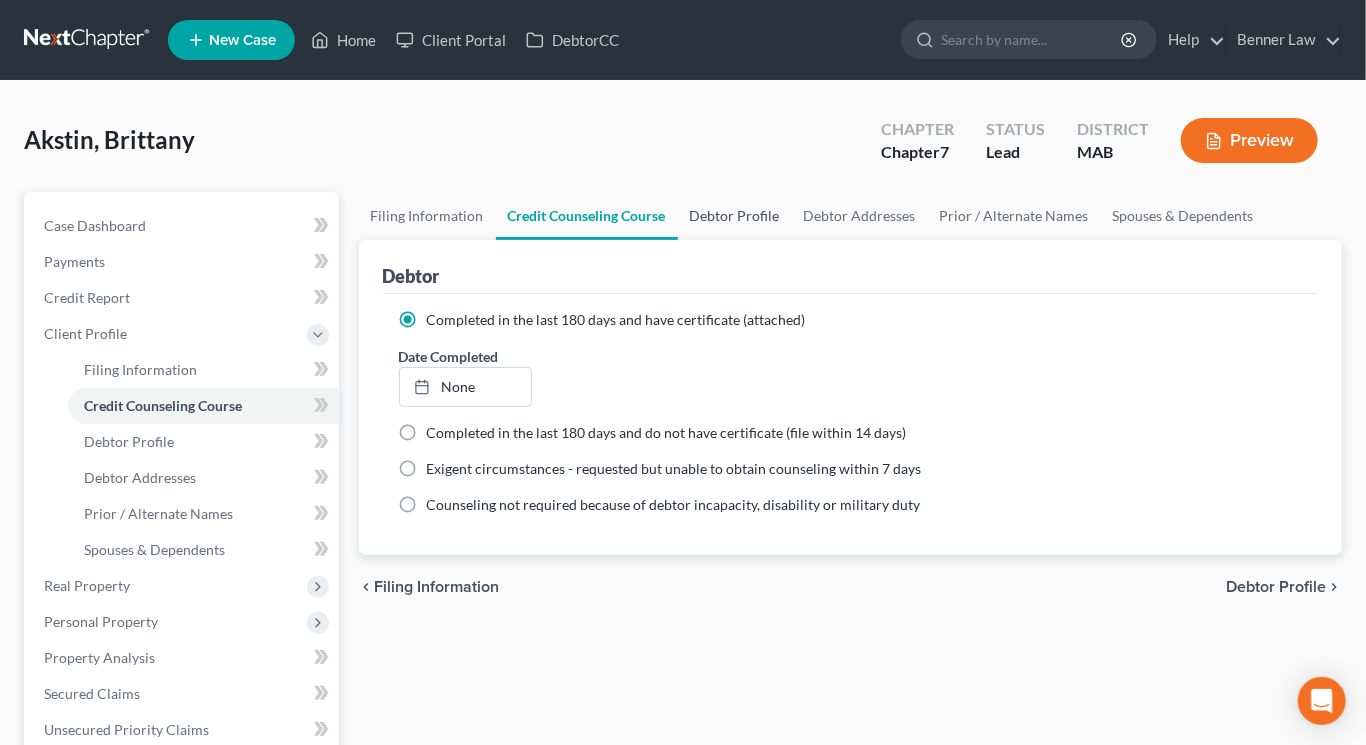 click on "Debtor Profile" at bounding box center [735, 216] 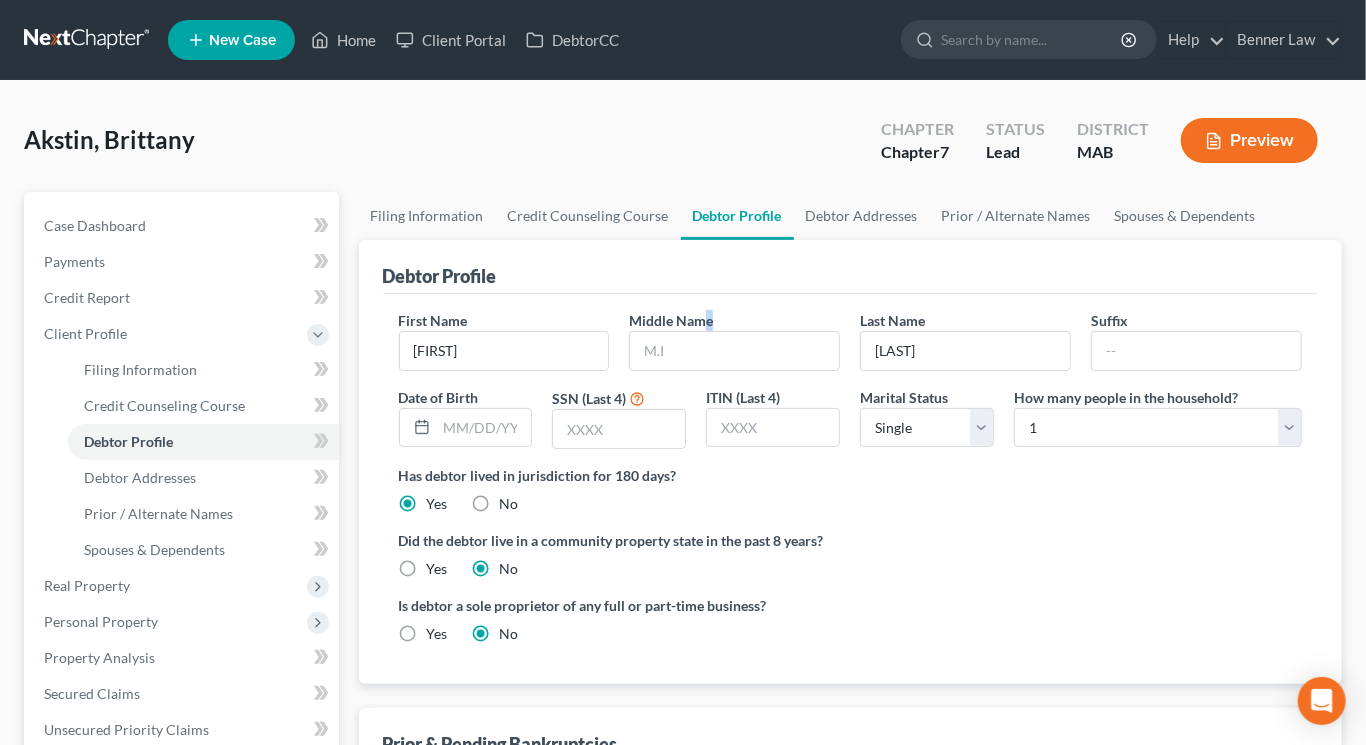 click on "Middle Name" at bounding box center (671, 320) 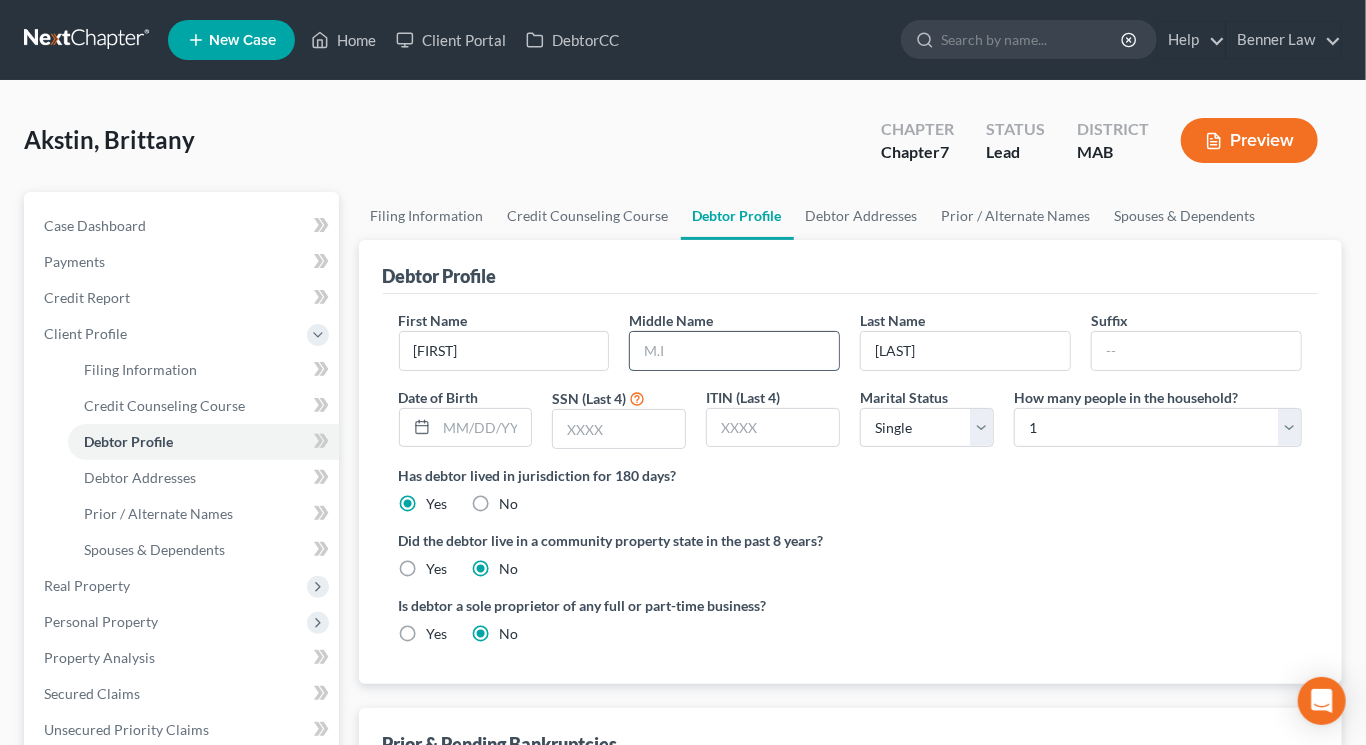 click at bounding box center (734, 351) 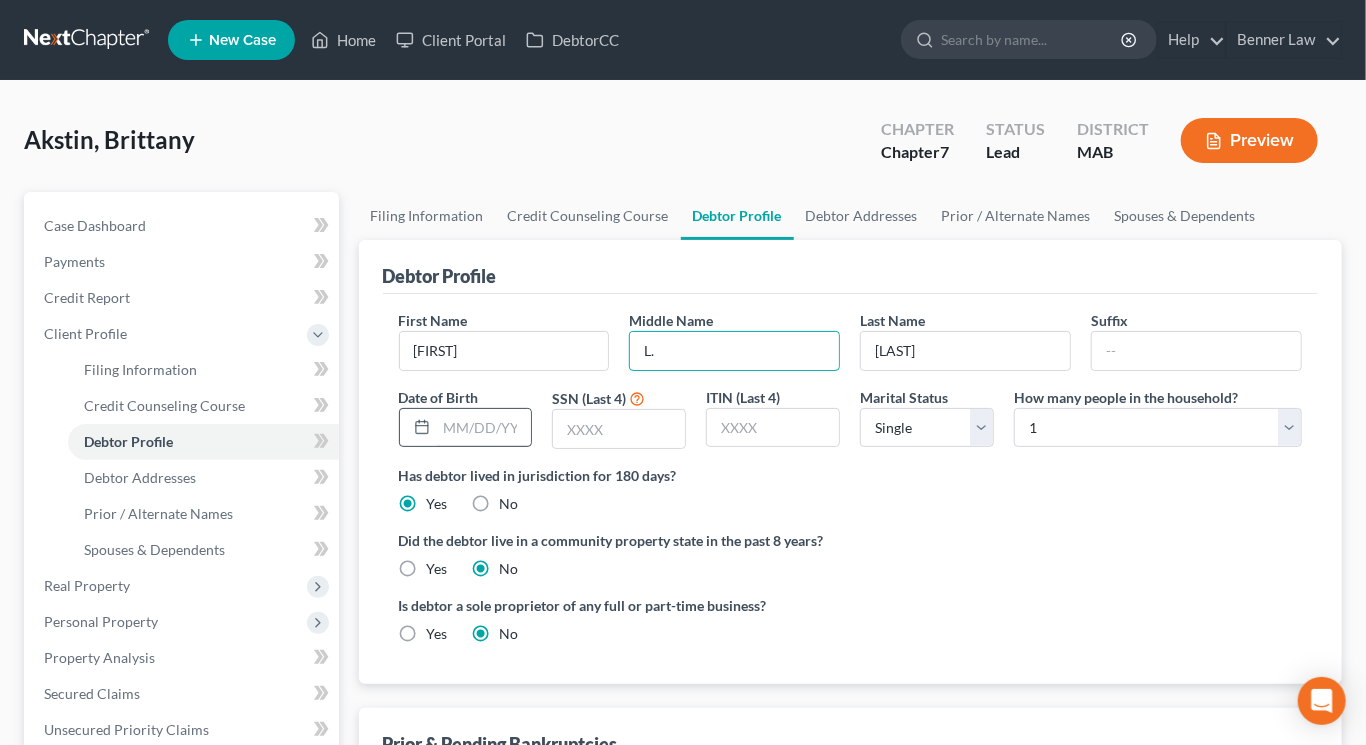 type on "L." 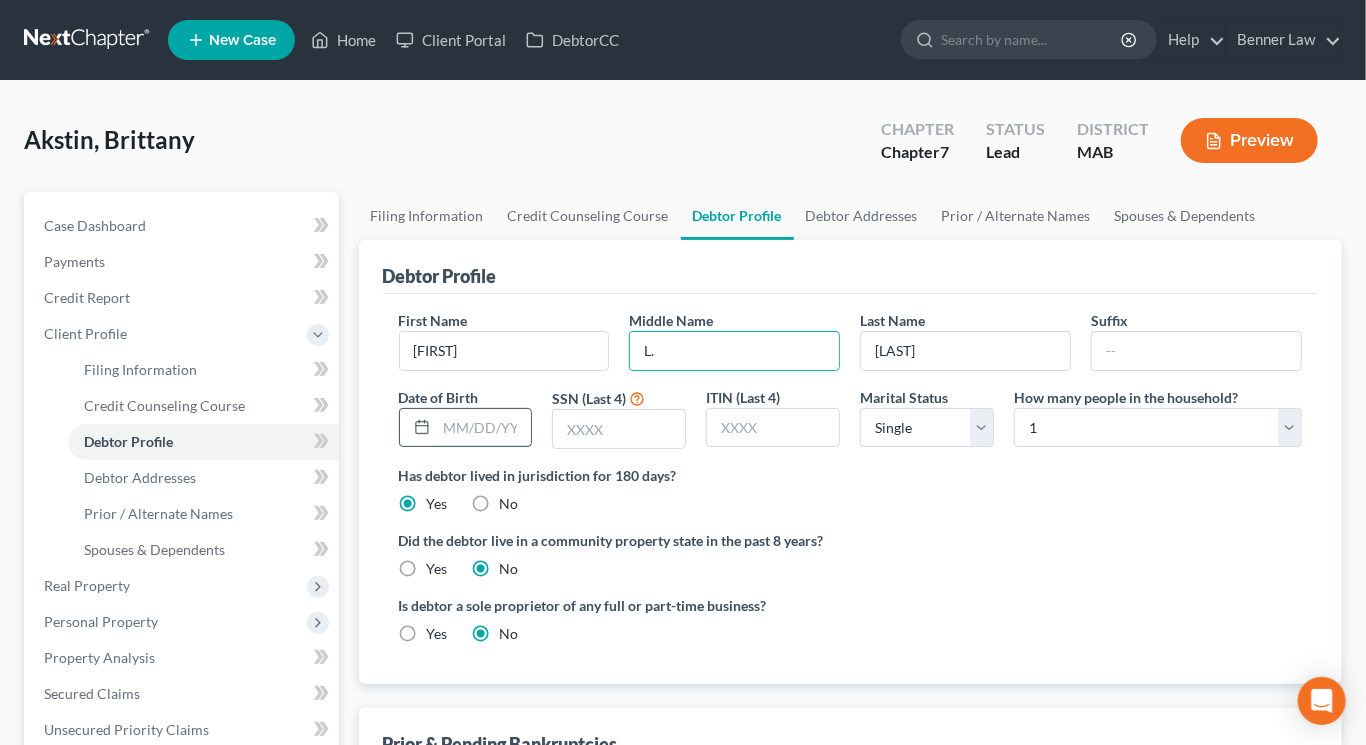 click at bounding box center [484, 428] 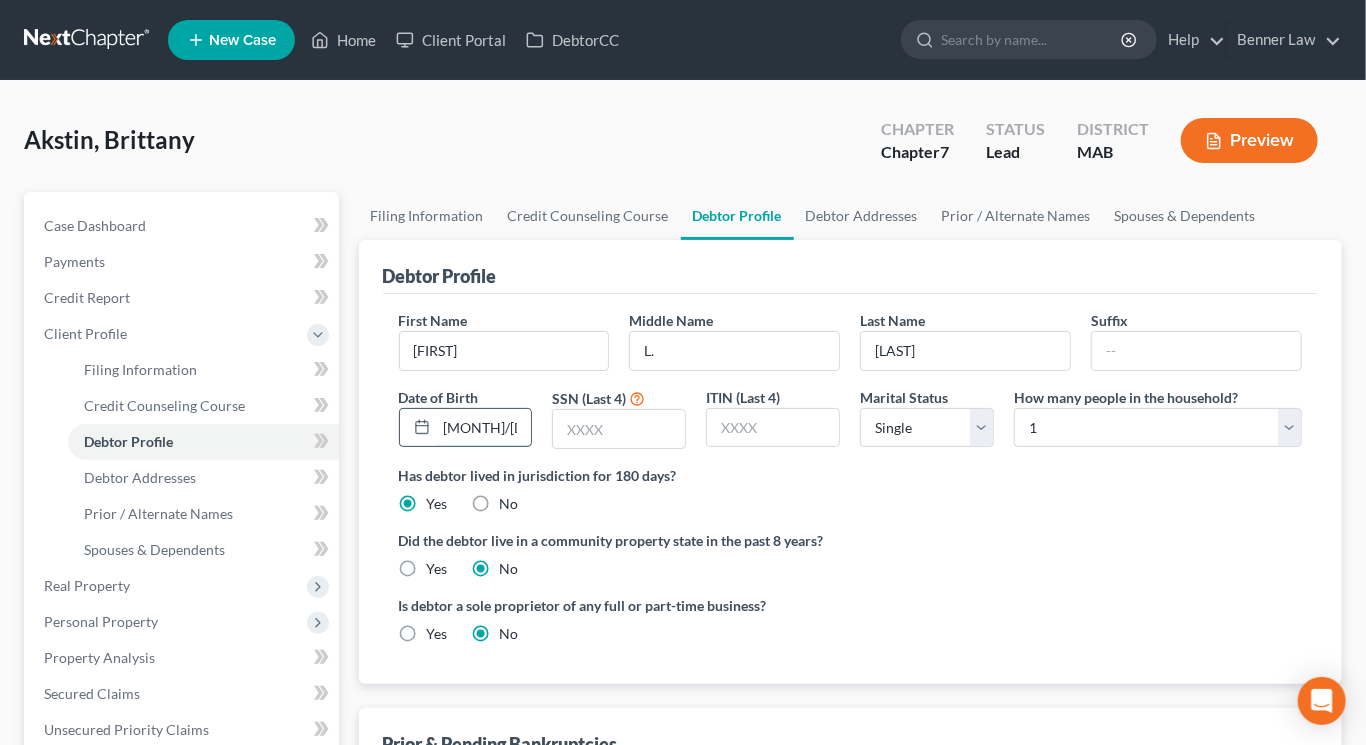 scroll, scrollTop: 0, scrollLeft: 20, axis: horizontal 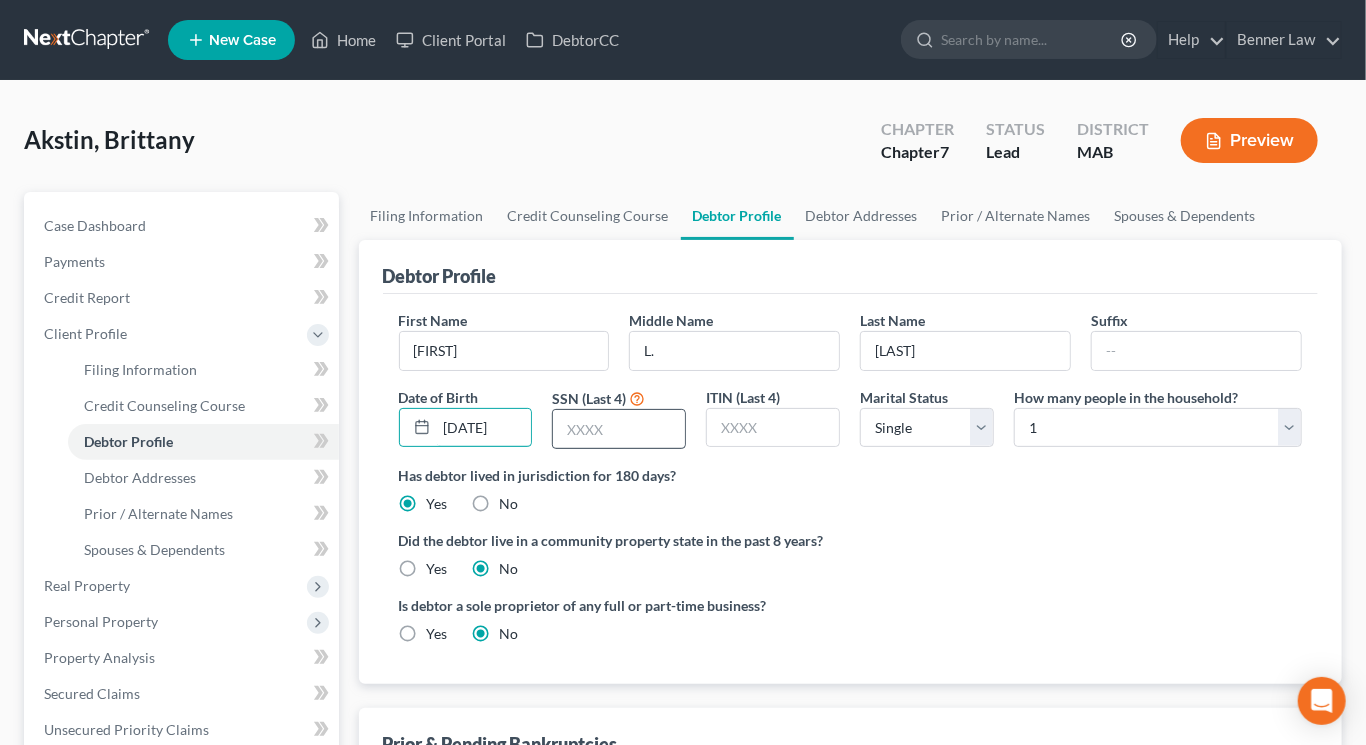 type on "[DATE]" 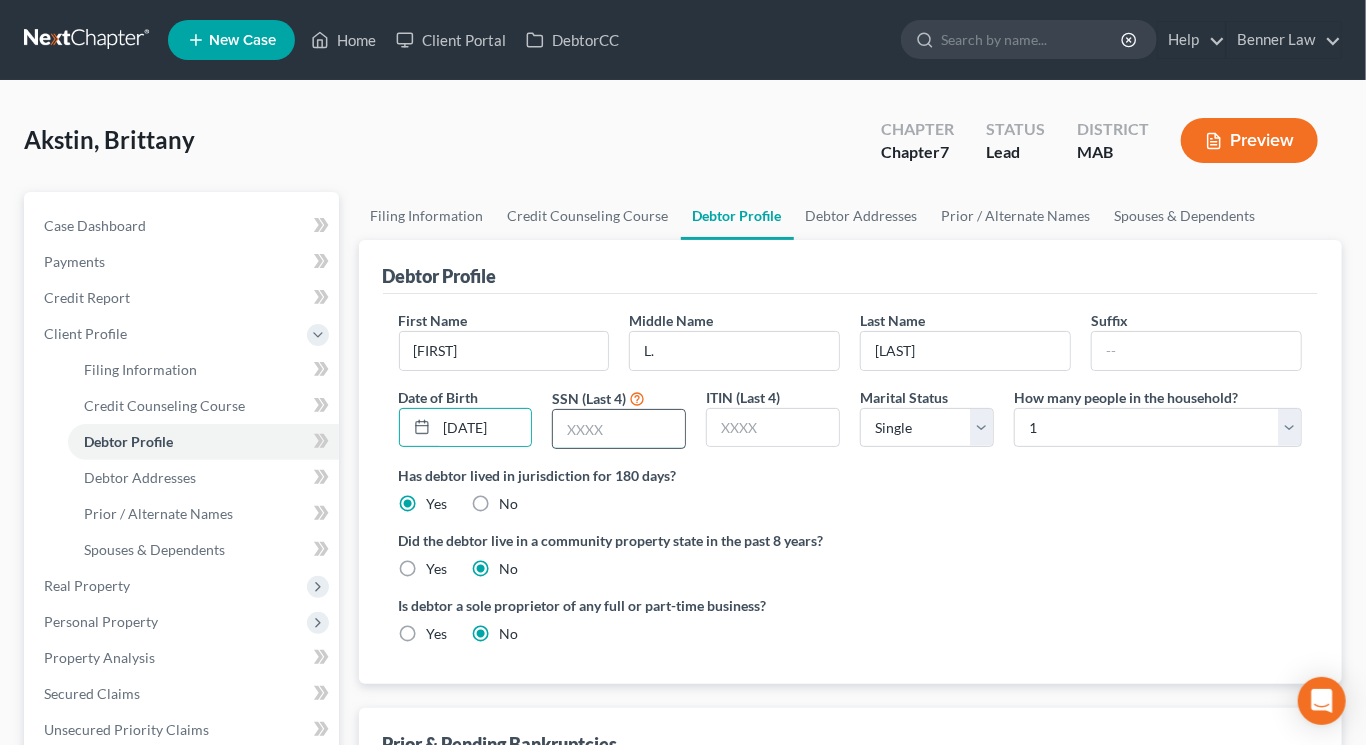 click at bounding box center (619, 429) 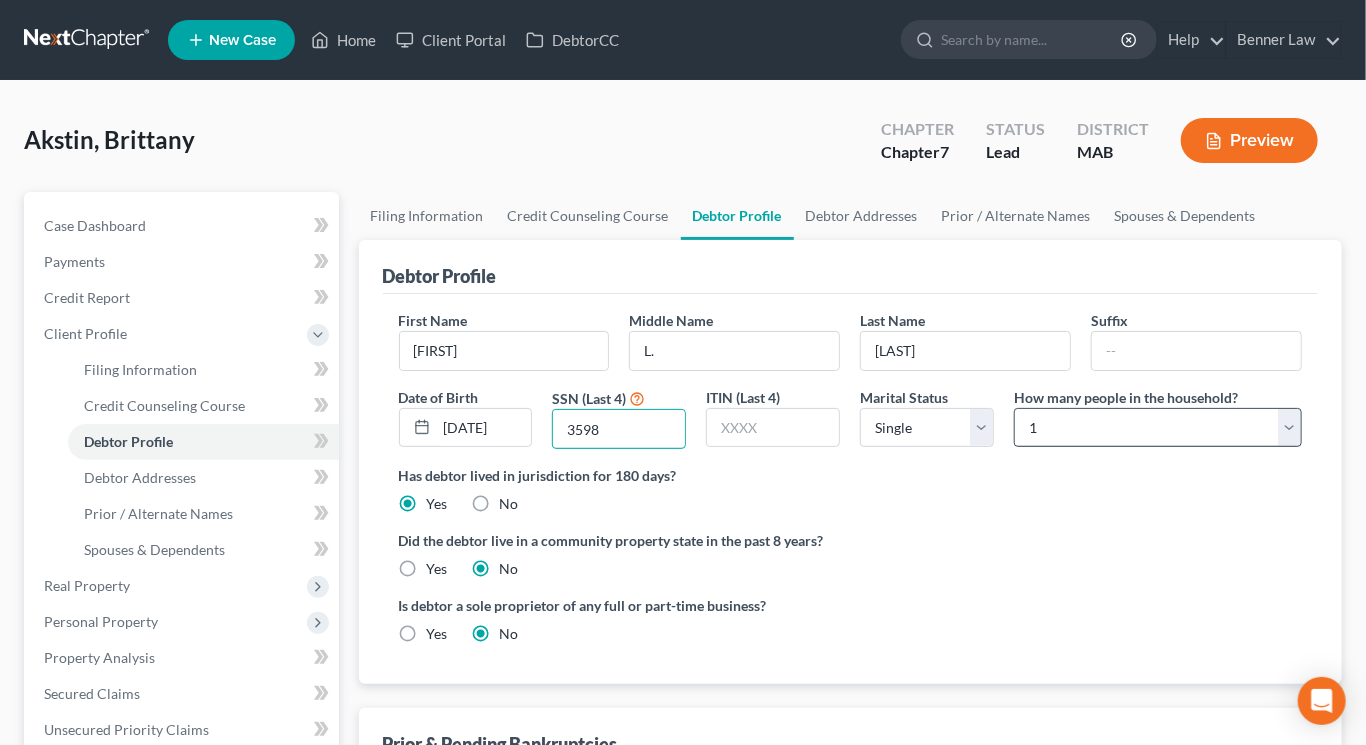 type on "3598" 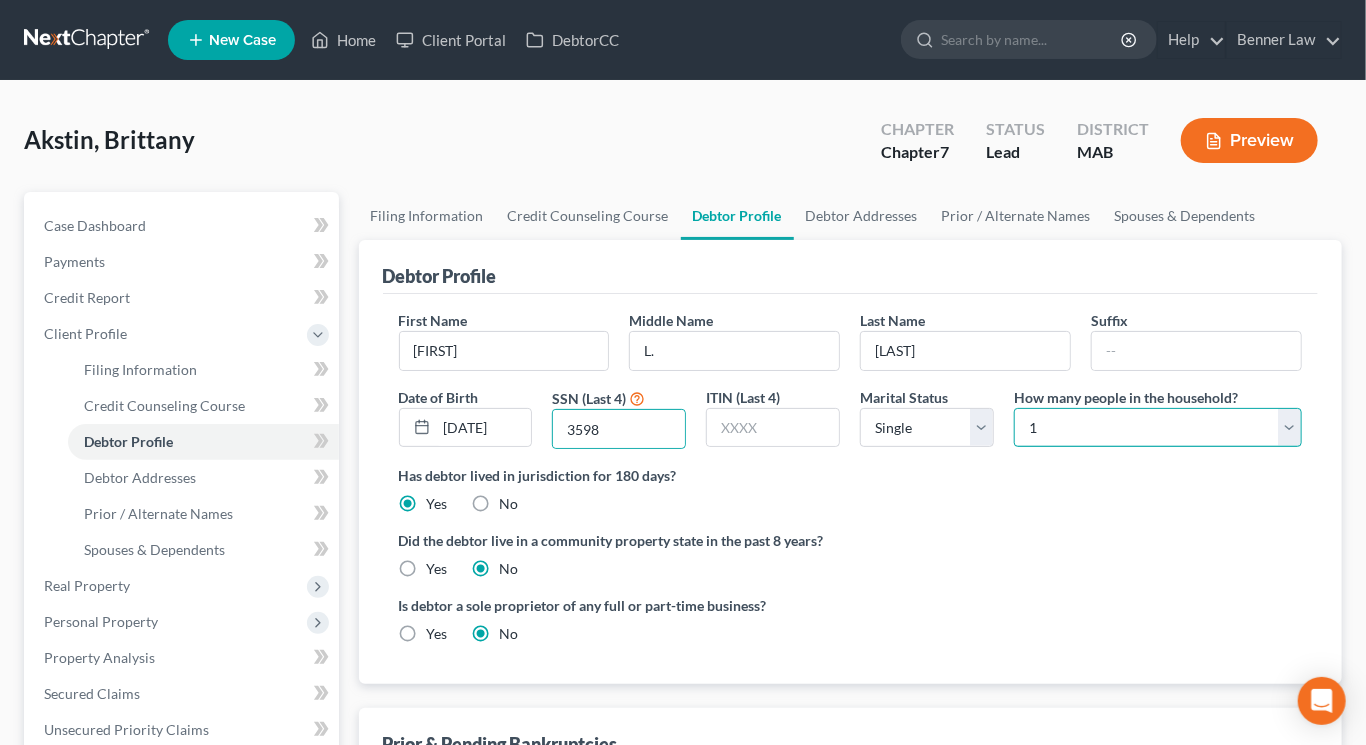 click on "Select 1 2 3 4 5 6 7 8 9 10 11 12 13 14 15 16 17 18 19 20" at bounding box center [1158, 428] 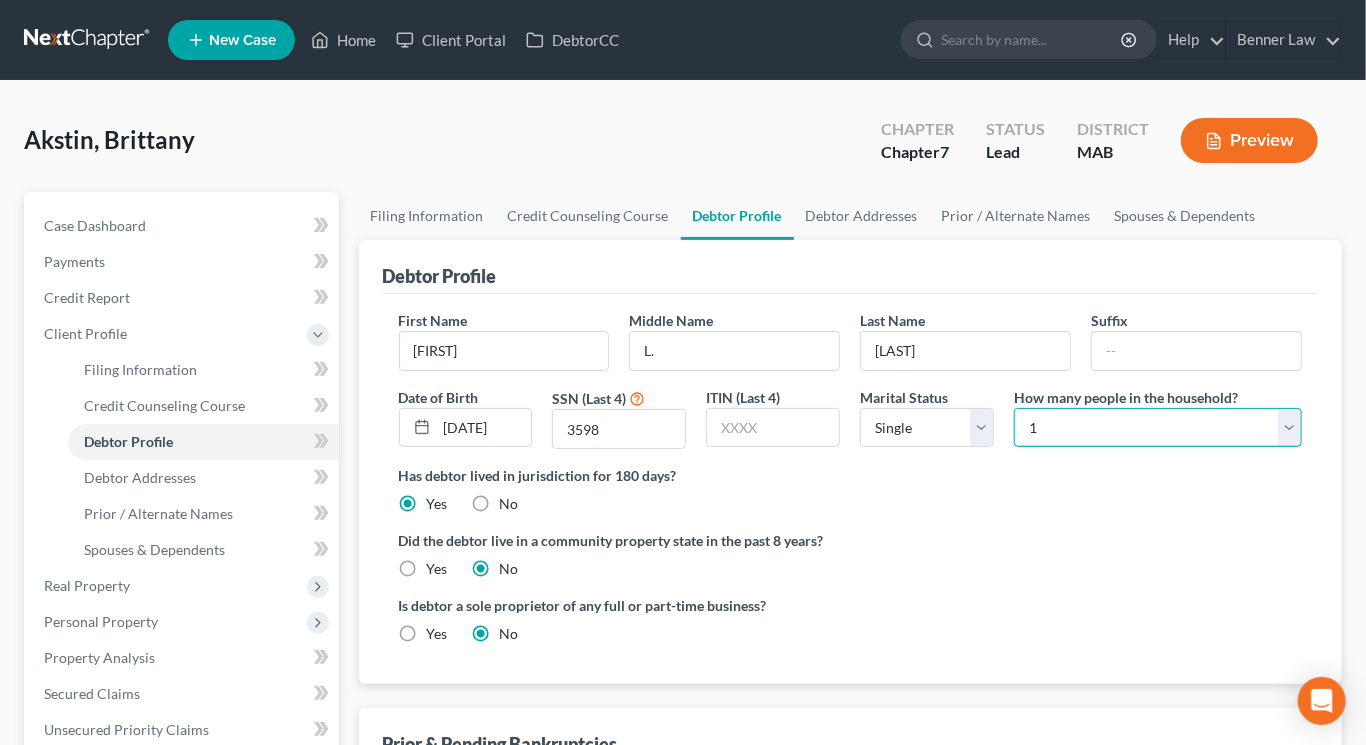 select on "2" 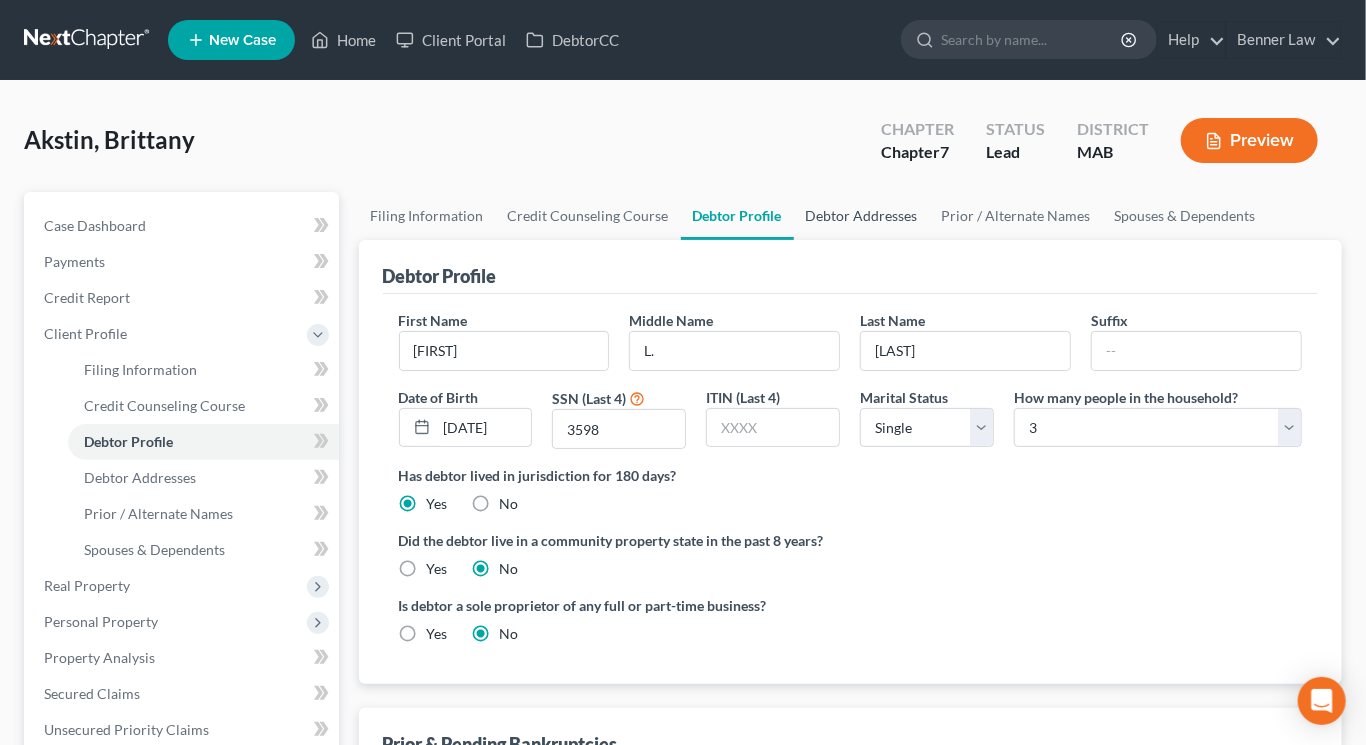 click on "Debtor Addresses" at bounding box center [862, 216] 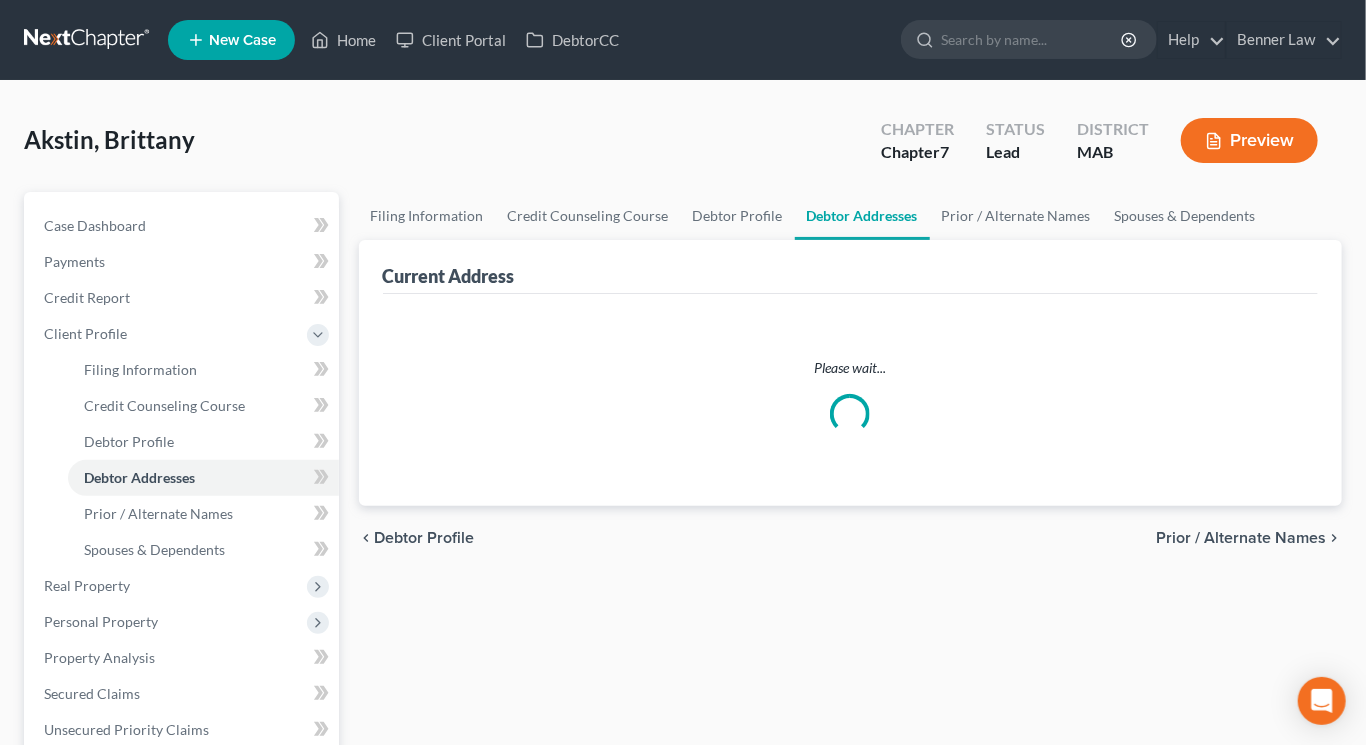 select on "0" 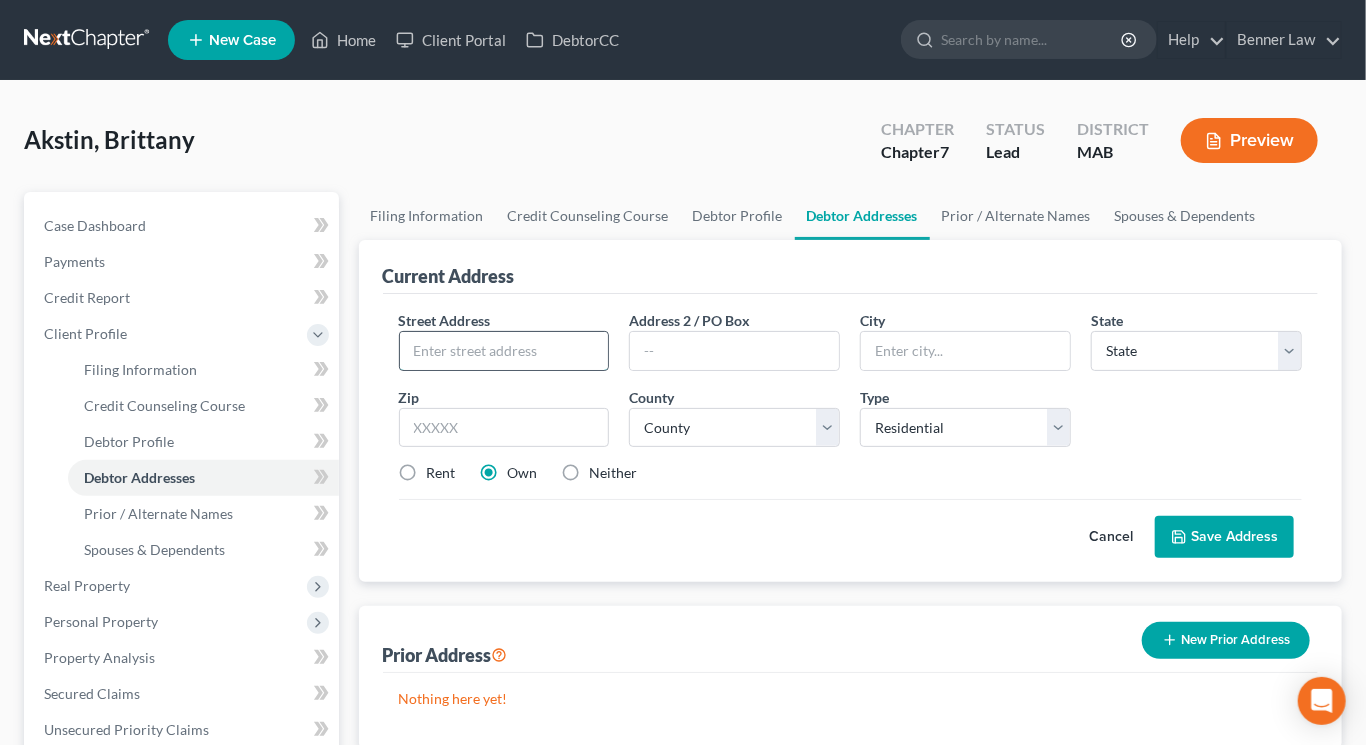 click at bounding box center [504, 351] 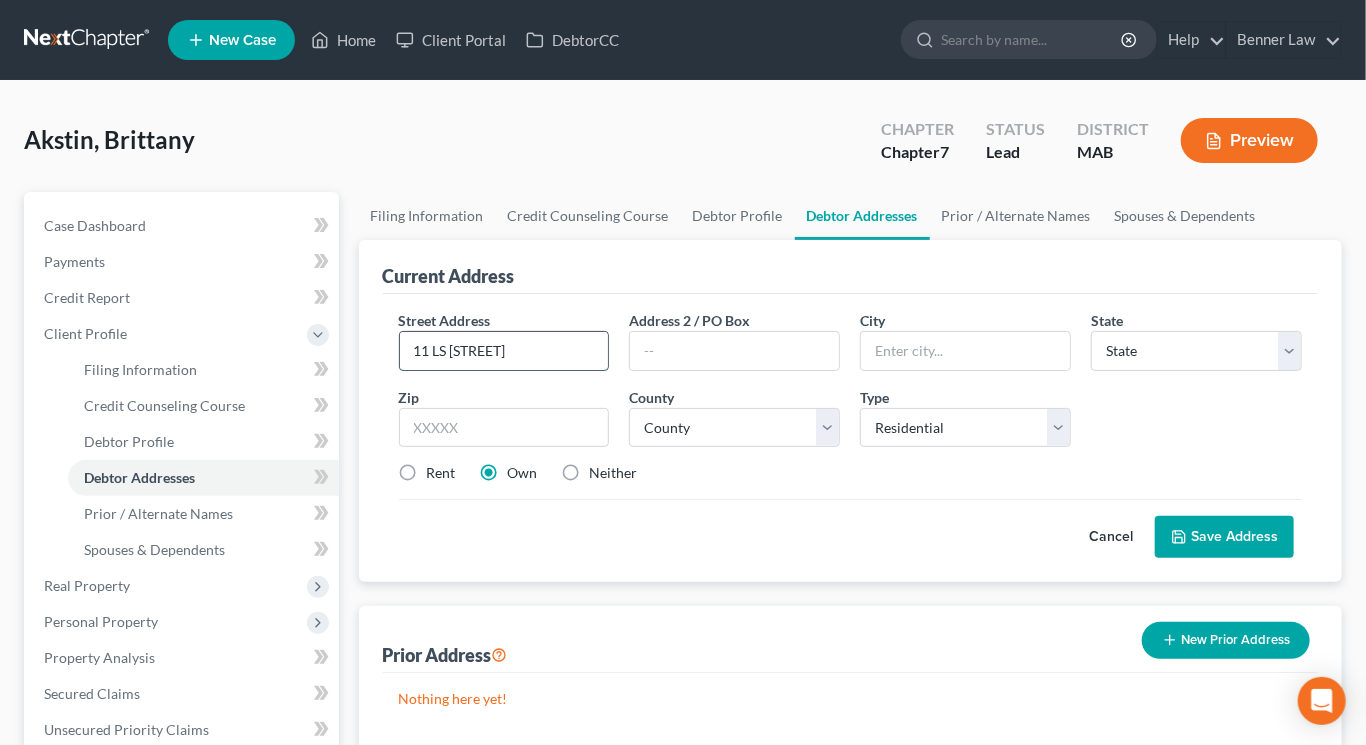 type on "11 LS [STREET]" 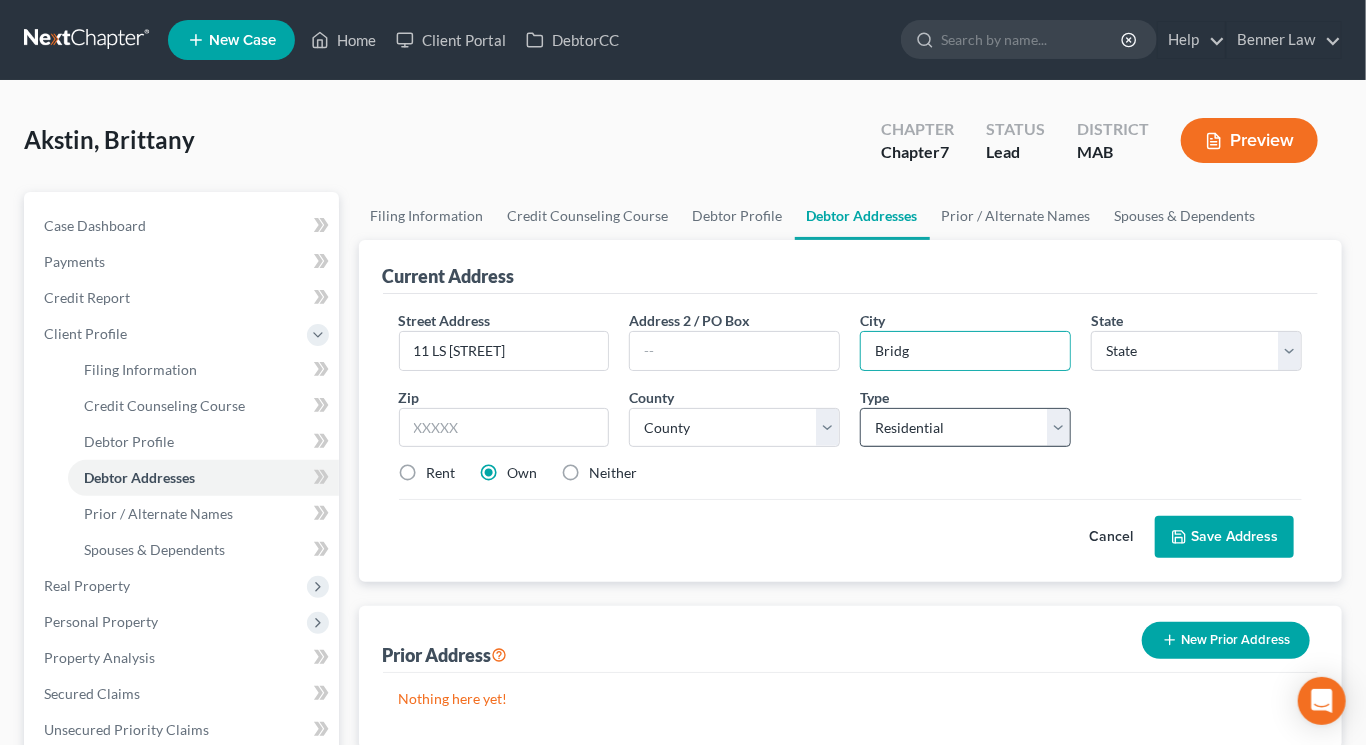 type on "Bridgewater" 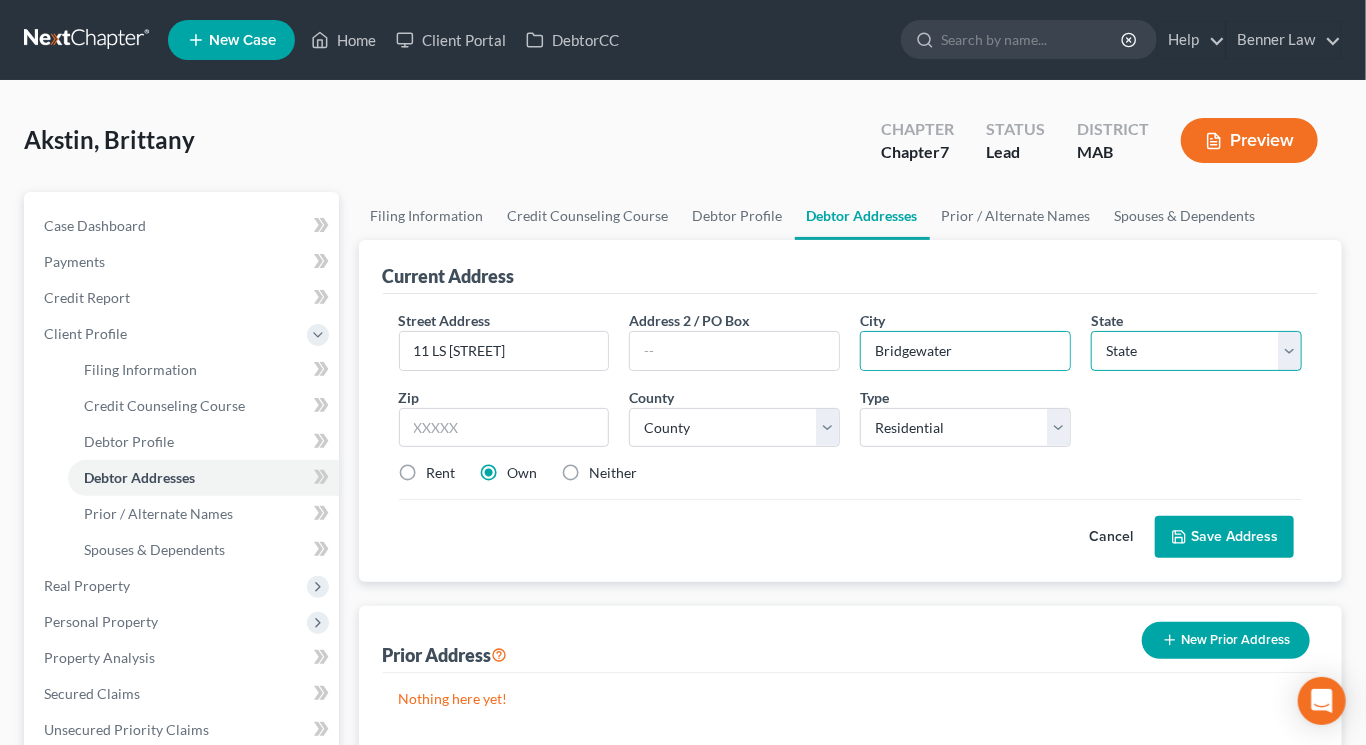 click on "State AL AK AR AZ CA CO CT DE DC FL GA GU HI ID IL IN IA KS KY LA ME MD MA MI MN MS MO MT NC ND NE NV NH NJ NM NY OH OK OR PA PR RI SC SD TN TX UT VI VA VT WA WV WI WY" at bounding box center [1196, 351] 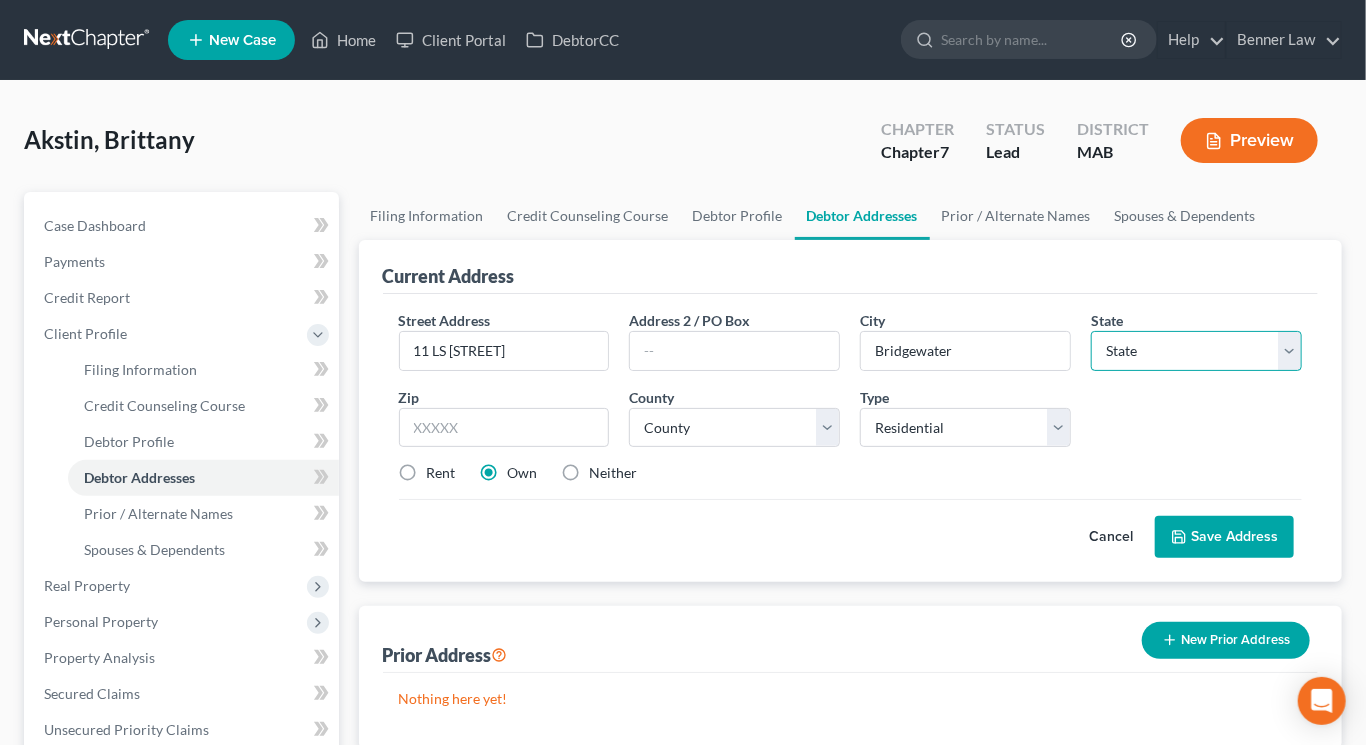 select on "22" 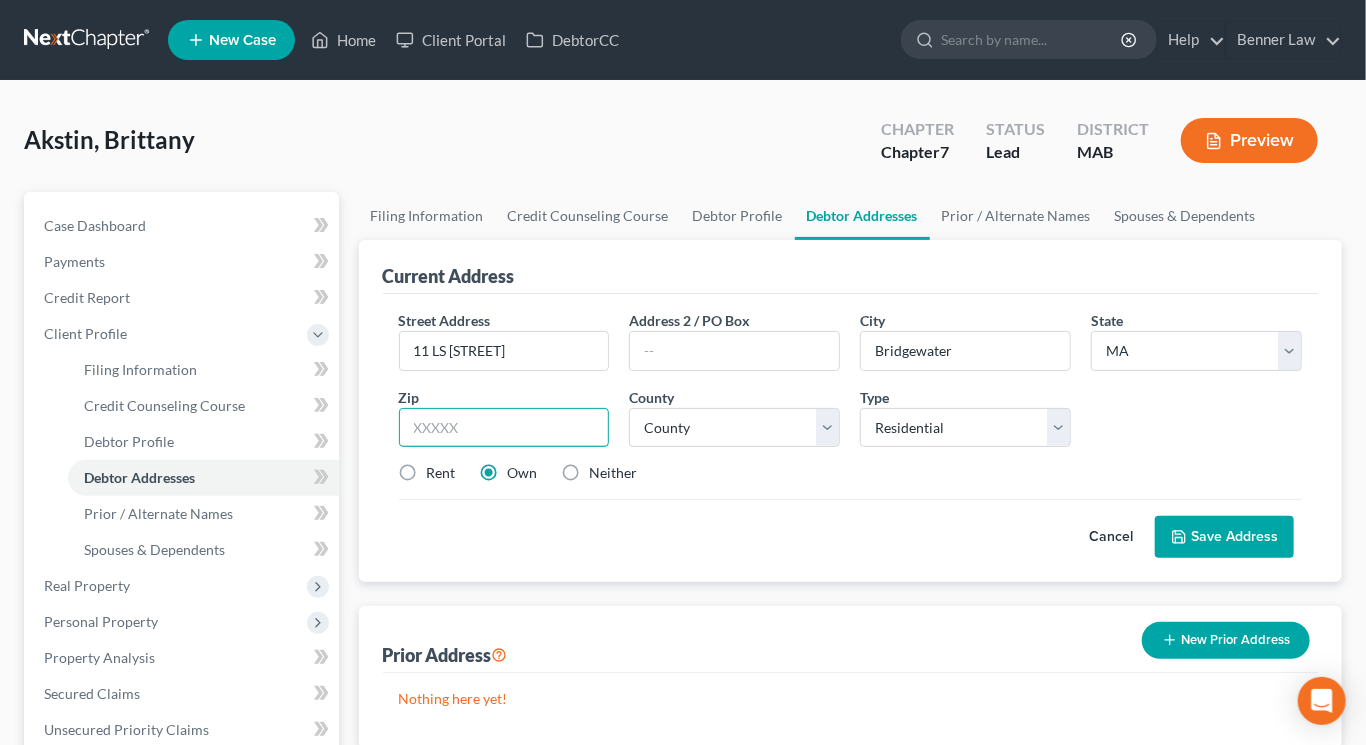 click at bounding box center [504, 428] 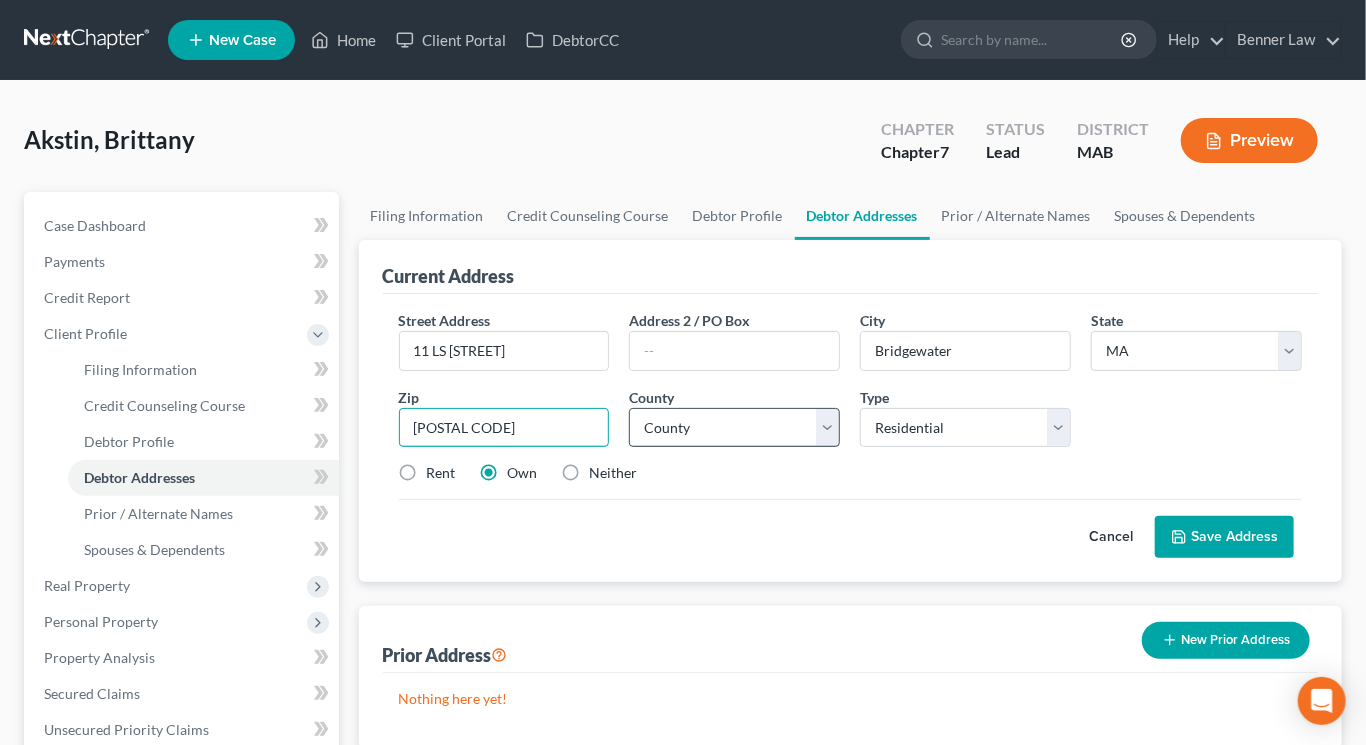 type on "[POSTAL CODE]" 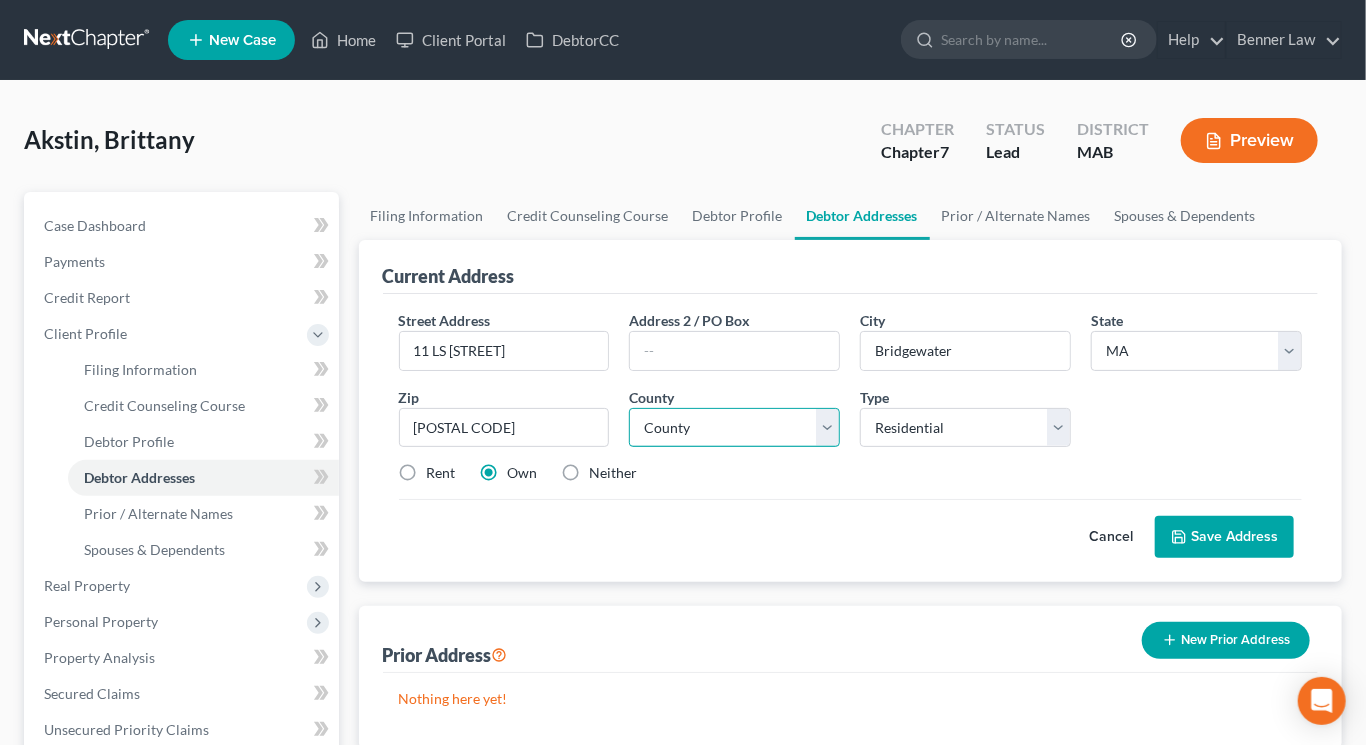 click on "County Barnstable County Berkshire County Bristol County Dukes County Essex County Franklin County Hampden County Hampshire County Middlesex County Nantucket County Norfolk County Plymouth County Suffolk County Worcester County" at bounding box center [734, 428] 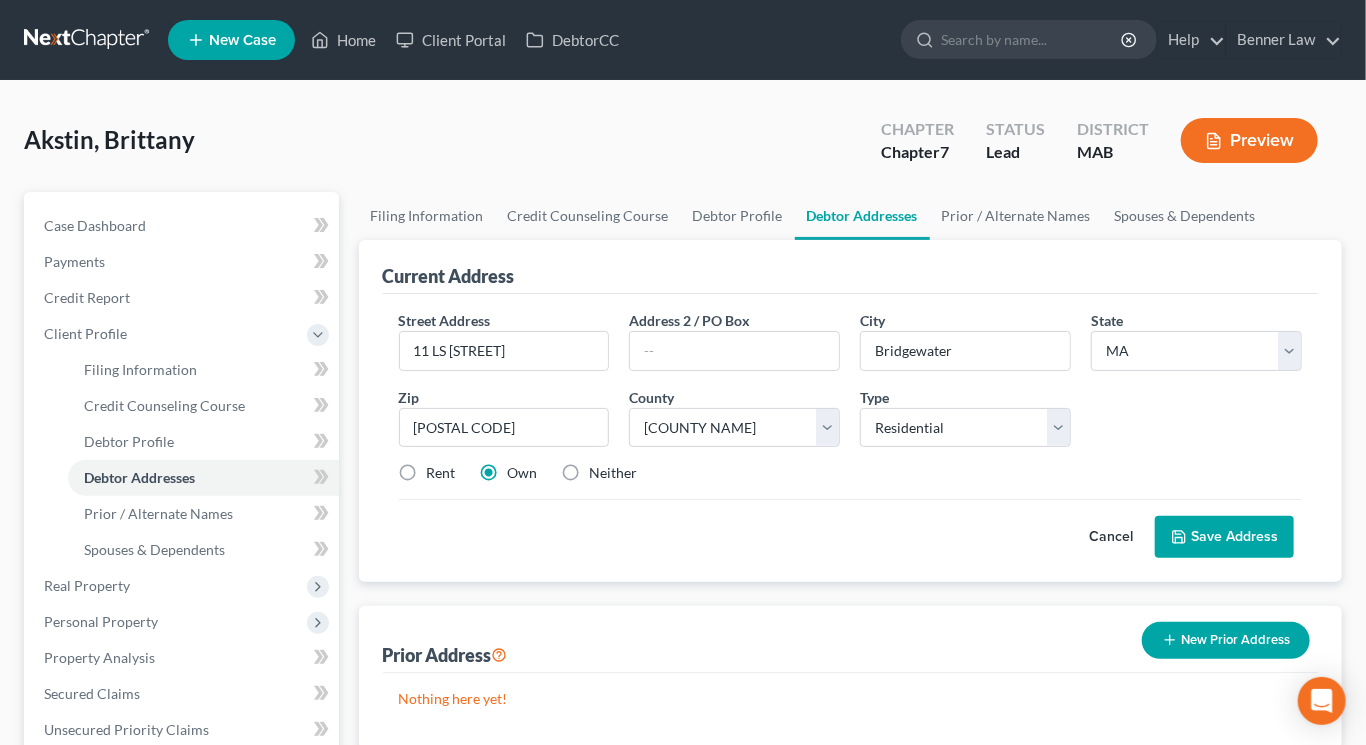 click on "Rent" at bounding box center [441, 473] 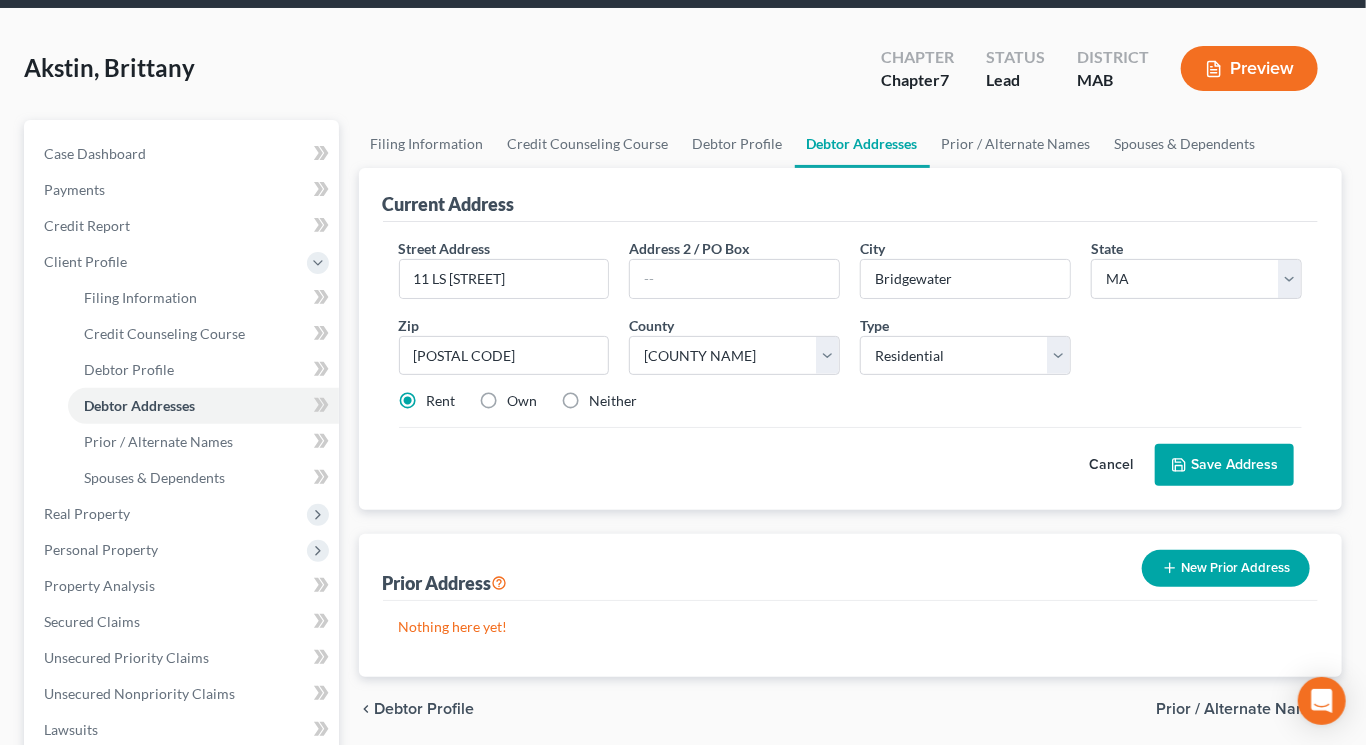 scroll, scrollTop: 123, scrollLeft: 0, axis: vertical 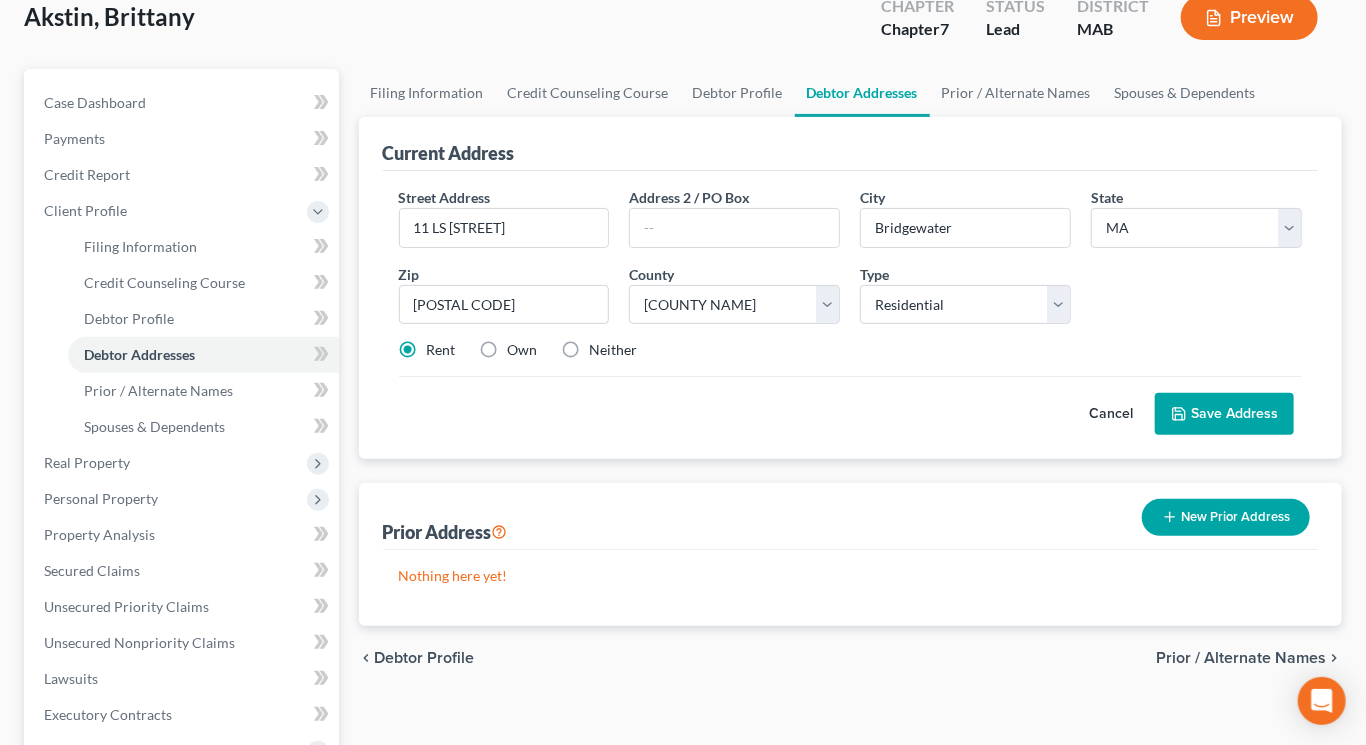 click on "Save Address" at bounding box center [1224, 414] 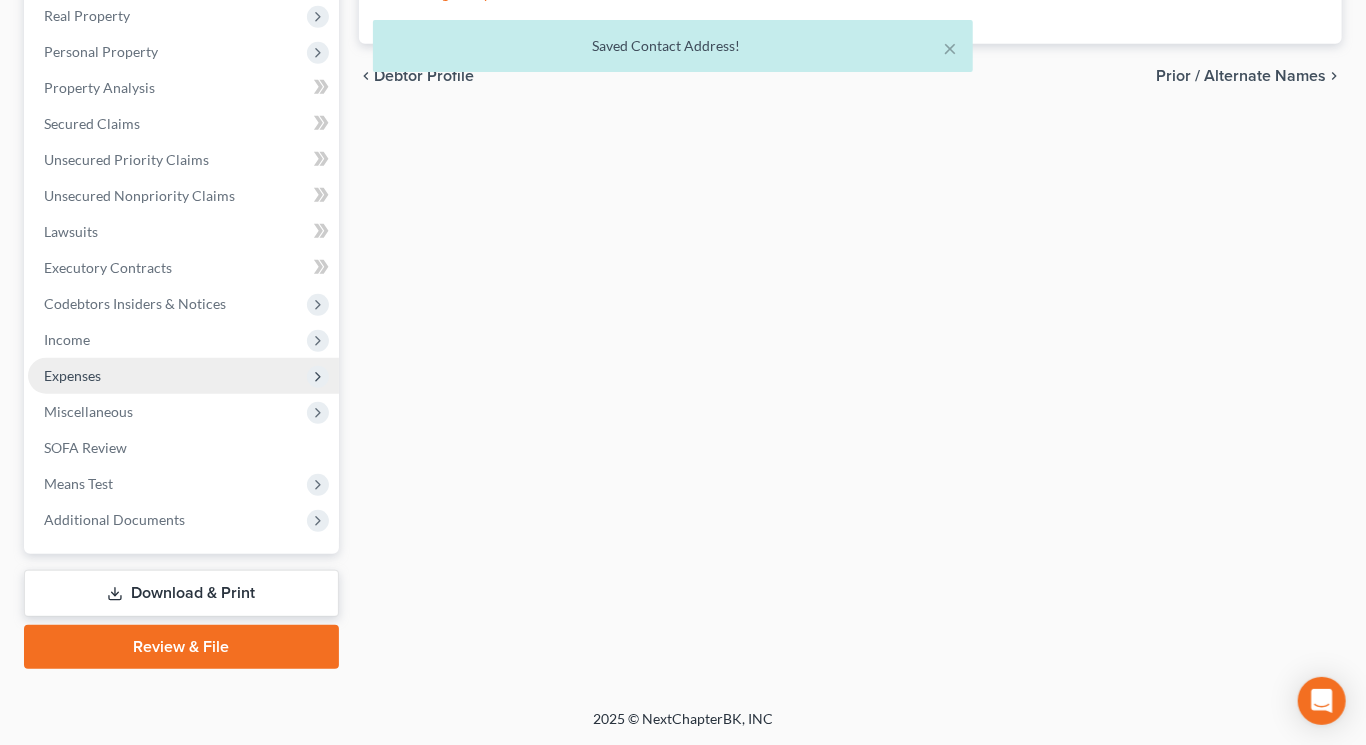 click on "Expenses" at bounding box center [183, 376] 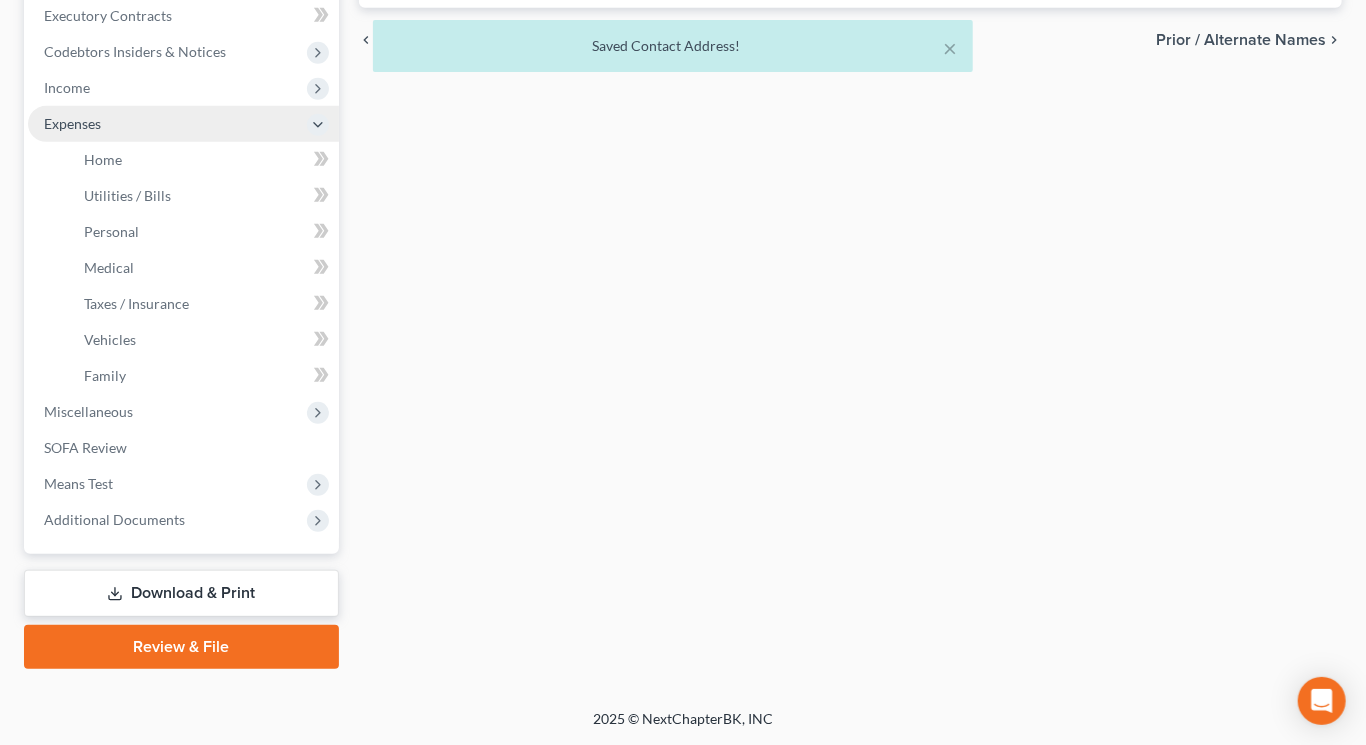 scroll, scrollTop: 478, scrollLeft: 0, axis: vertical 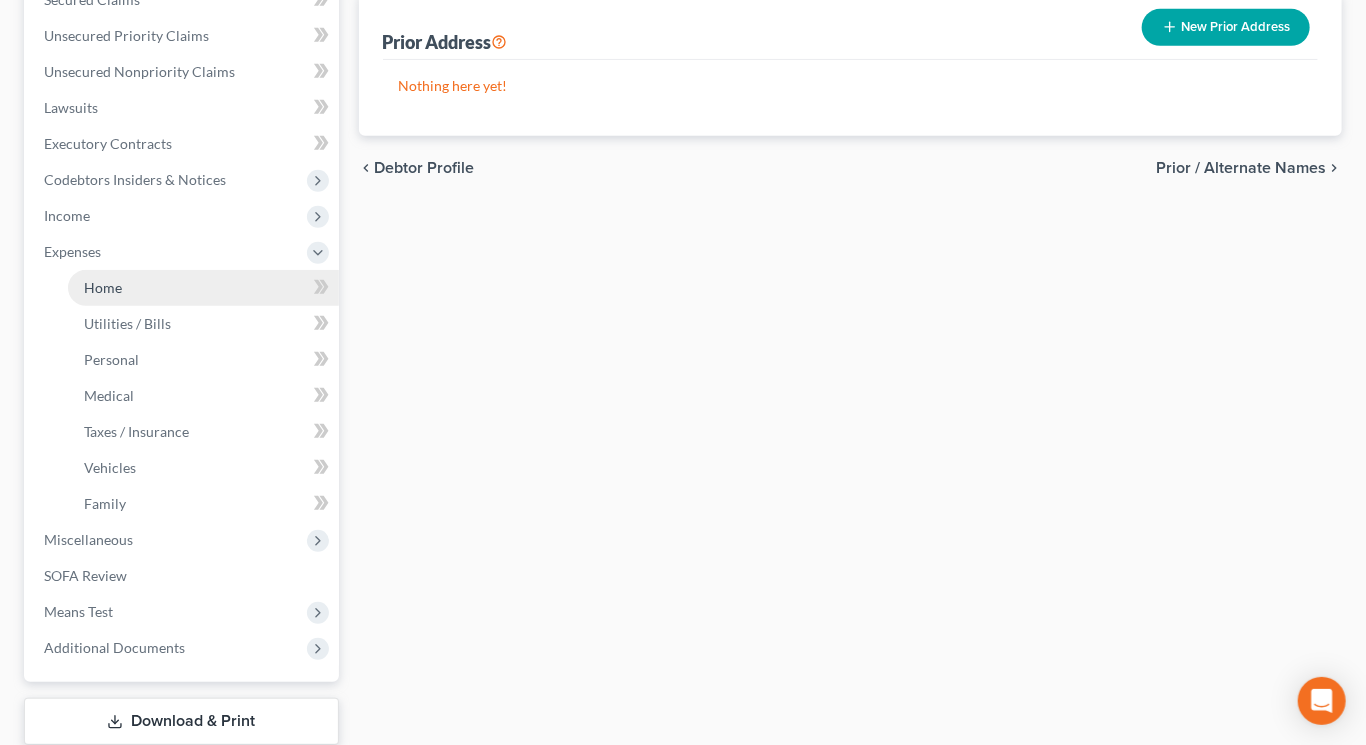 click on "Home" at bounding box center (103, 287) 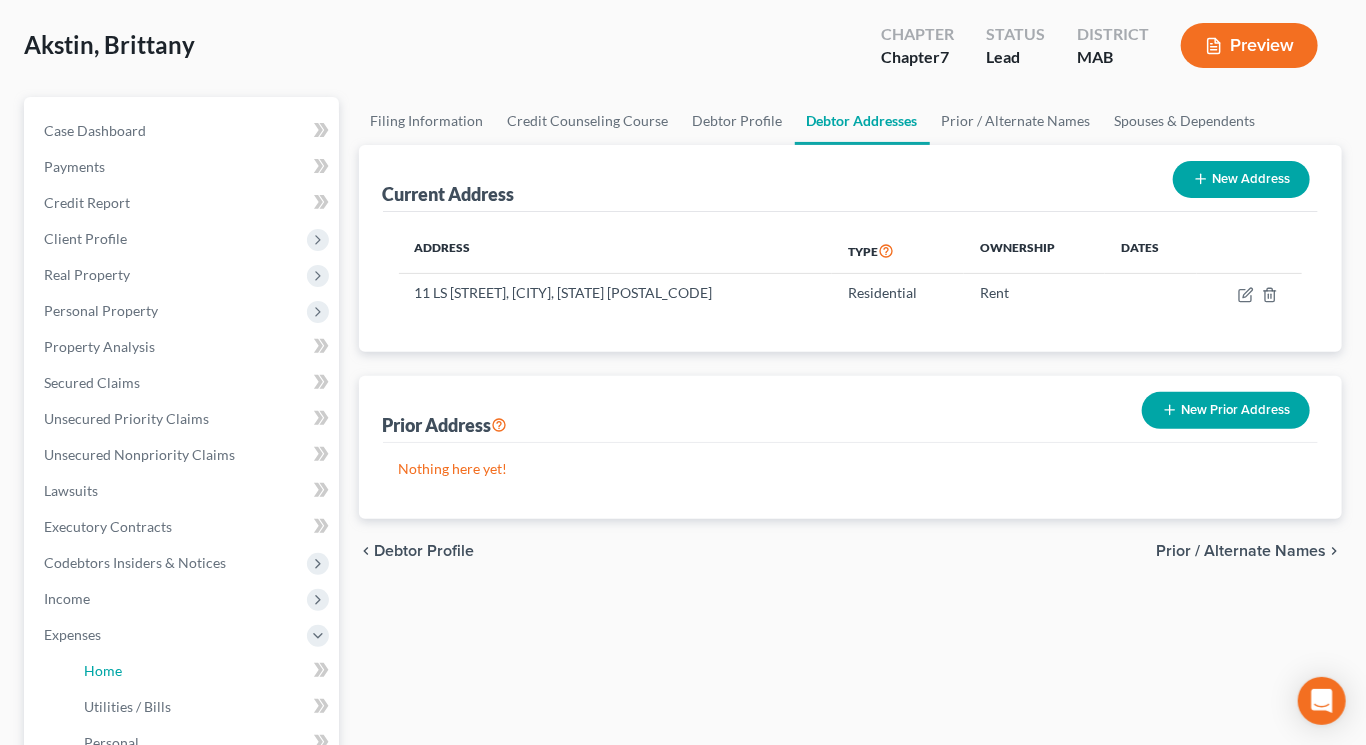 scroll, scrollTop: 0, scrollLeft: 0, axis: both 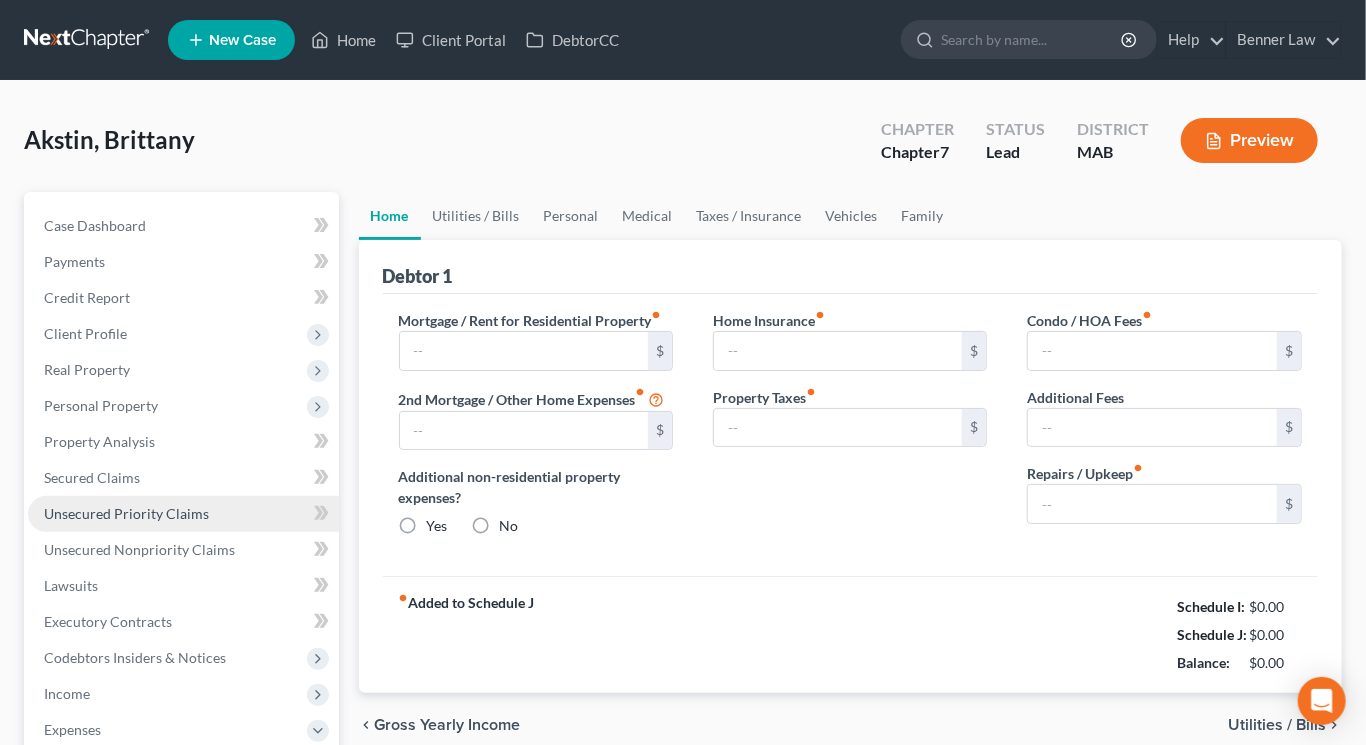 type on "0.00" 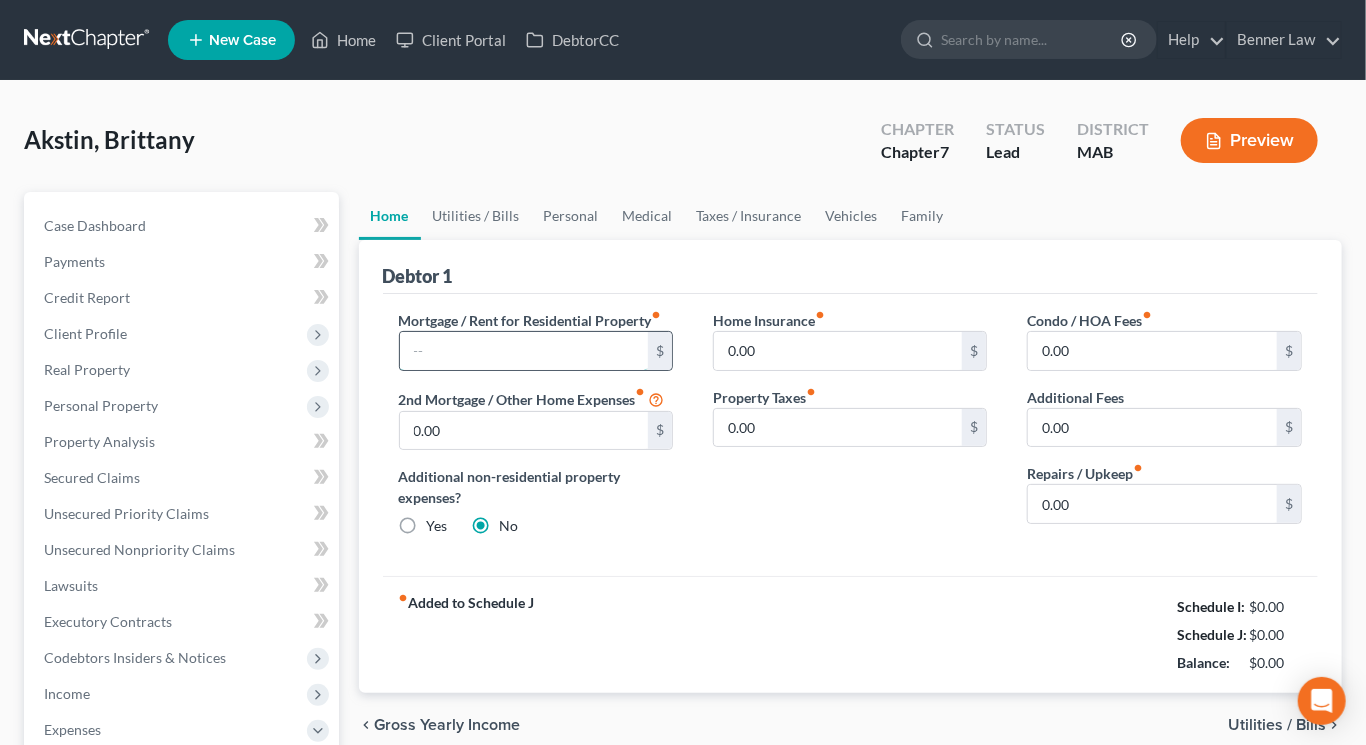 click at bounding box center [524, 351] 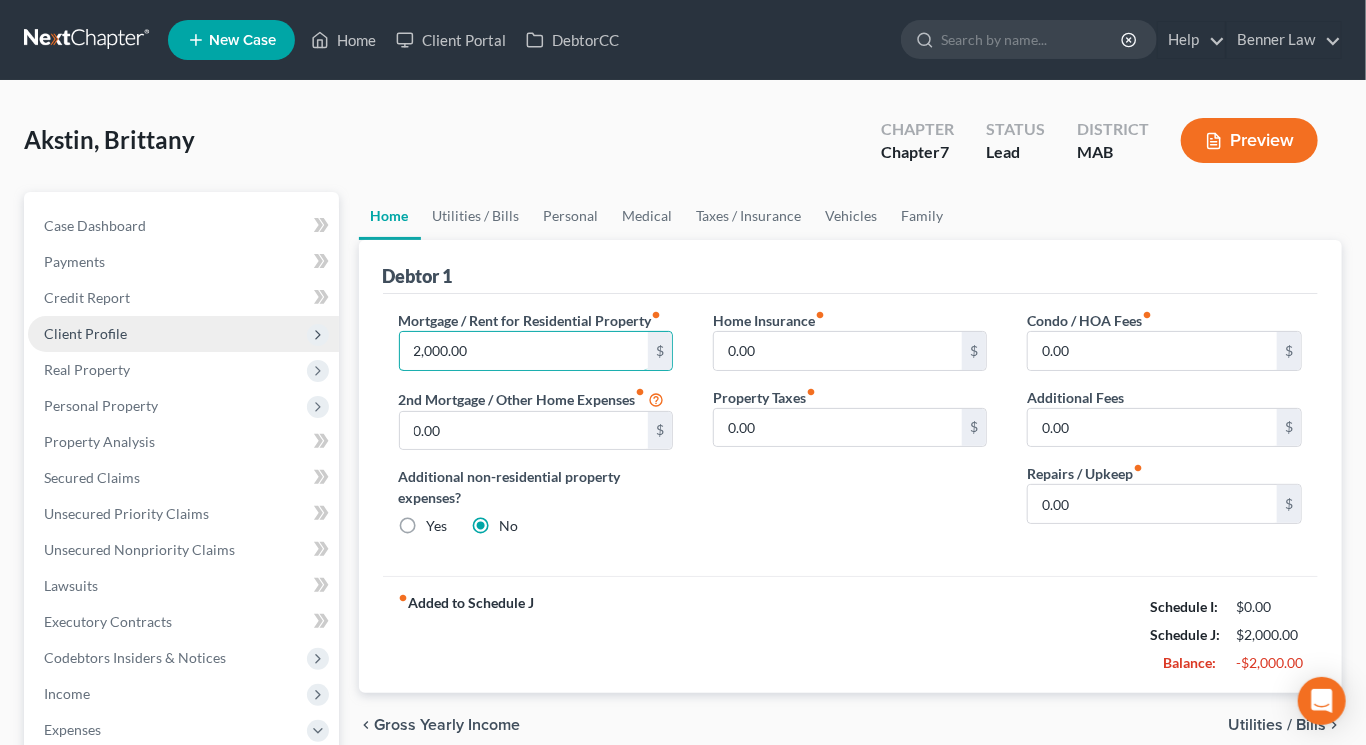 type on "2,000.00" 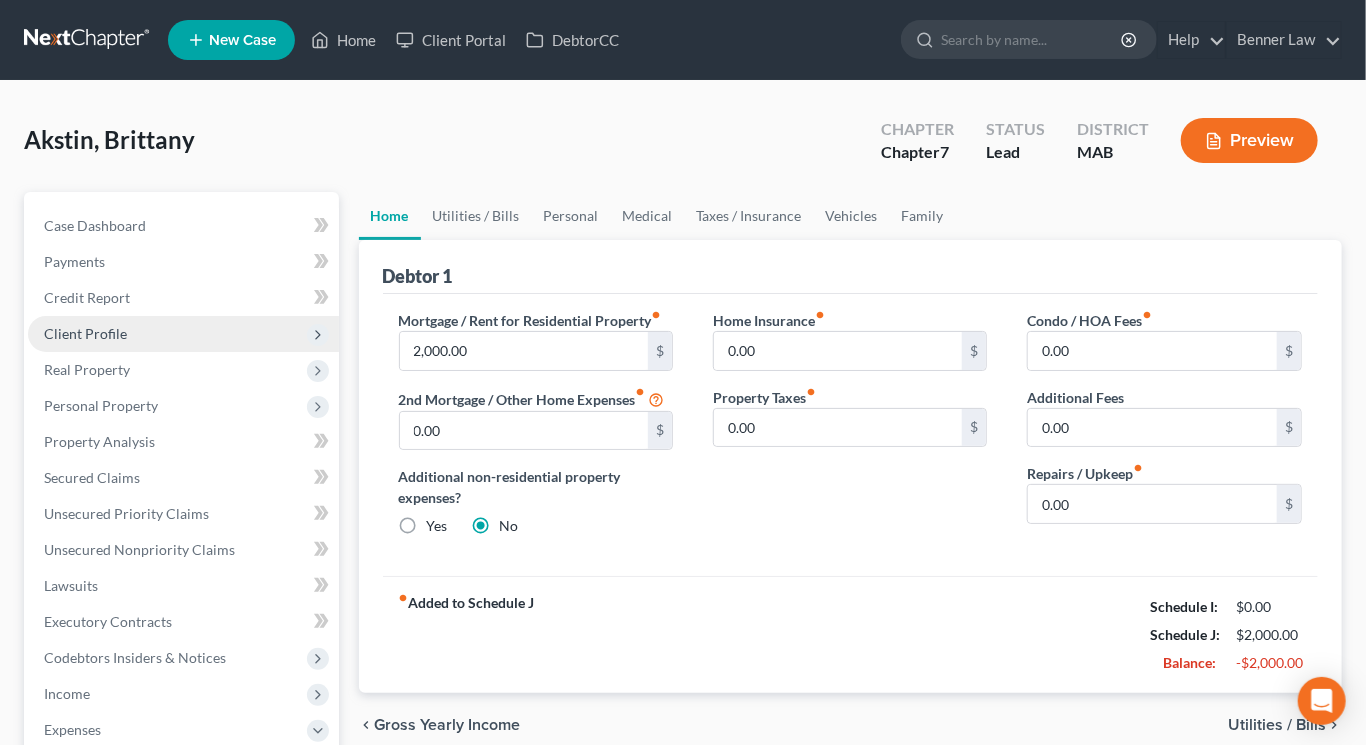 click on "Client Profile" at bounding box center (85, 333) 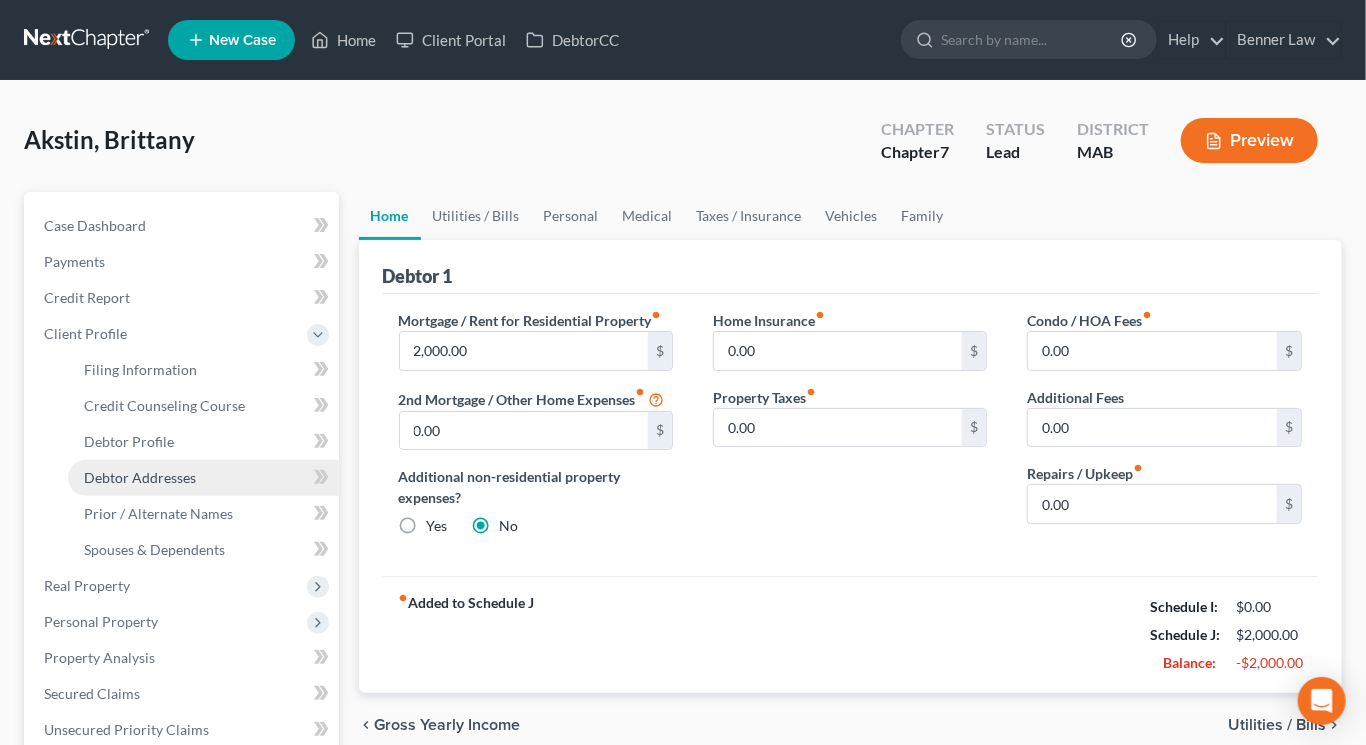 click on "Debtor Addresses" at bounding box center [140, 477] 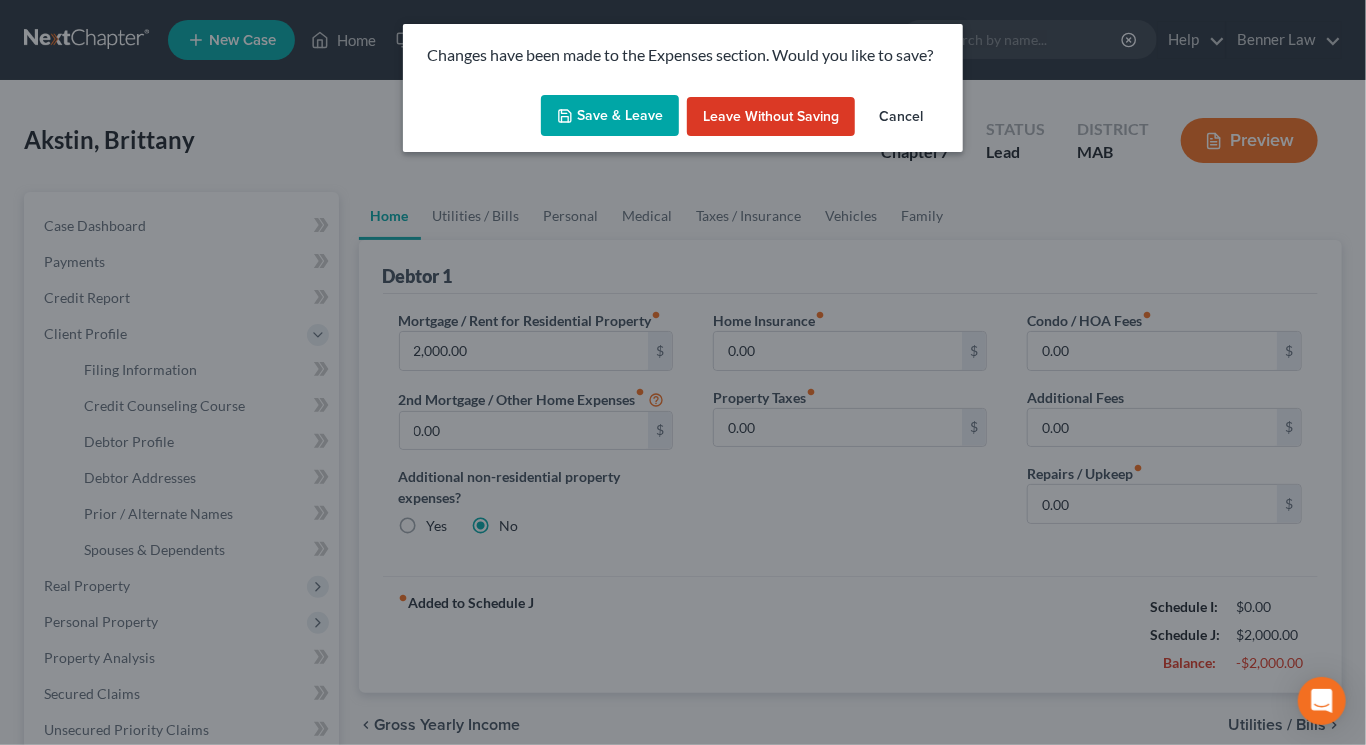 click on "Save & Leave" at bounding box center (610, 116) 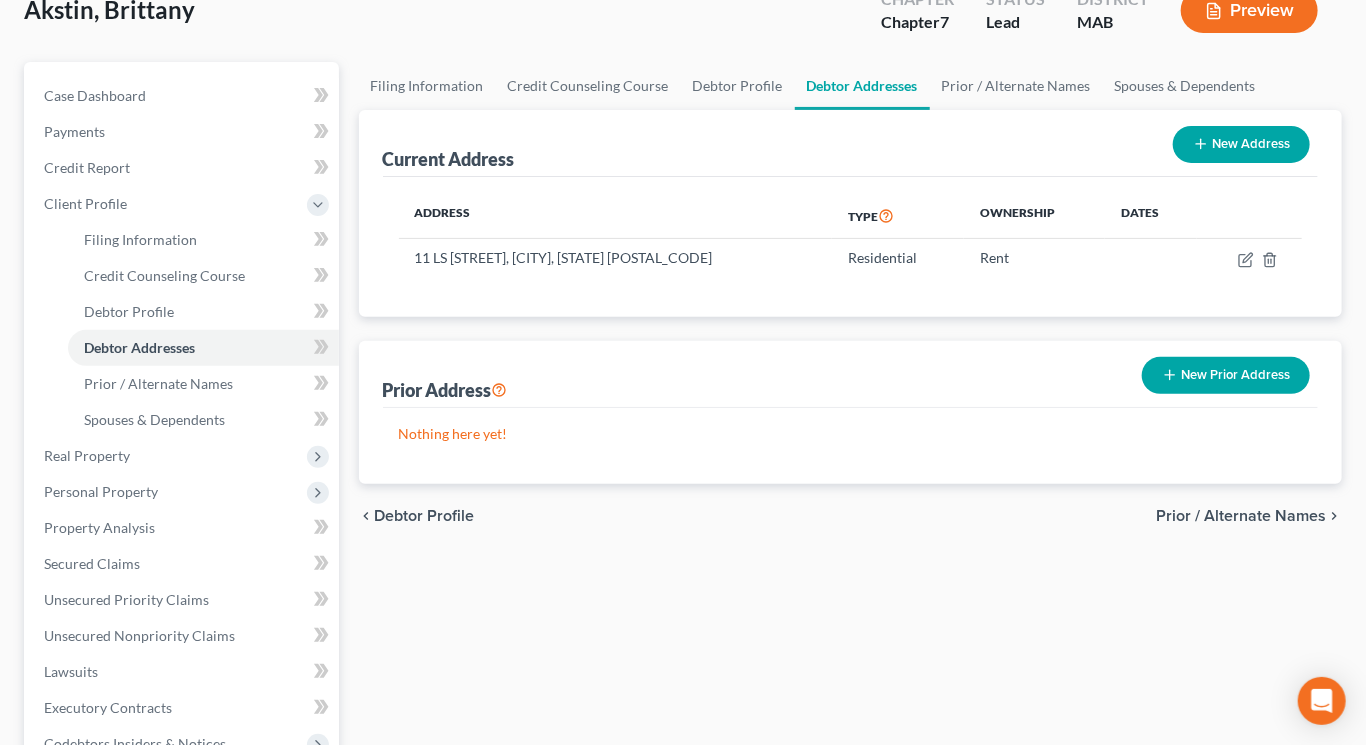 scroll, scrollTop: 132, scrollLeft: 0, axis: vertical 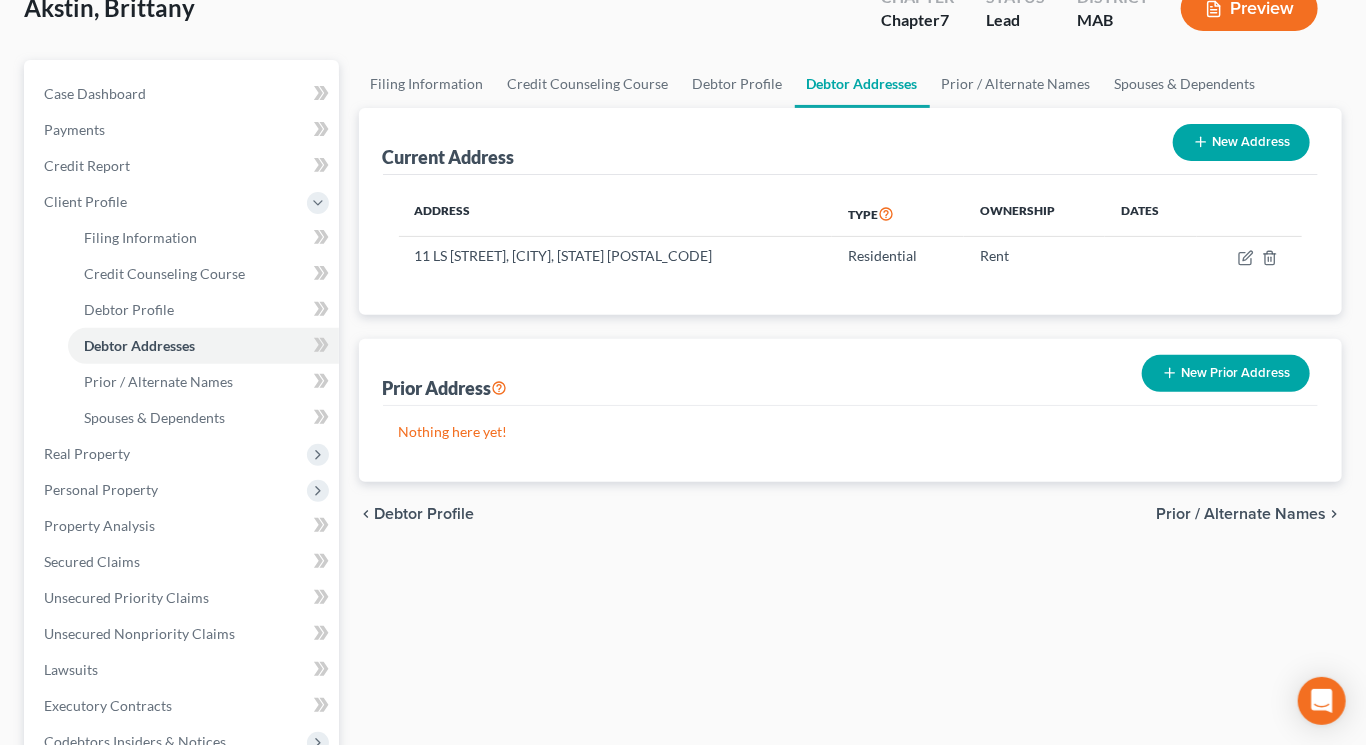 click on "New Prior Address" at bounding box center (1226, 373) 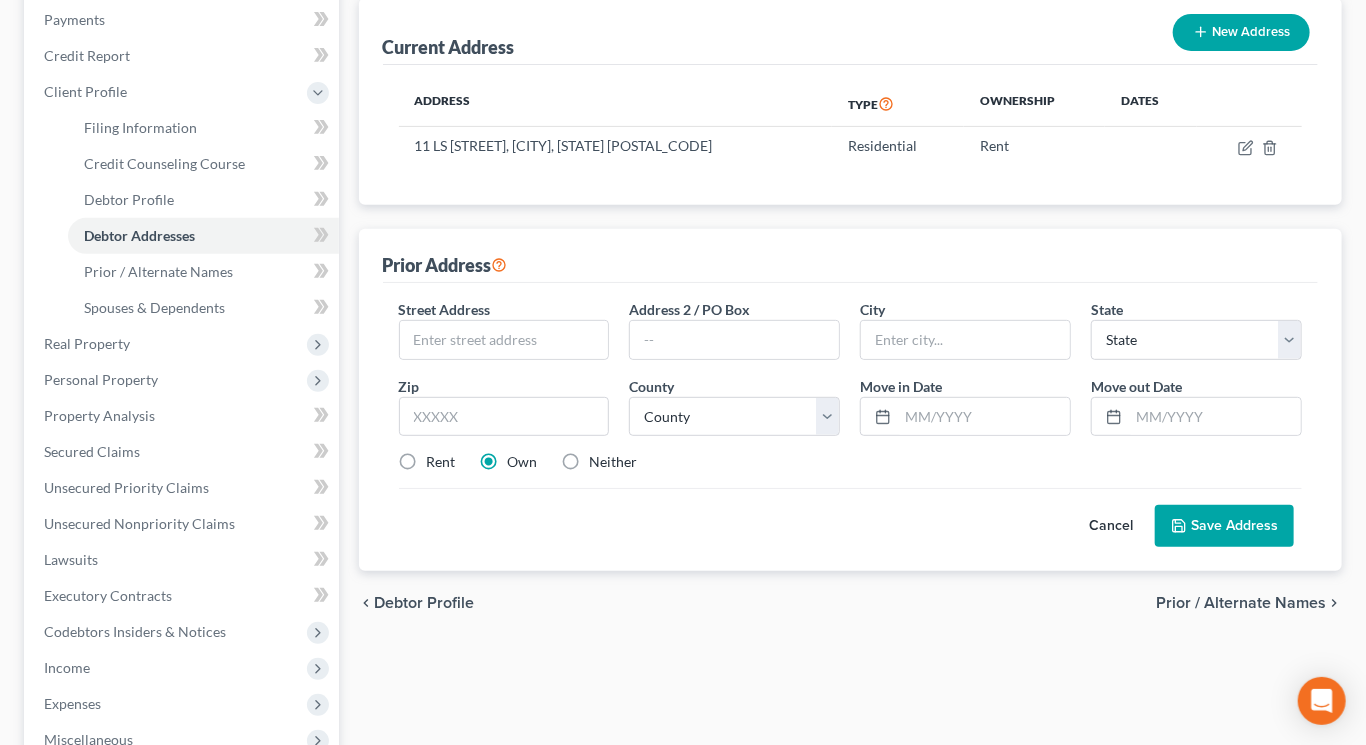 scroll, scrollTop: 260, scrollLeft: 0, axis: vertical 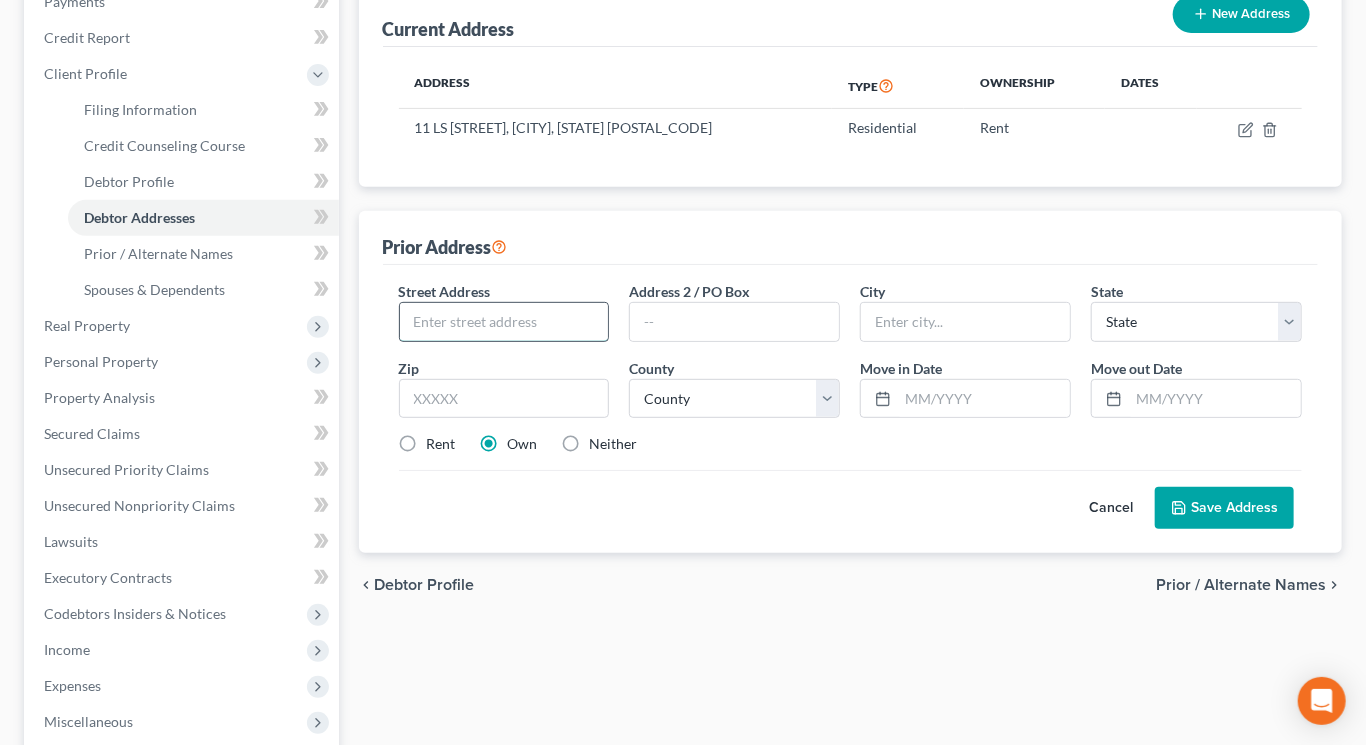 click at bounding box center [504, 322] 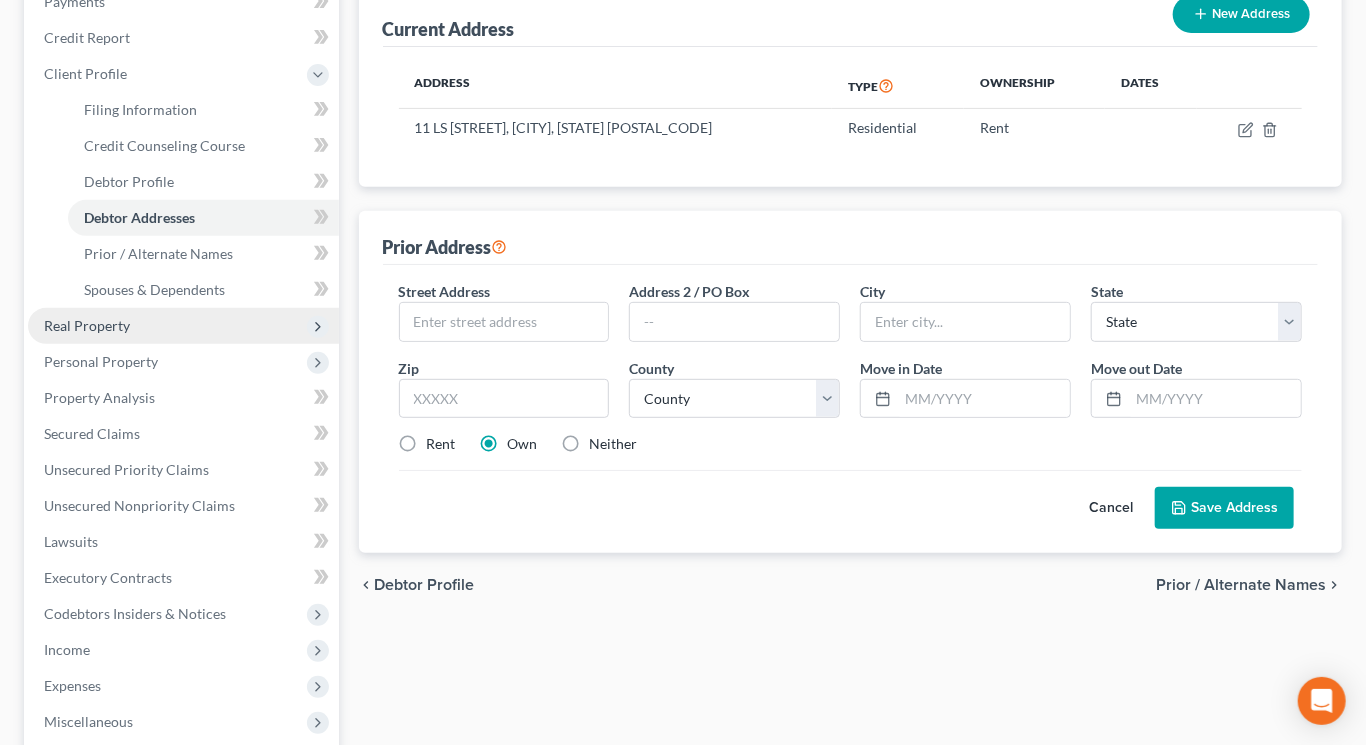 click on "Real Property" at bounding box center [87, 325] 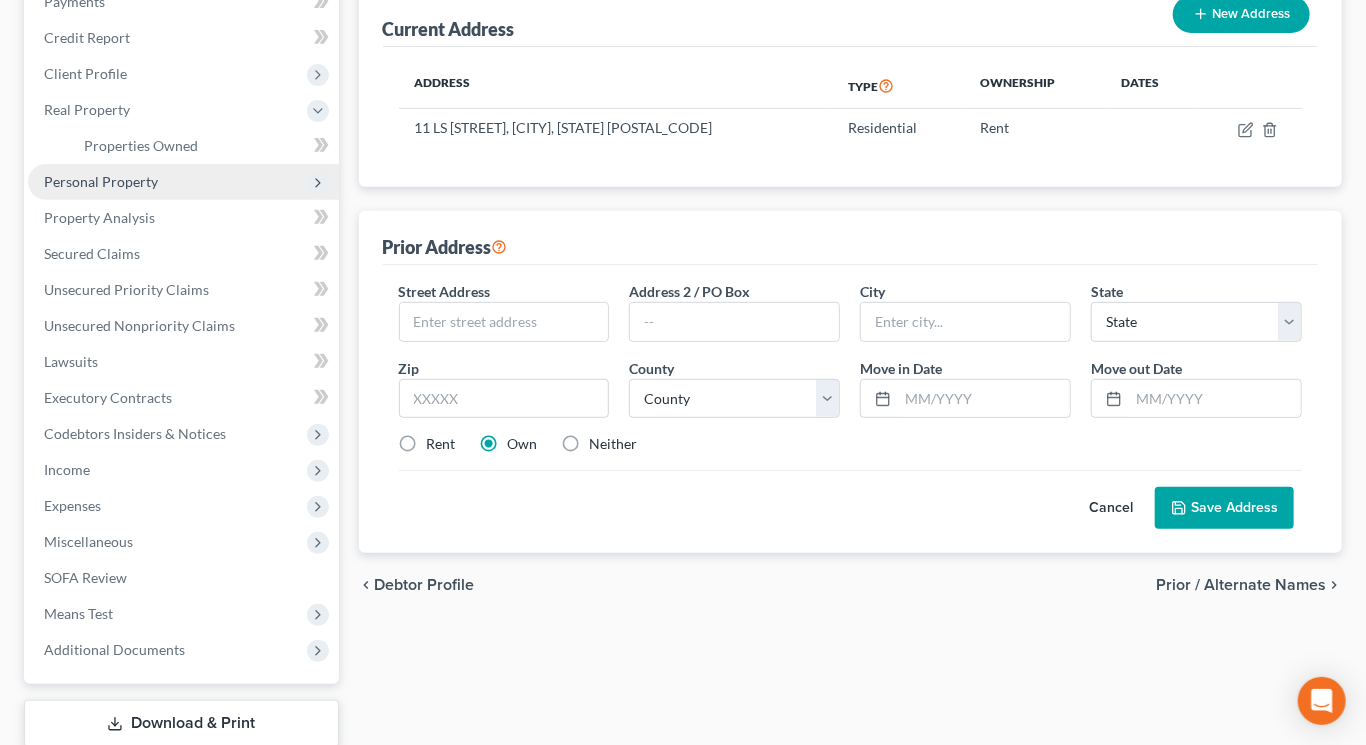 click on "Personal Property" at bounding box center (101, 181) 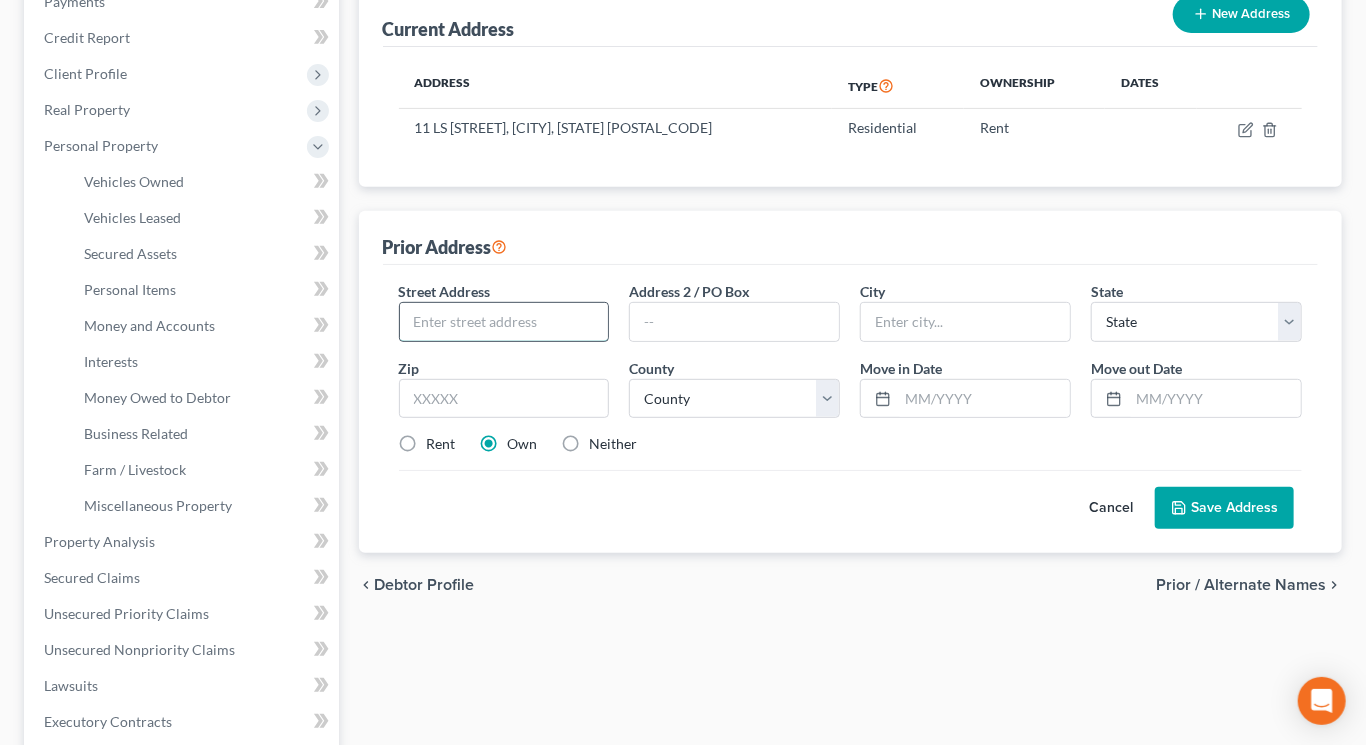 click at bounding box center (504, 322) 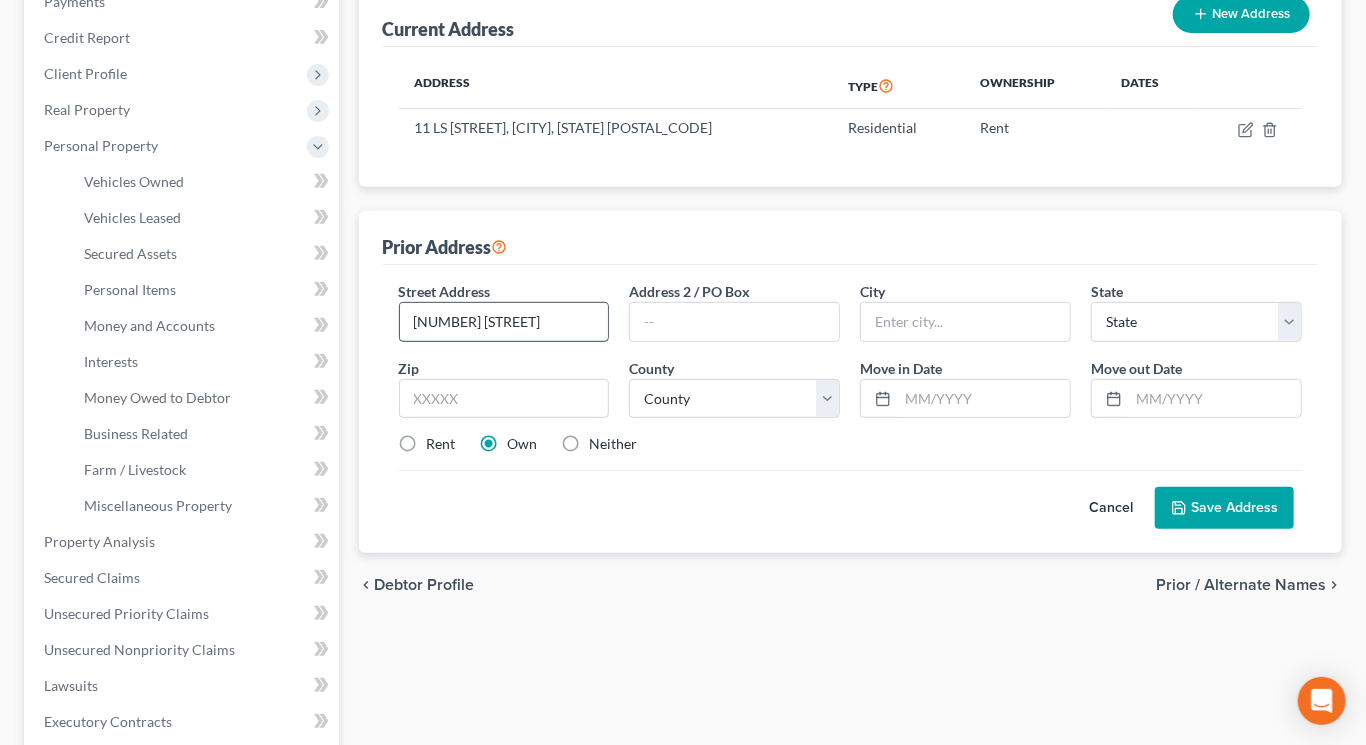 type on "[NUMBER] [STREET]" 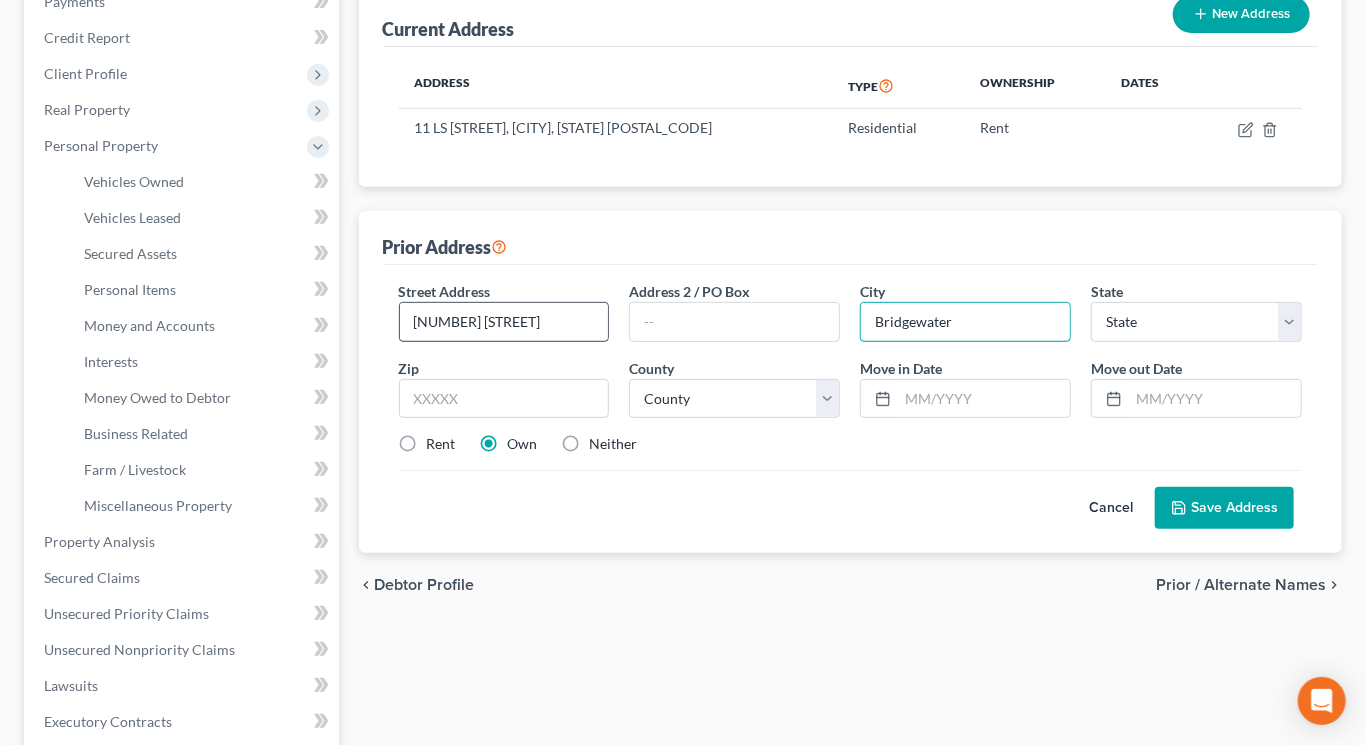 type on "Bridgewater" 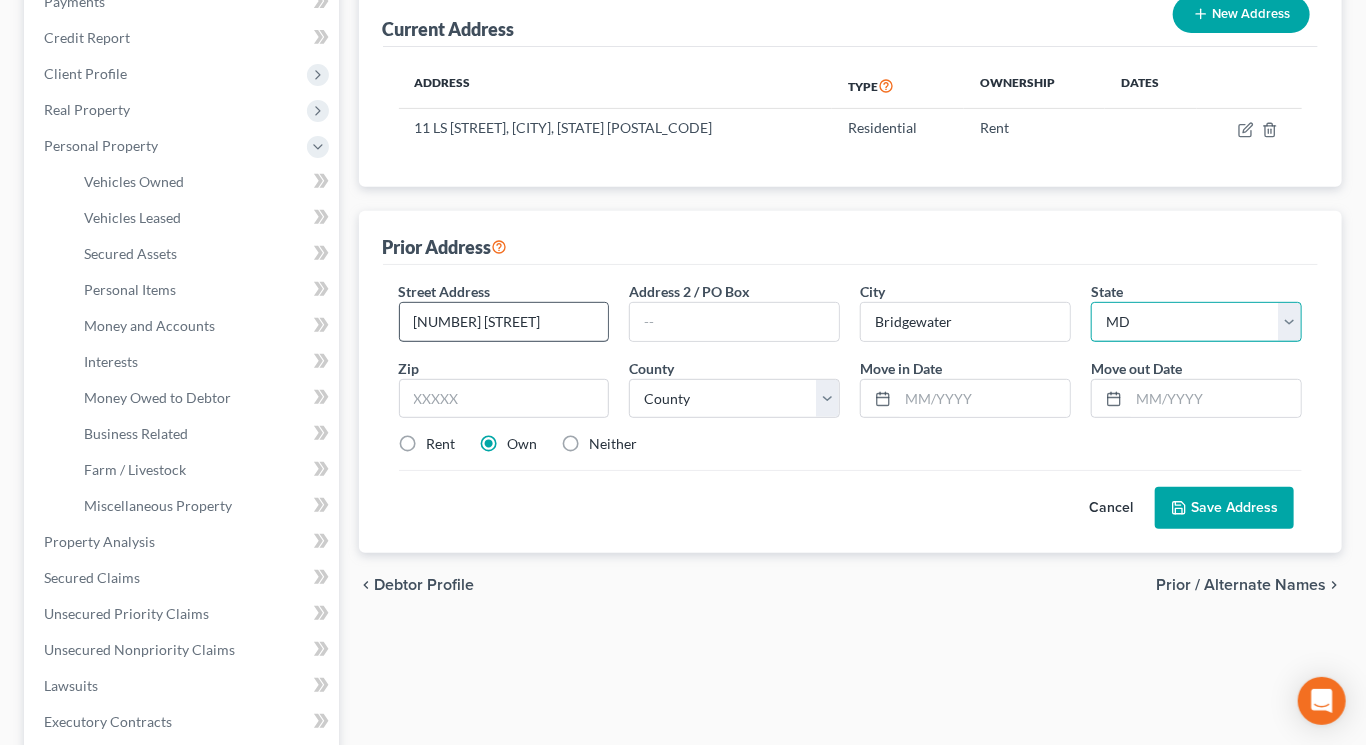 select on "22" 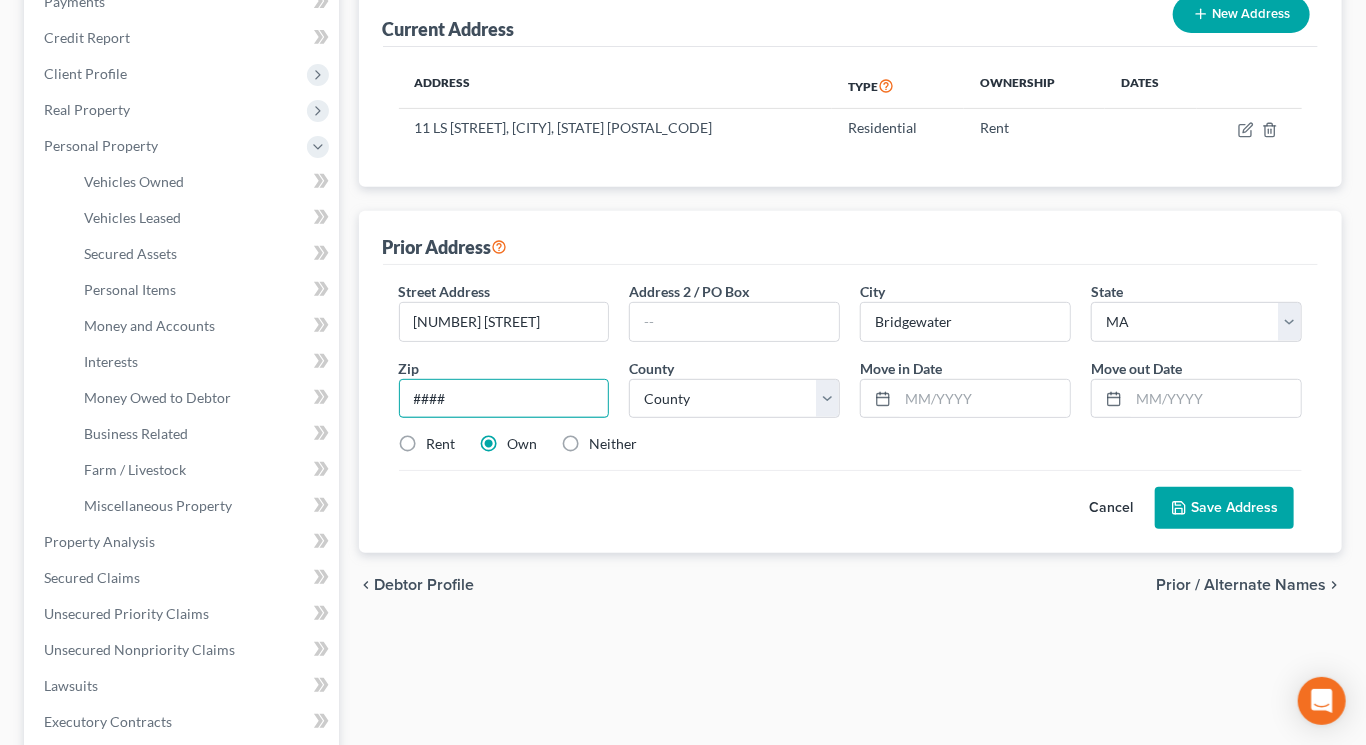 type on "####" 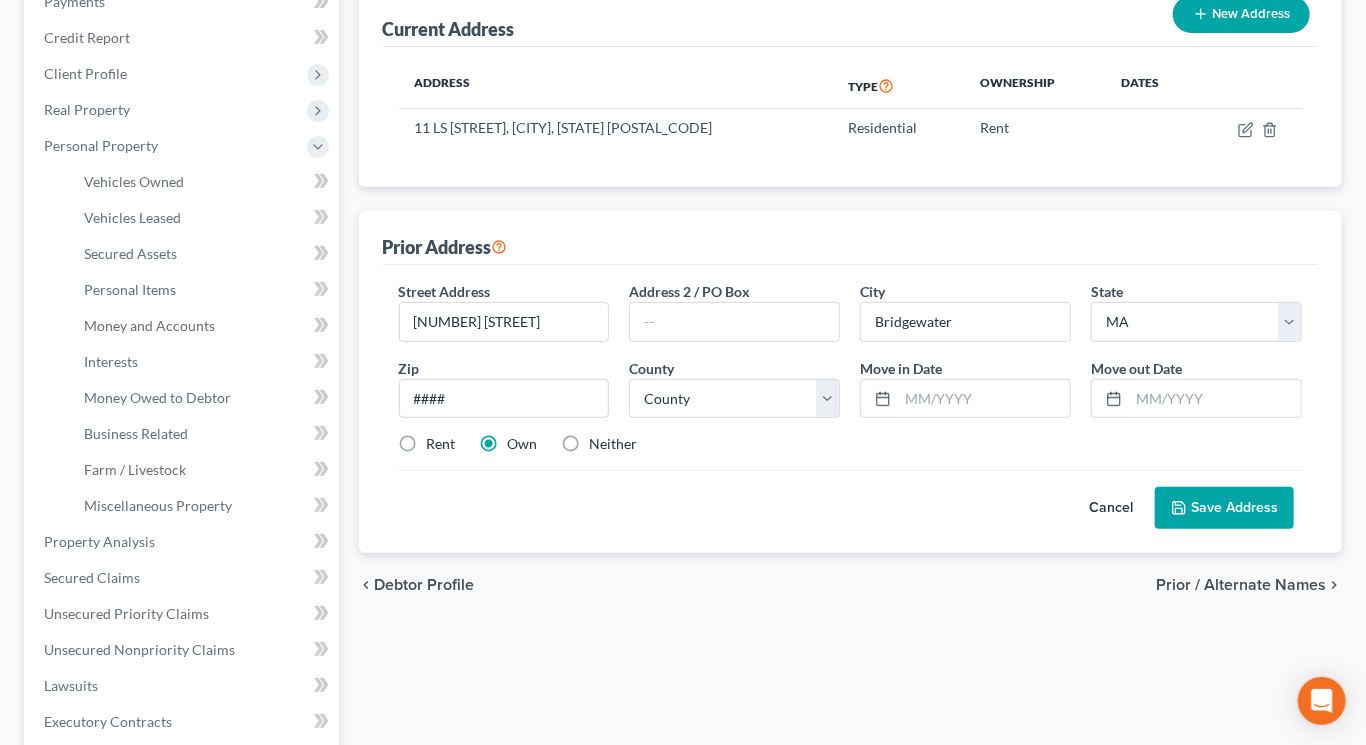 click on "Rent" at bounding box center (441, 444) 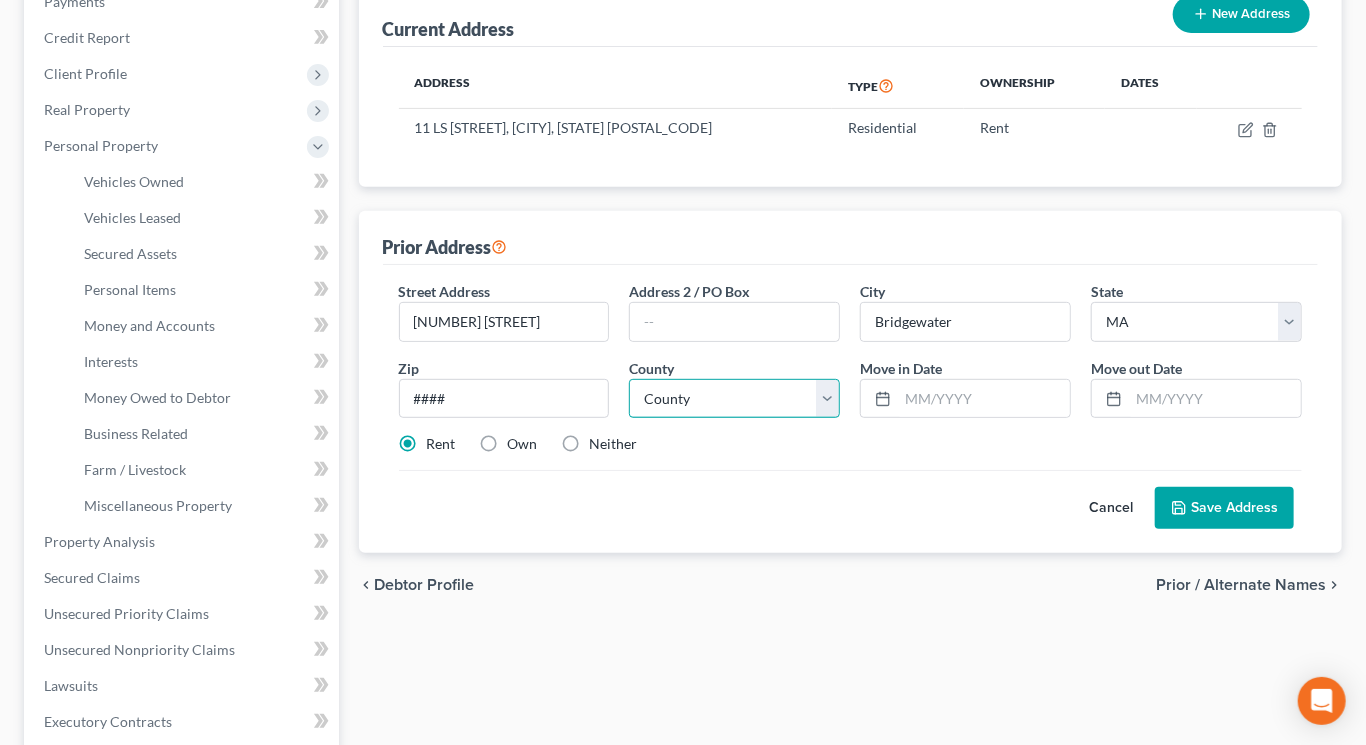 click on "County Barnstable County Berkshire County Bristol County Dukes County Essex County Franklin County Hampden County Hampshire County Middlesex County Nantucket County Norfolk County Plymouth County Suffolk County Worcester County" at bounding box center (734, 399) 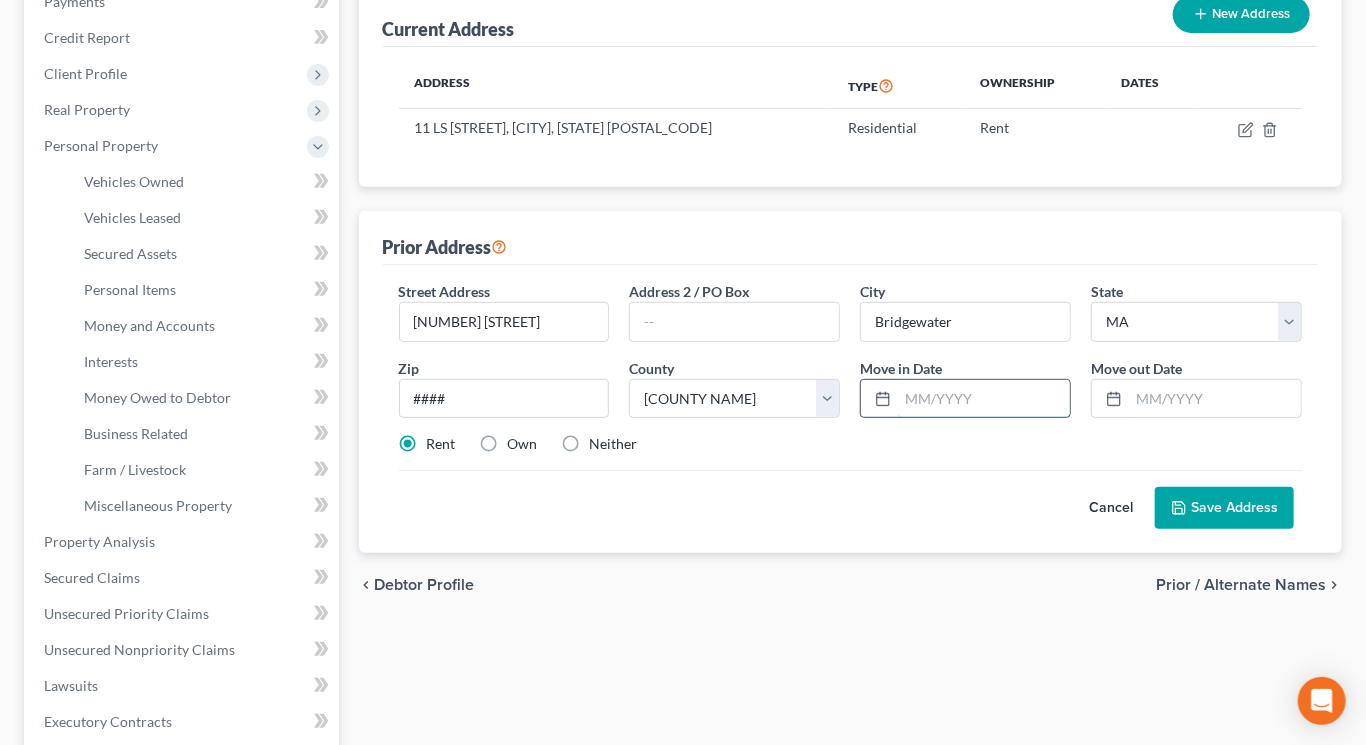 click at bounding box center (984, 399) 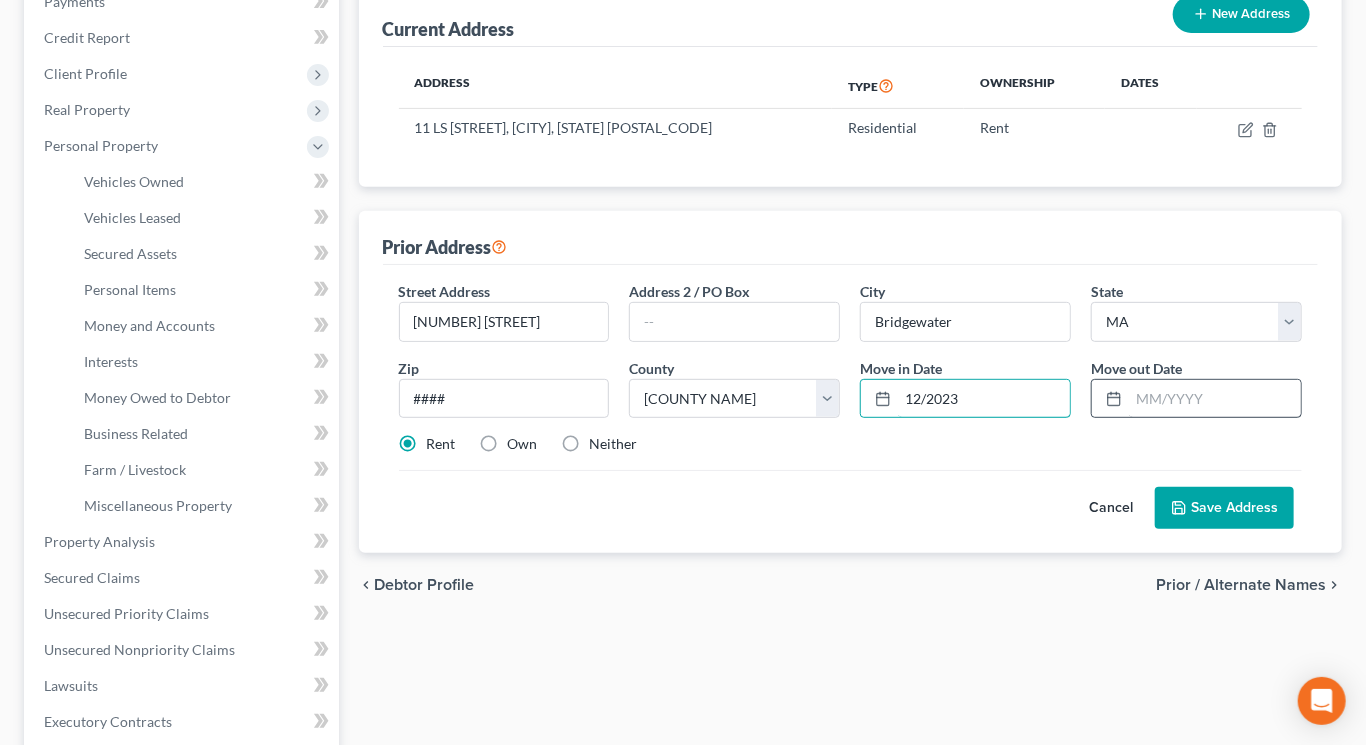 type on "12/2023" 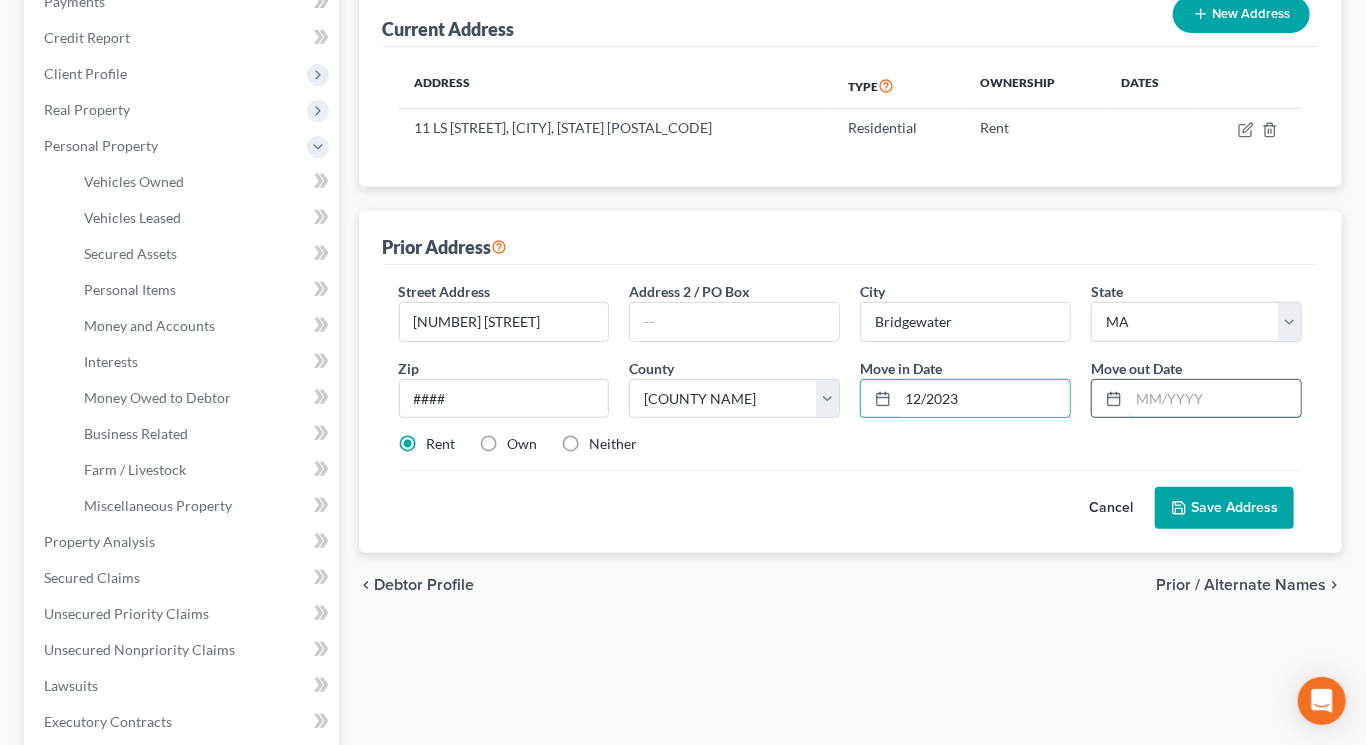 click at bounding box center (1215, 399) 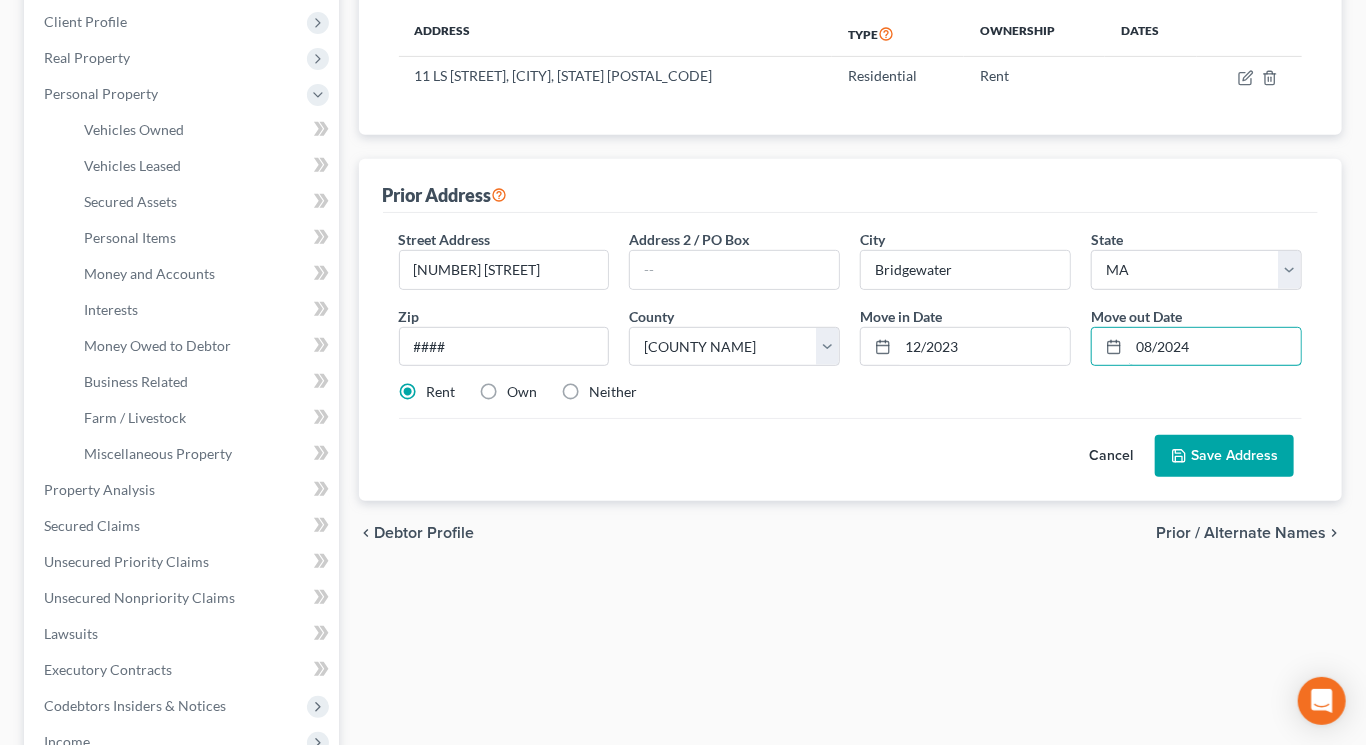 scroll, scrollTop: 317, scrollLeft: 0, axis: vertical 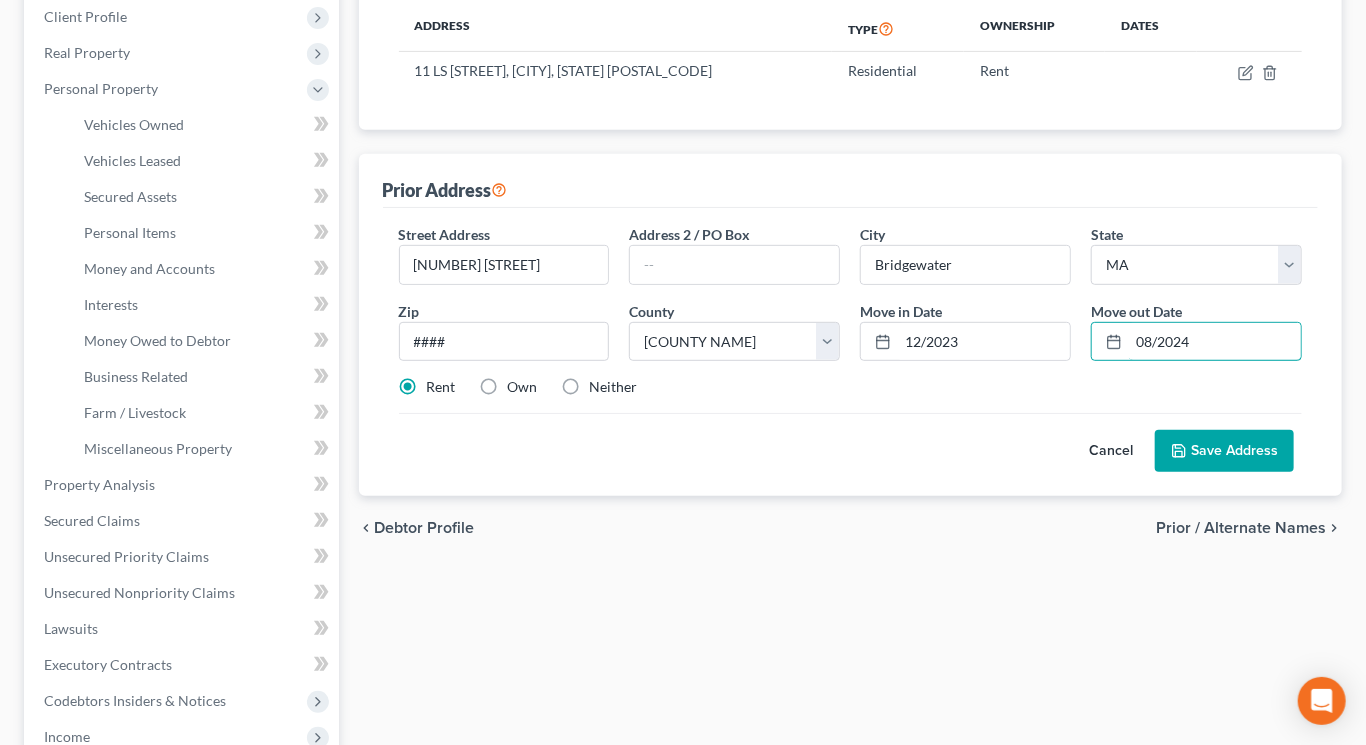 type on "08/2024" 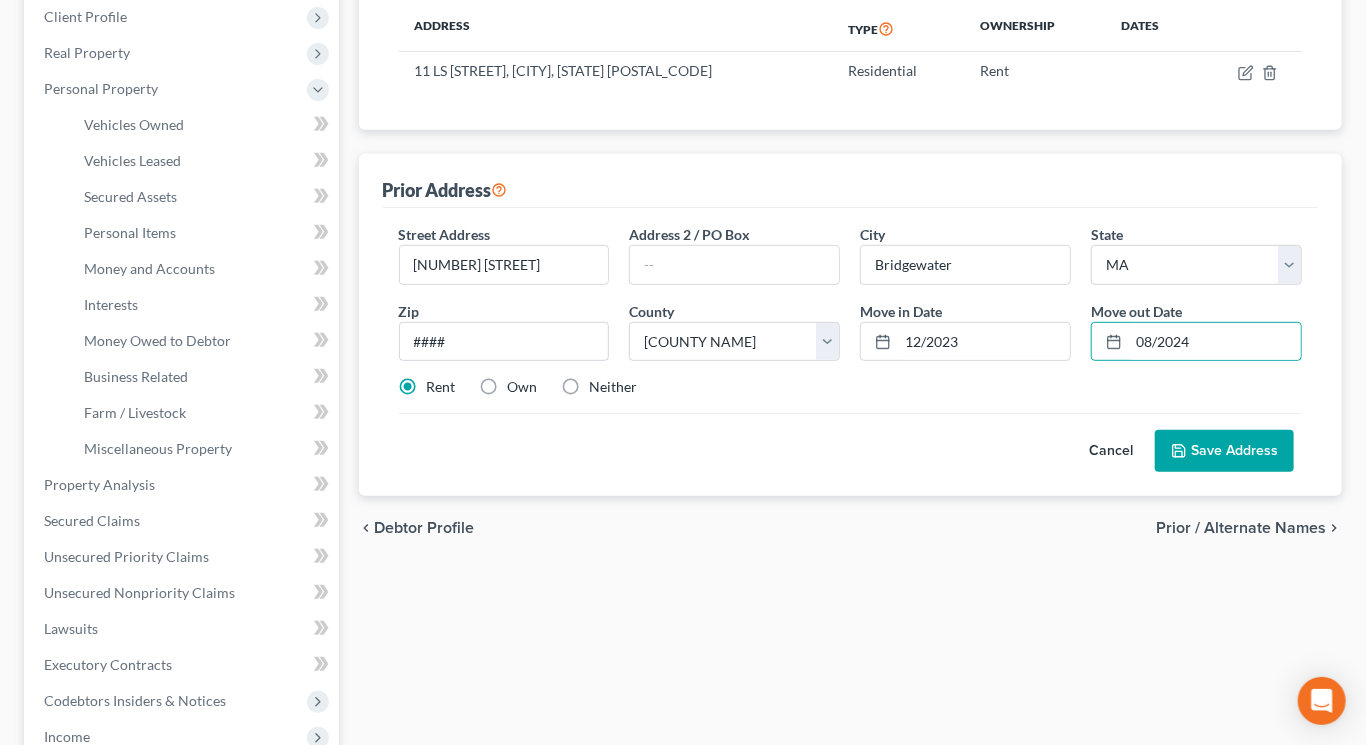 click on "Save Address" at bounding box center (1224, 451) 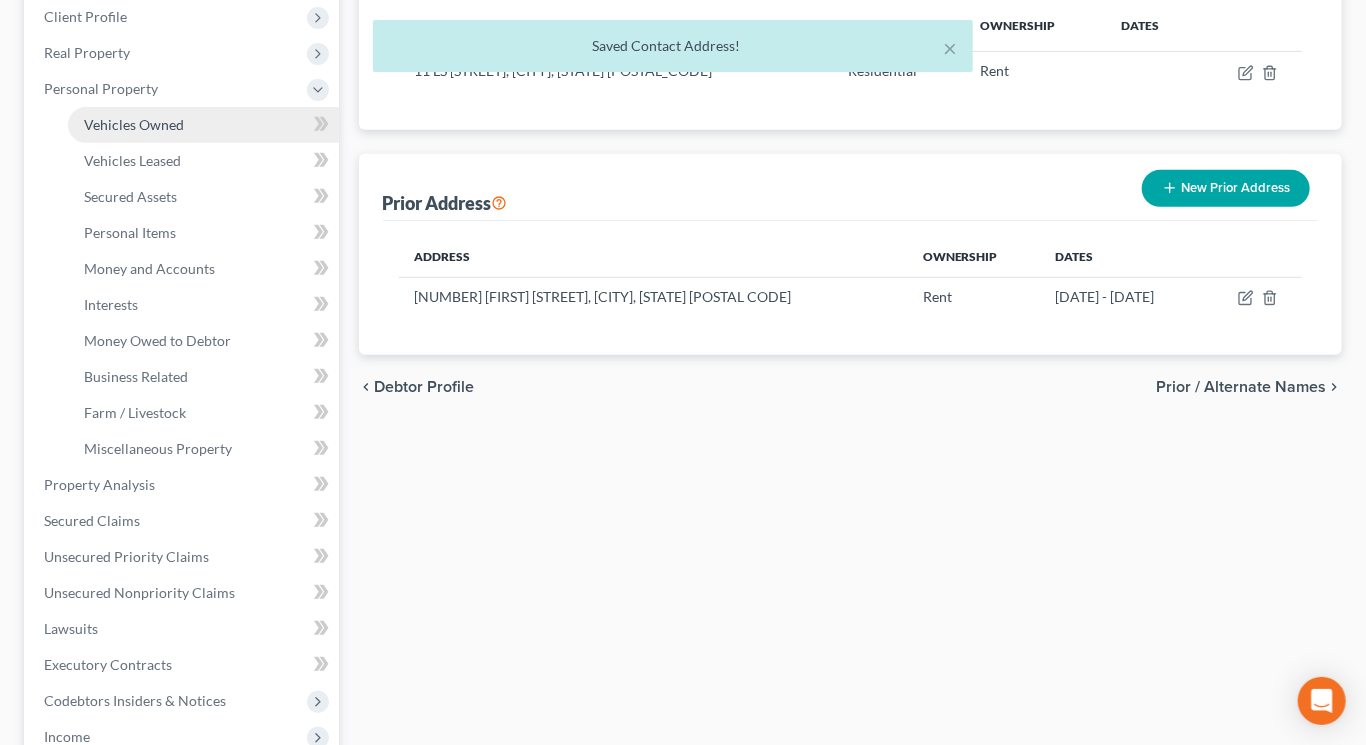 click on "Vehicles Owned" at bounding box center [134, 124] 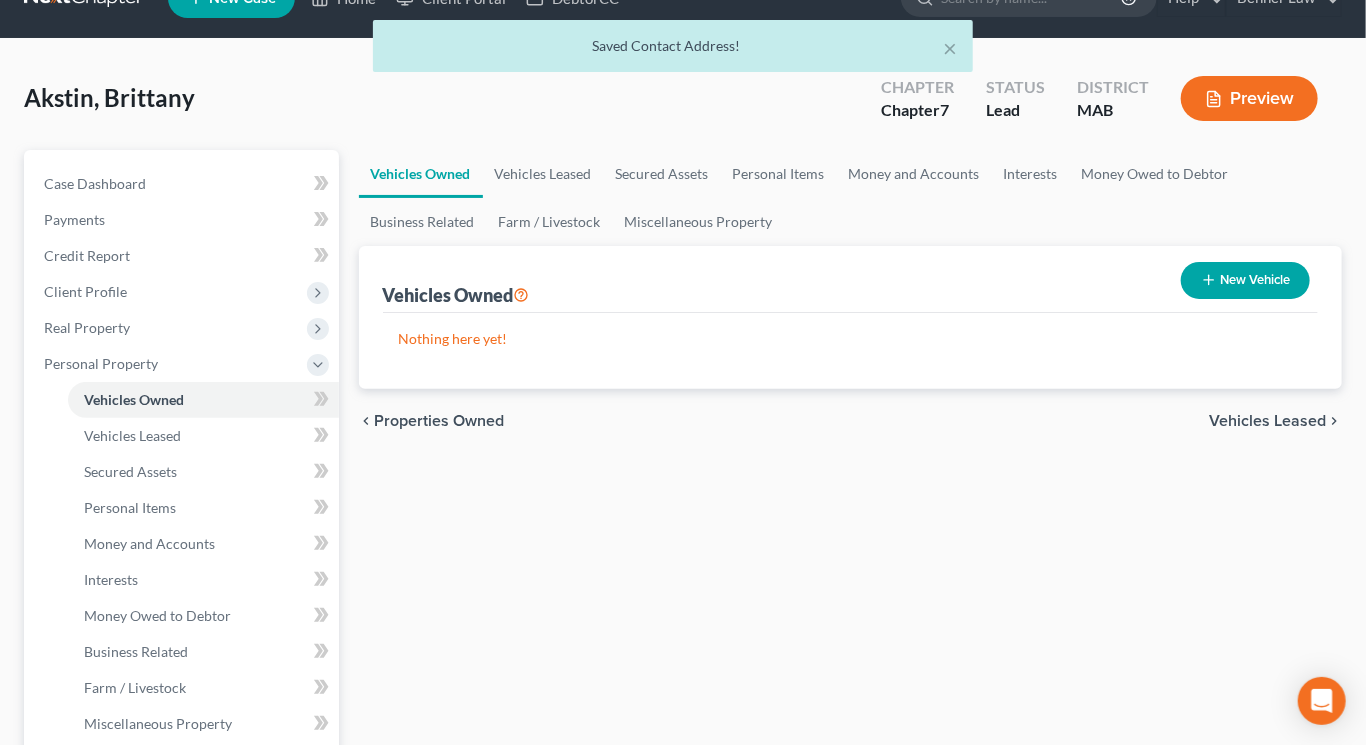 scroll, scrollTop: 0, scrollLeft: 0, axis: both 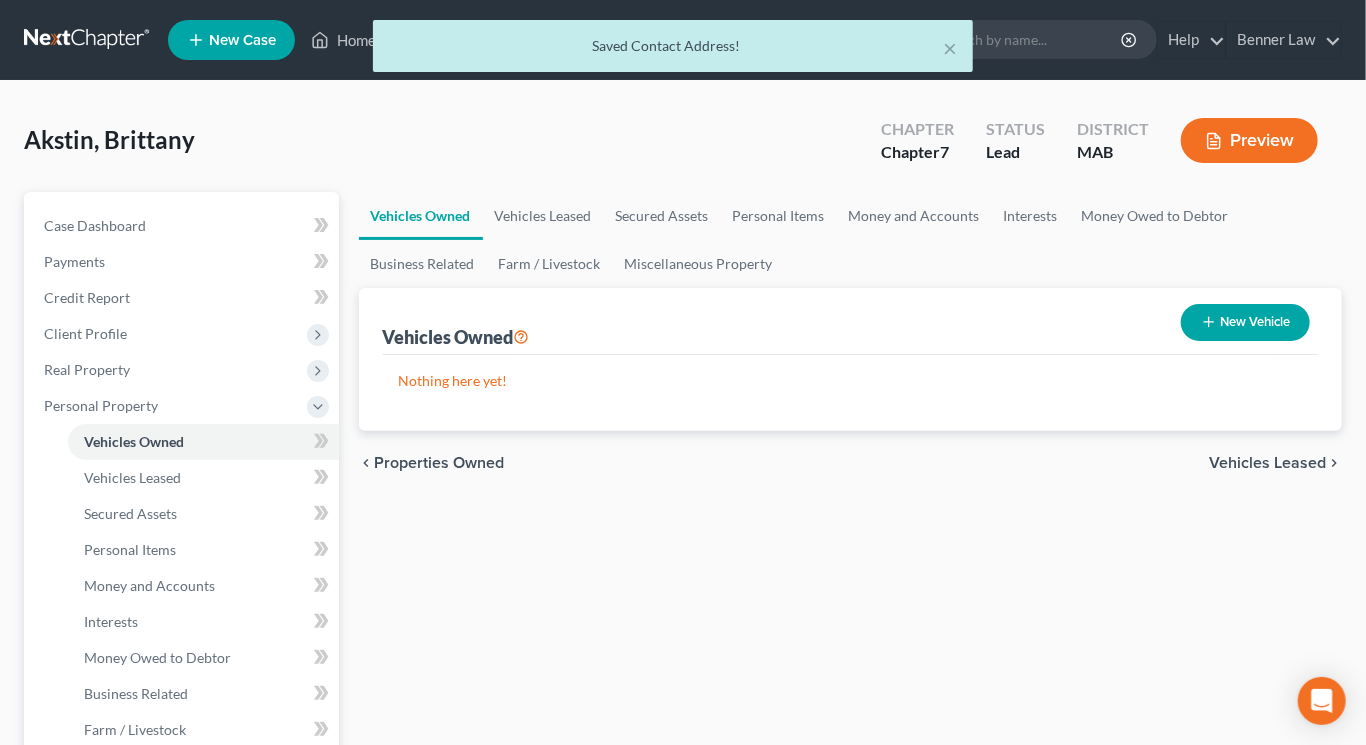 click on "New Vehicle" at bounding box center (1245, 322) 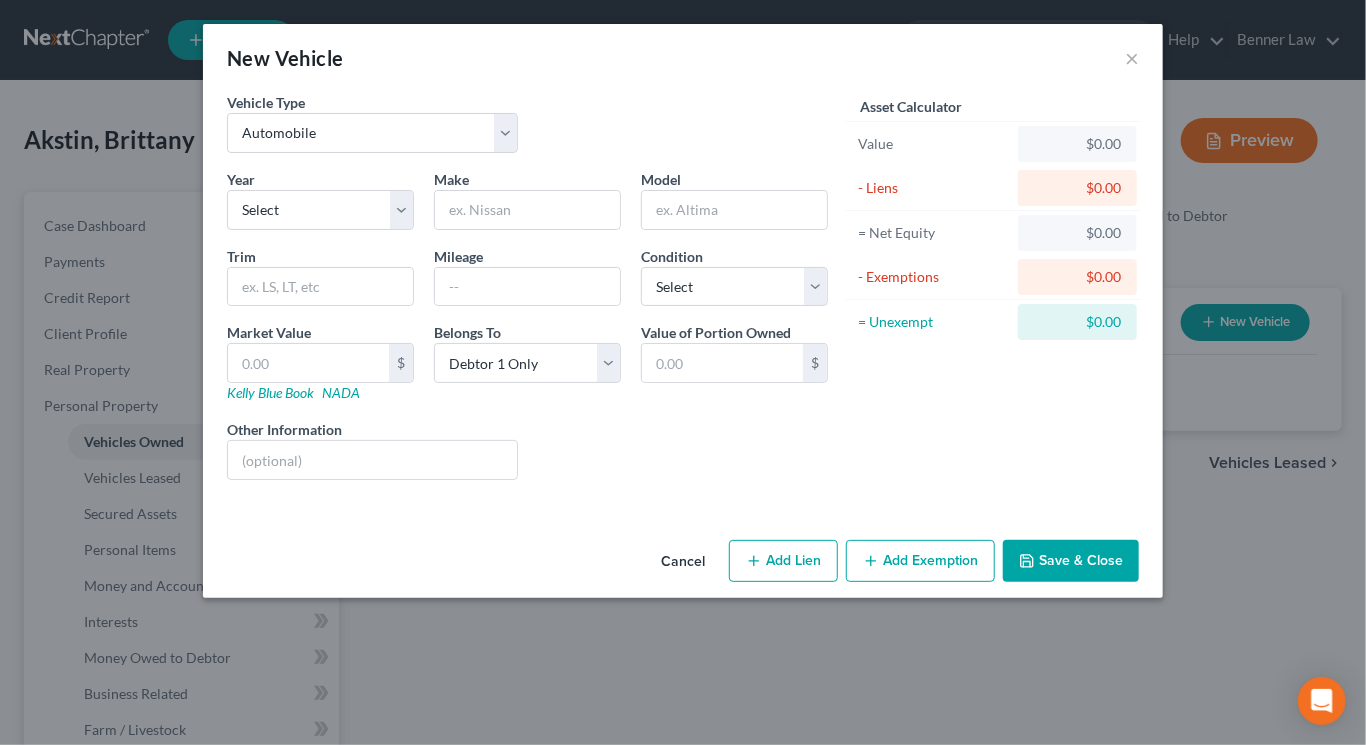 click on "Save & Close" at bounding box center [1071, 561] 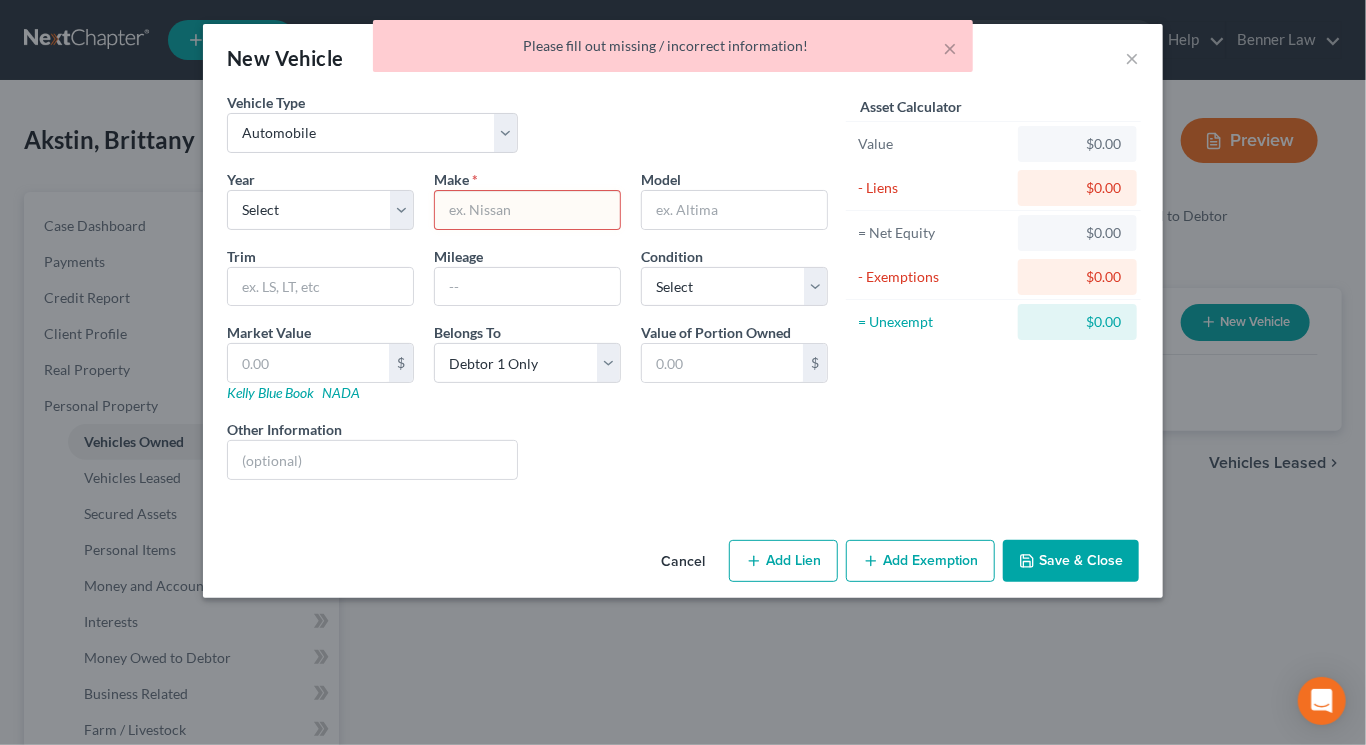 click on "×                     Please fill out missing / incorrect information!" at bounding box center [673, 51] 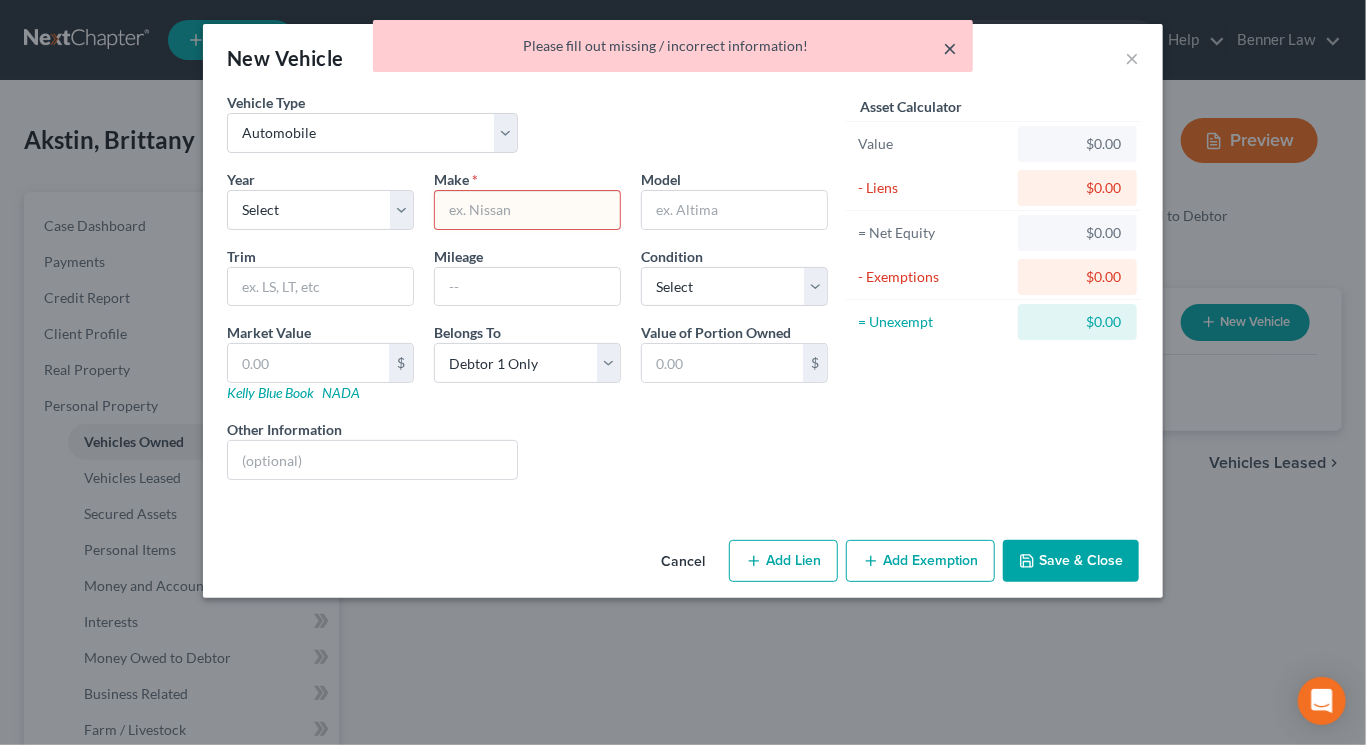 click on "×" at bounding box center [950, 48] 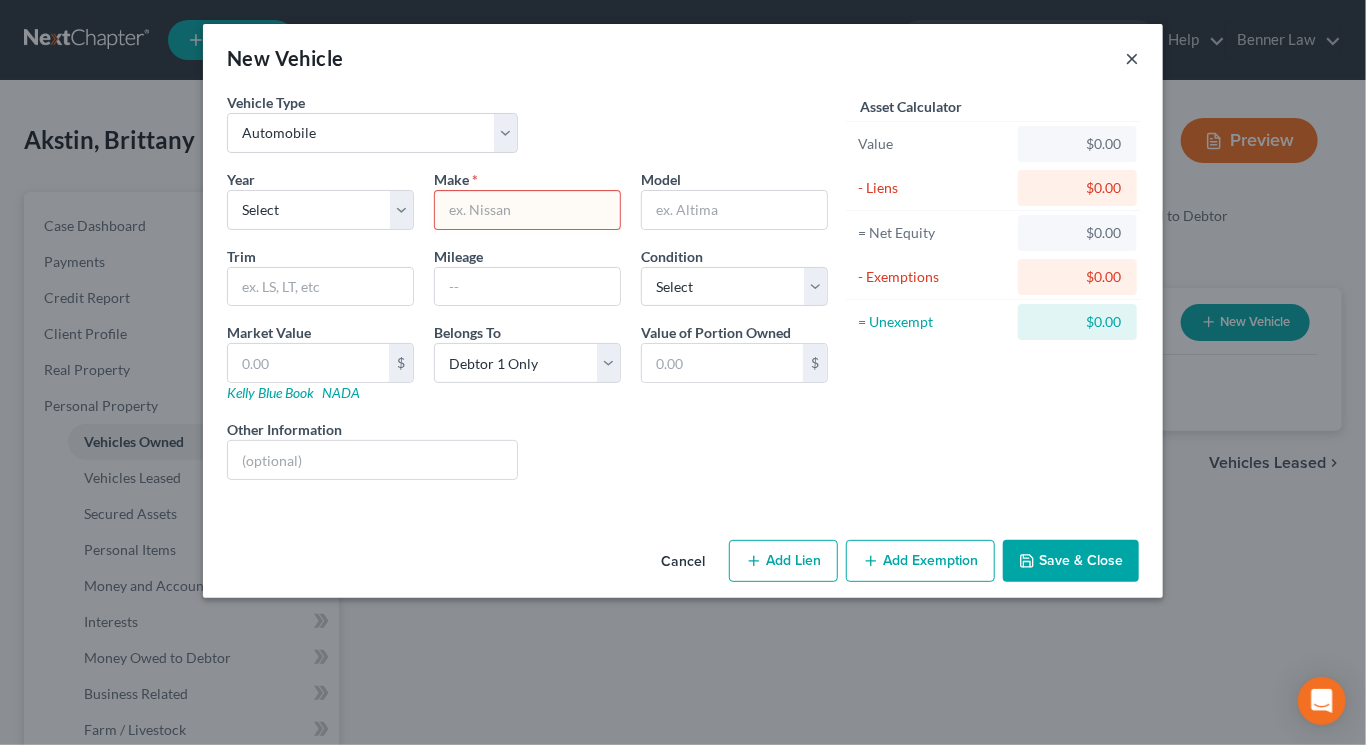 click on "×" at bounding box center [1132, 58] 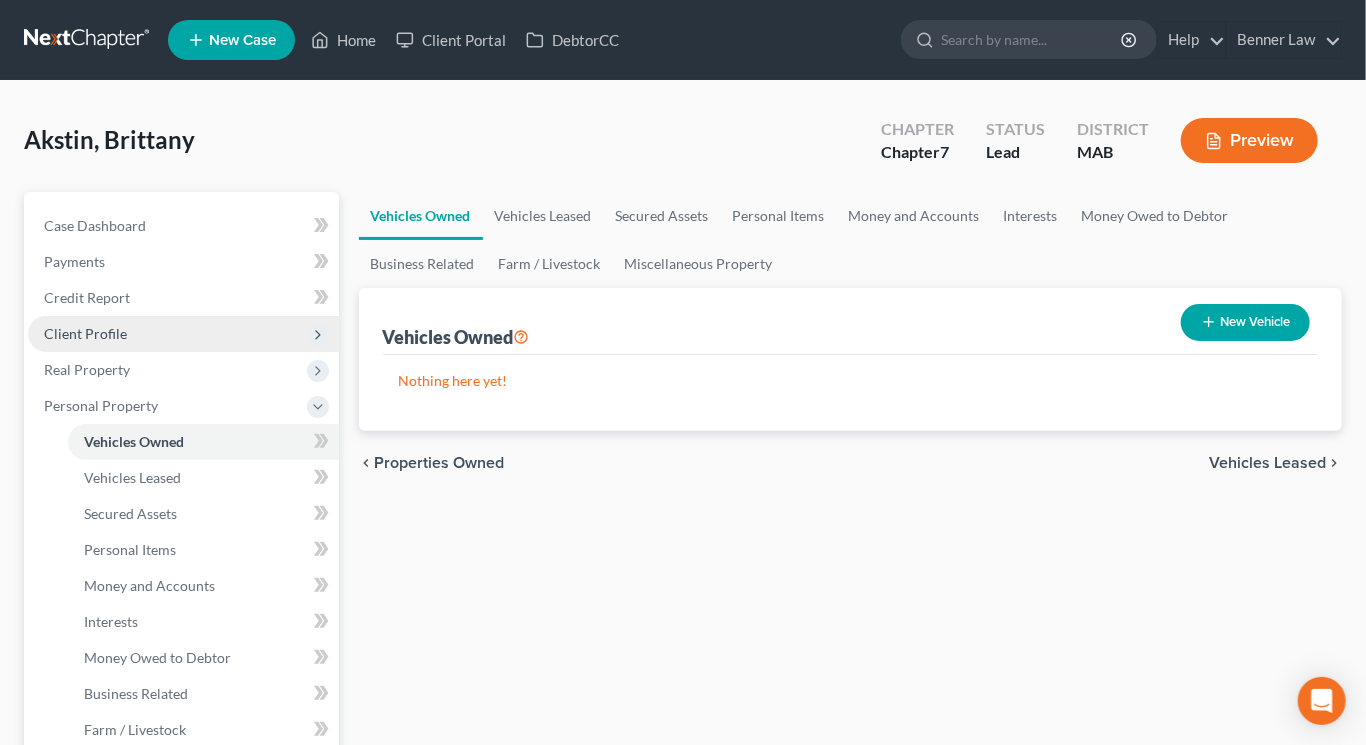 click on "Client Profile" at bounding box center [85, 333] 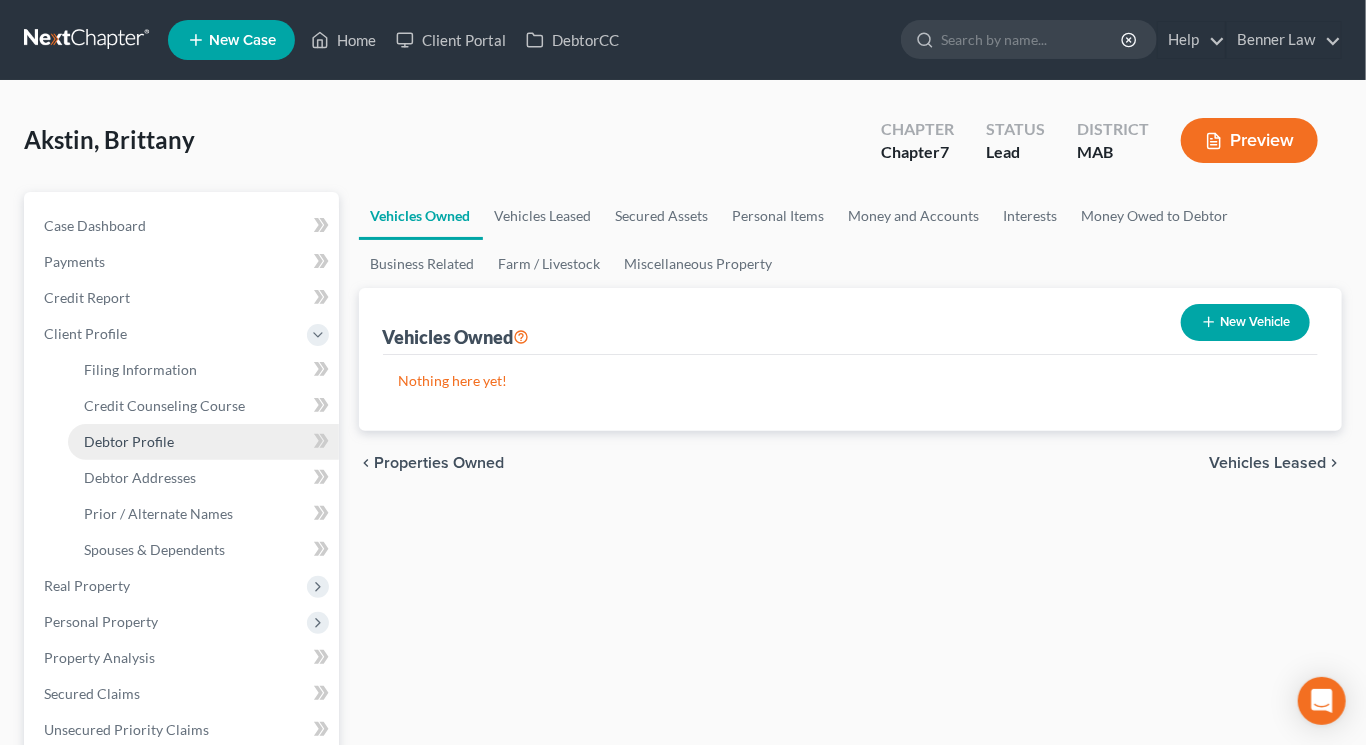 click on "Debtor Profile" at bounding box center [129, 441] 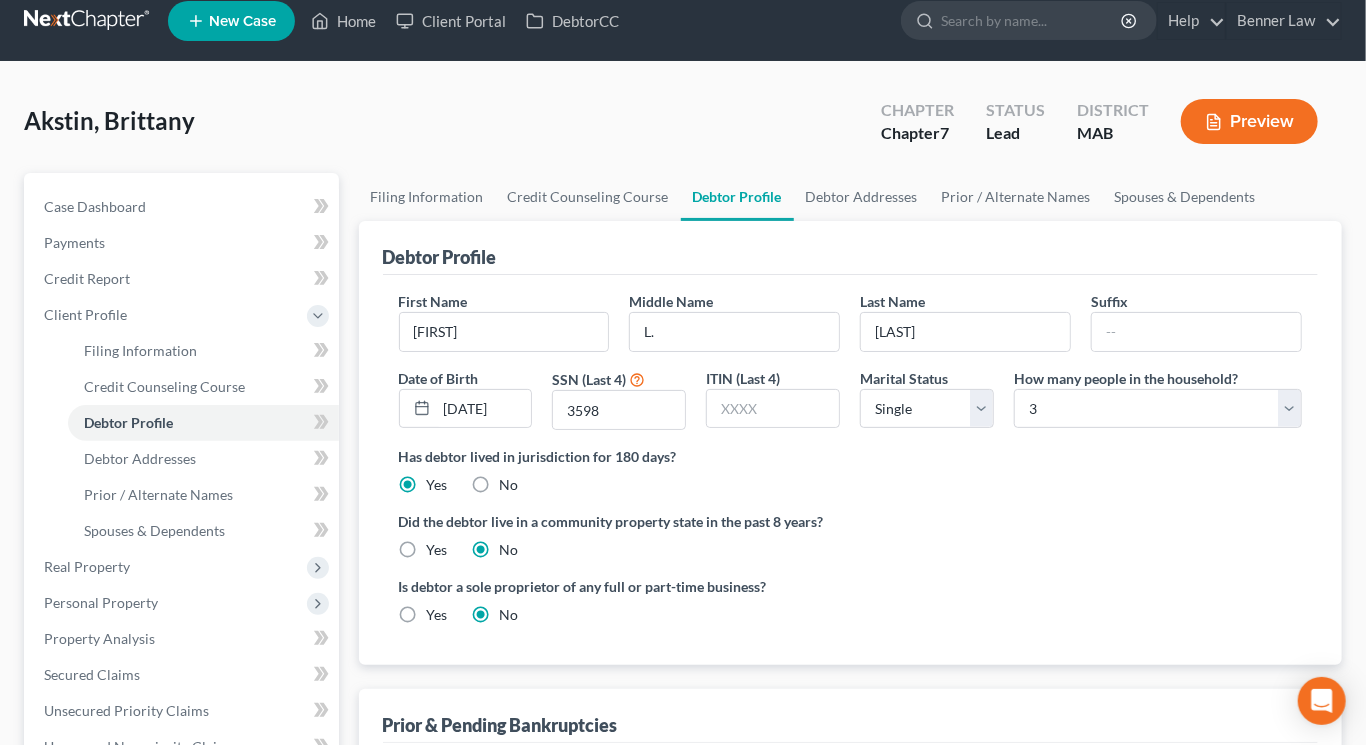 scroll, scrollTop: 0, scrollLeft: 0, axis: both 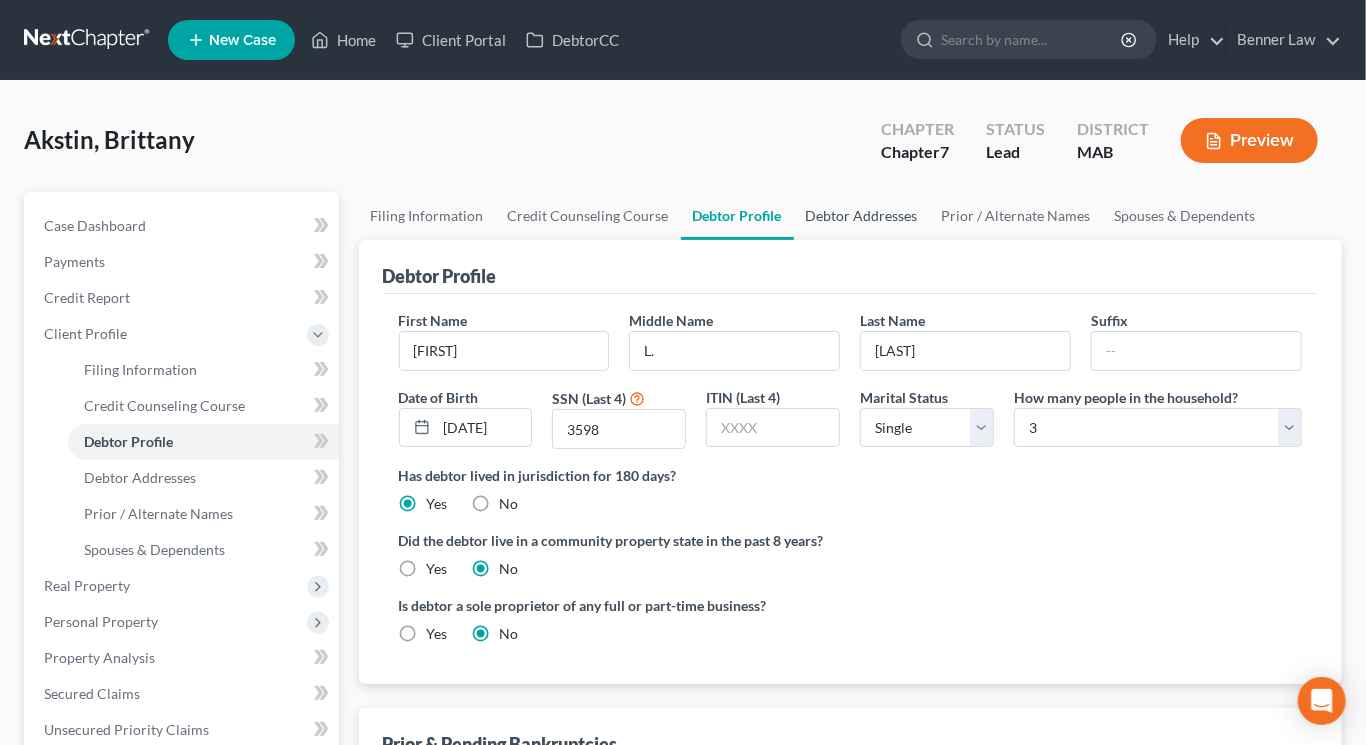 click on "Debtor Addresses" at bounding box center [862, 216] 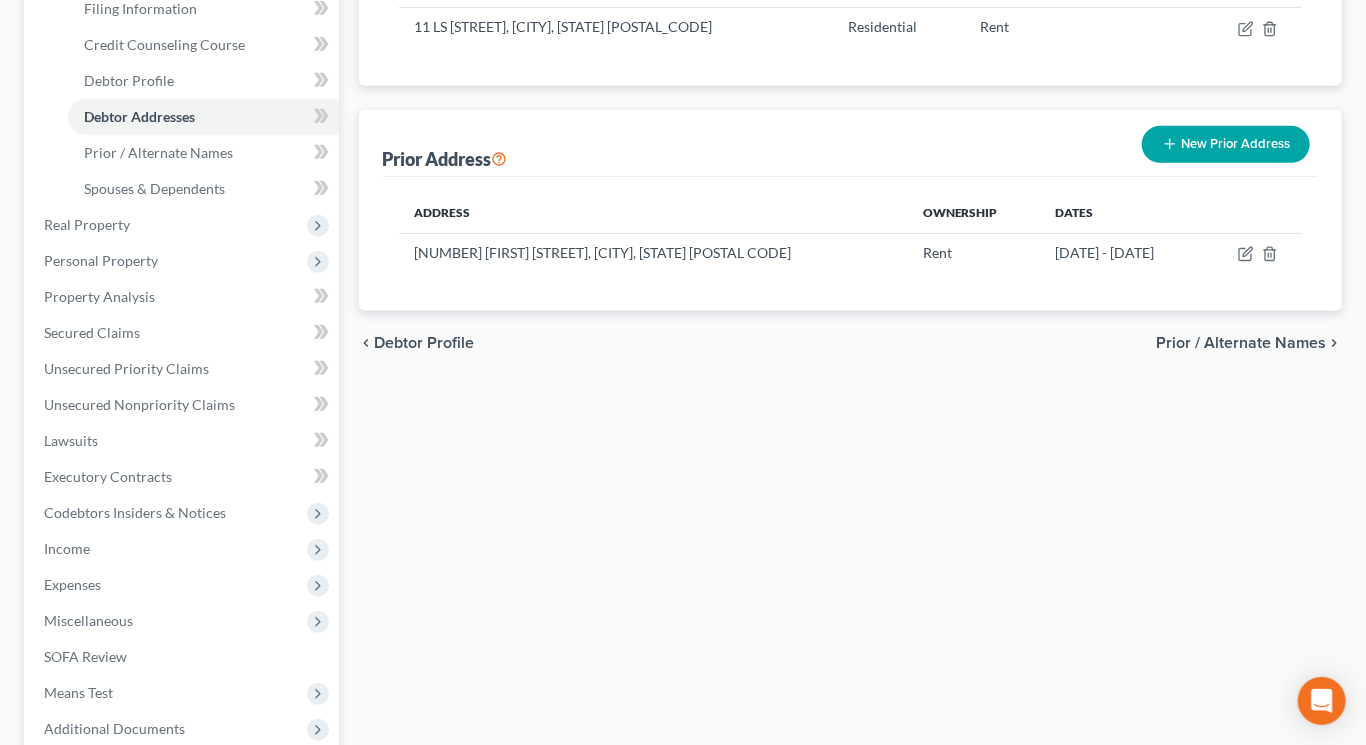 scroll, scrollTop: 363, scrollLeft: 0, axis: vertical 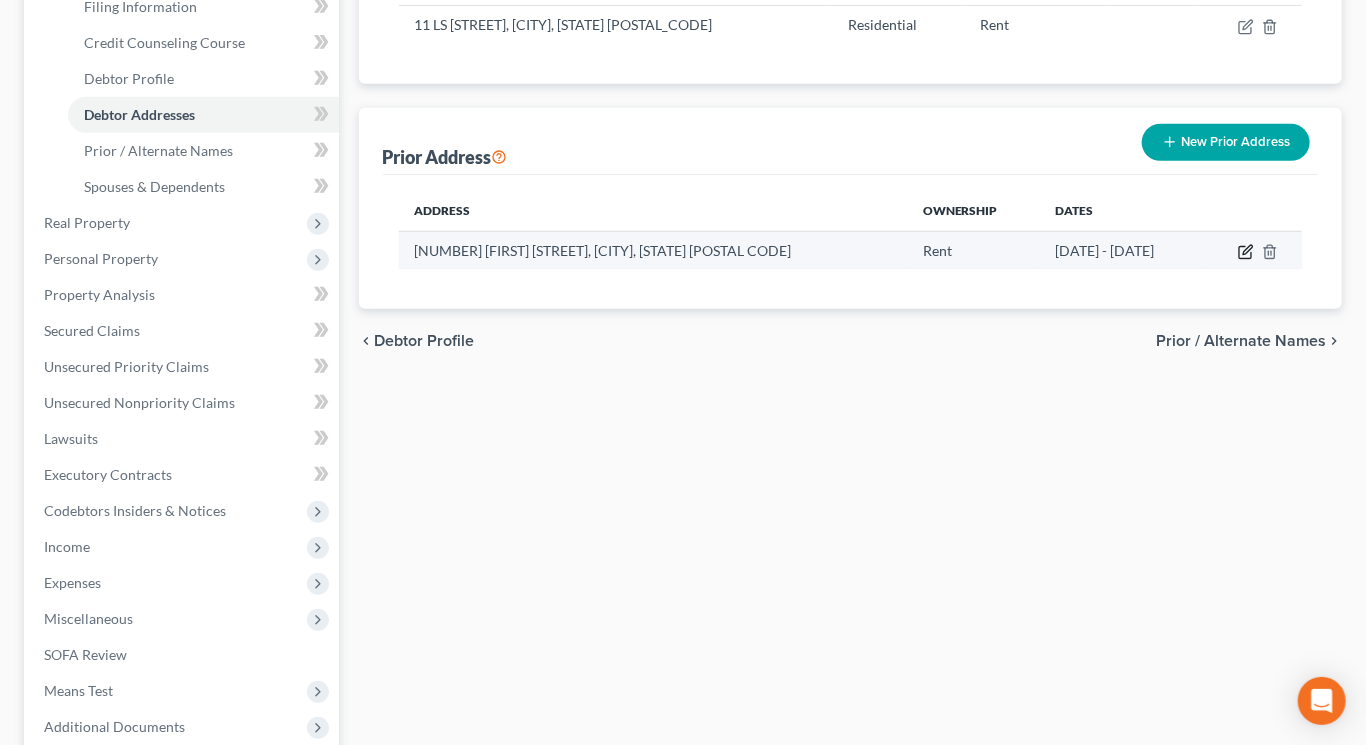 click 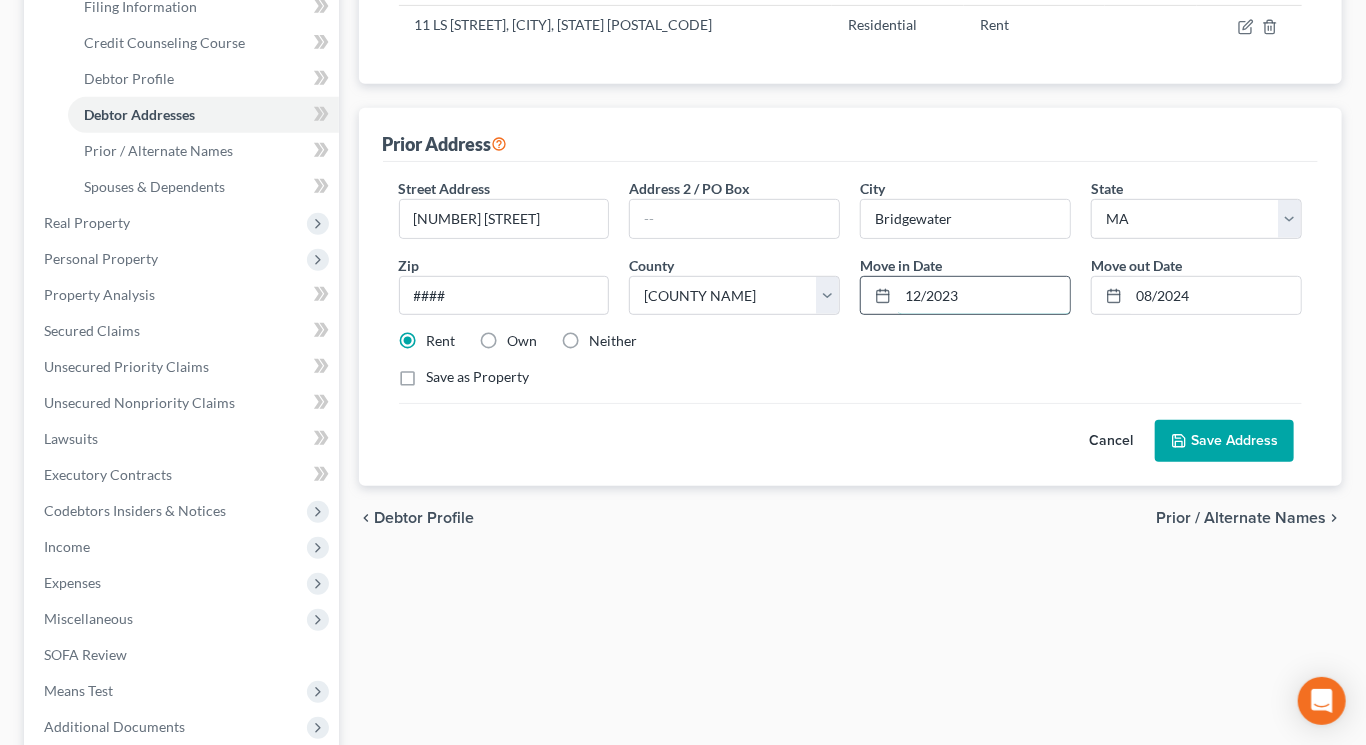 click on "12/2023" at bounding box center [984, 296] 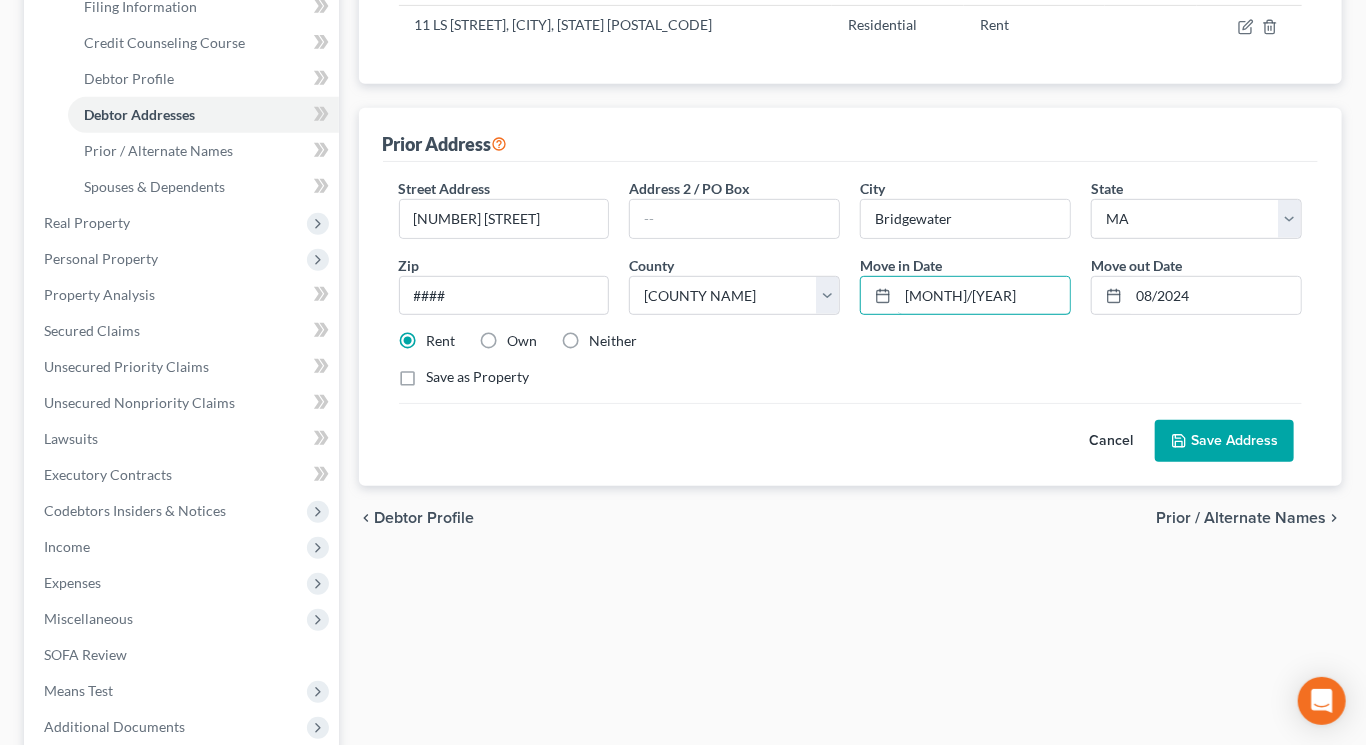 type on "[MONTH]/[YEAR]" 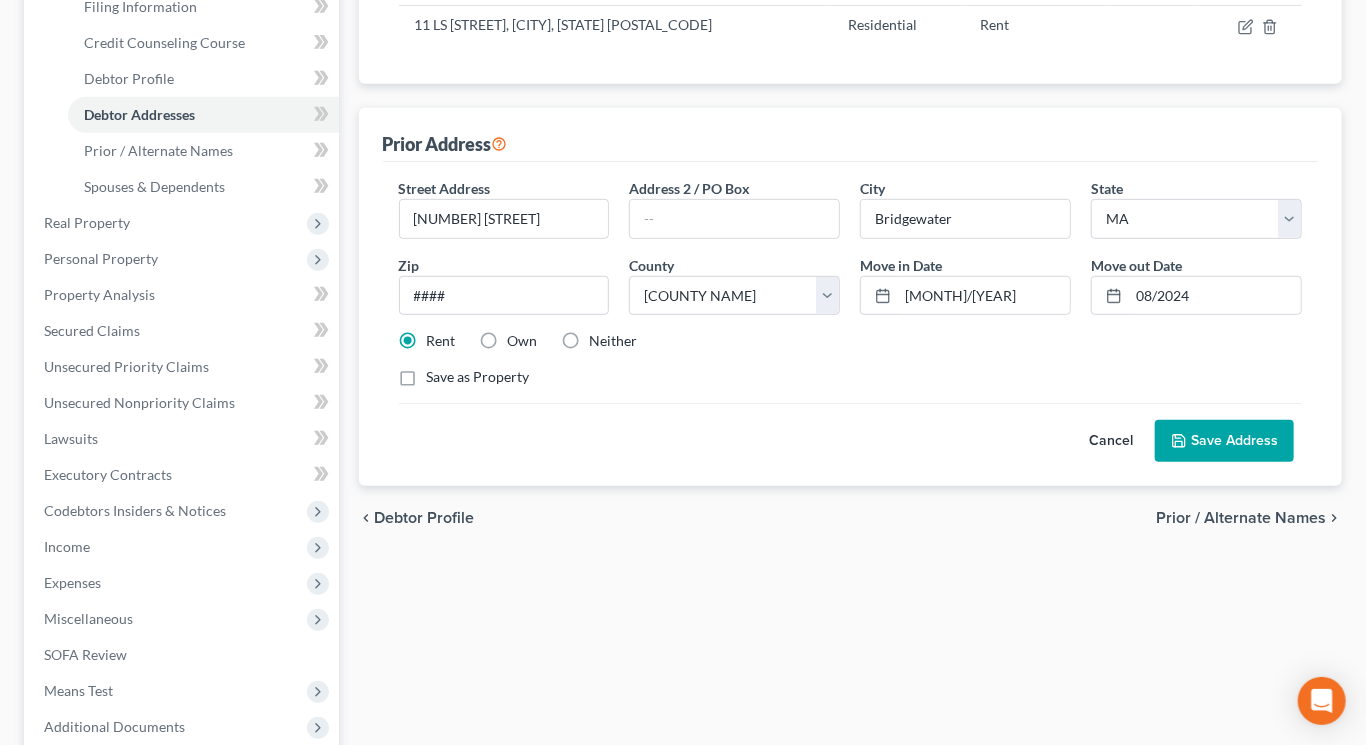 click on "Save Address" at bounding box center [1224, 441] 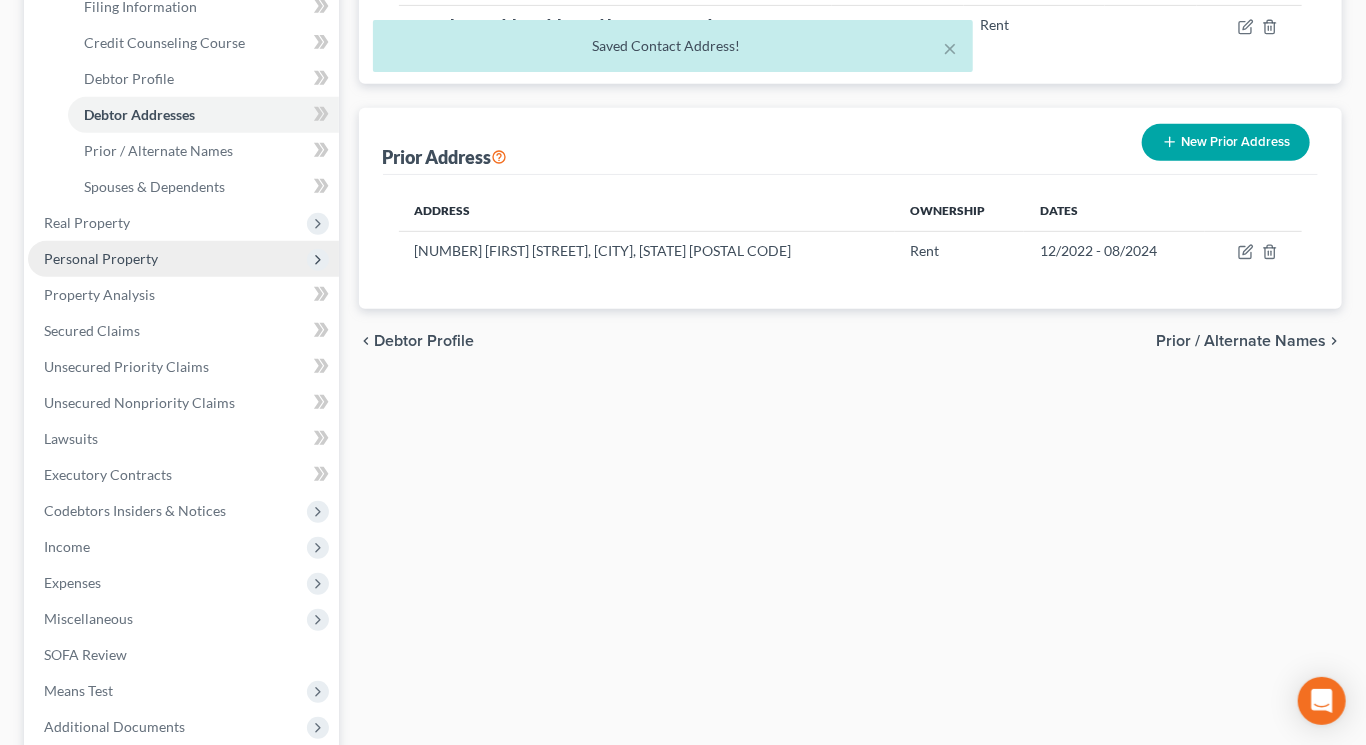drag, startPoint x: 124, startPoint y: 415, endPoint x: 123, endPoint y: 403, distance: 12.0415945 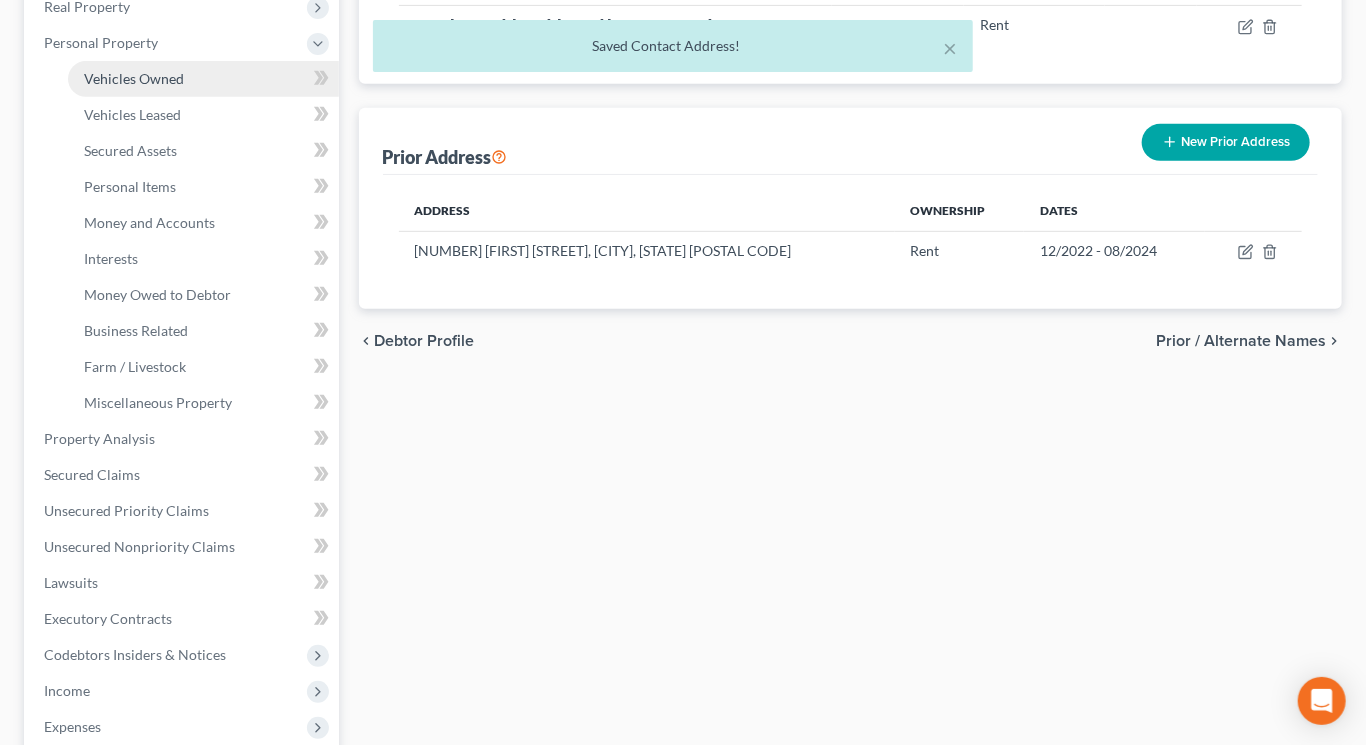 click on "Vehicles Owned" at bounding box center (134, 78) 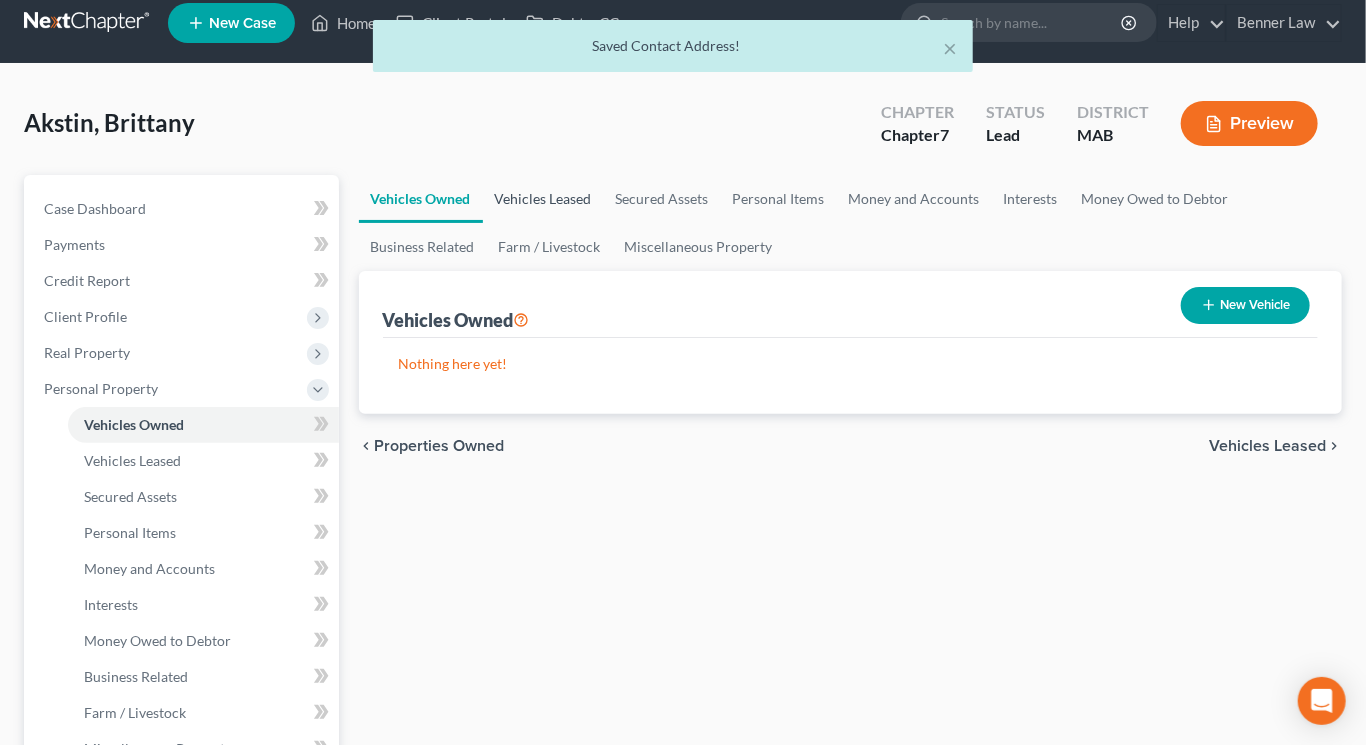 scroll, scrollTop: 0, scrollLeft: 0, axis: both 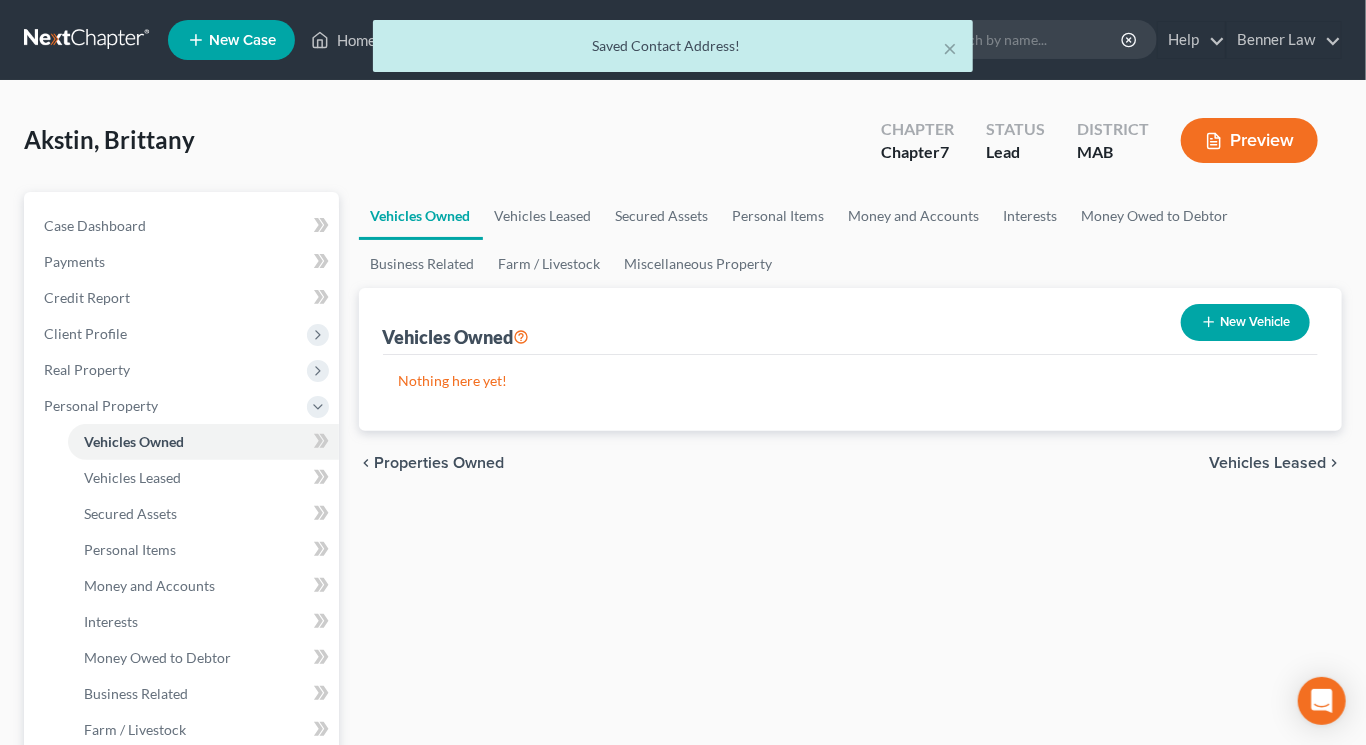 click on "New Vehicle" at bounding box center [1245, 322] 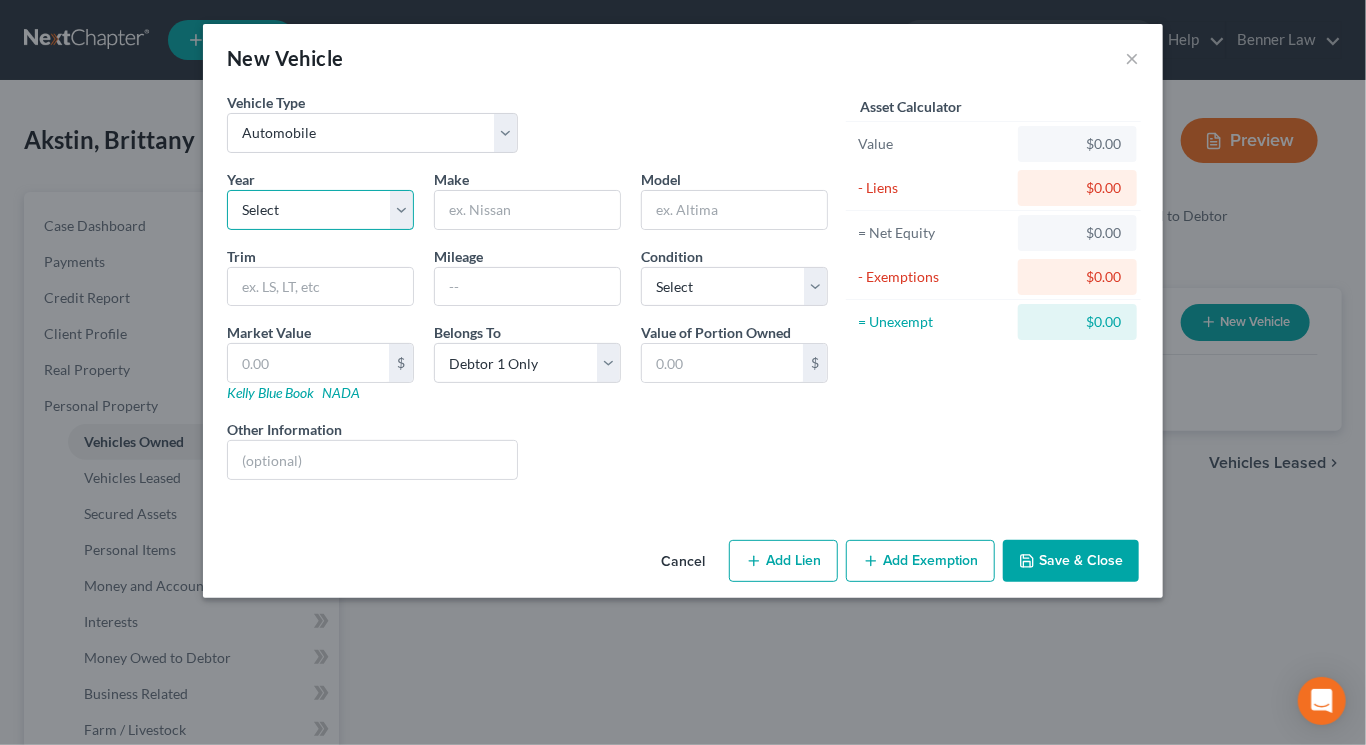 click on "Select 2026 2025 2024 2023 2022 2021 2020 2019 2018 2017 2016 2015 2014 2013 2012 2011 2010 2009 2008 2007 2006 2005 2004 2003 2002 2001 2000 1999 1998 1997 1996 1995 1994 1993 1992 1991 1990 1989 1988 1987 1986 1985 1984 1983 1982 1981 1980 1979 1978 1977 1976 1975 1974 1973 1972 1971 1970 1969 1968 1967 1966 1965 1964 1963 1962 1961 1960 1959 1958 1957 1956 1955 1954 1953 1952 1951 1950 1949 1948 1947 1946 1945 1944 1943 1942 1941 1940 1939 1938 1937 1936 1935 1934 1933 1932 1931 1930 1929 1928 1927 1926 1925 1924 1923 1922 1921 1920 1919 1918 1917 1916 1915 1914 1913 1912 1911 1910 1909 1908 1907 1906 1905 1904 1903 1902 1901" at bounding box center (320, 210) 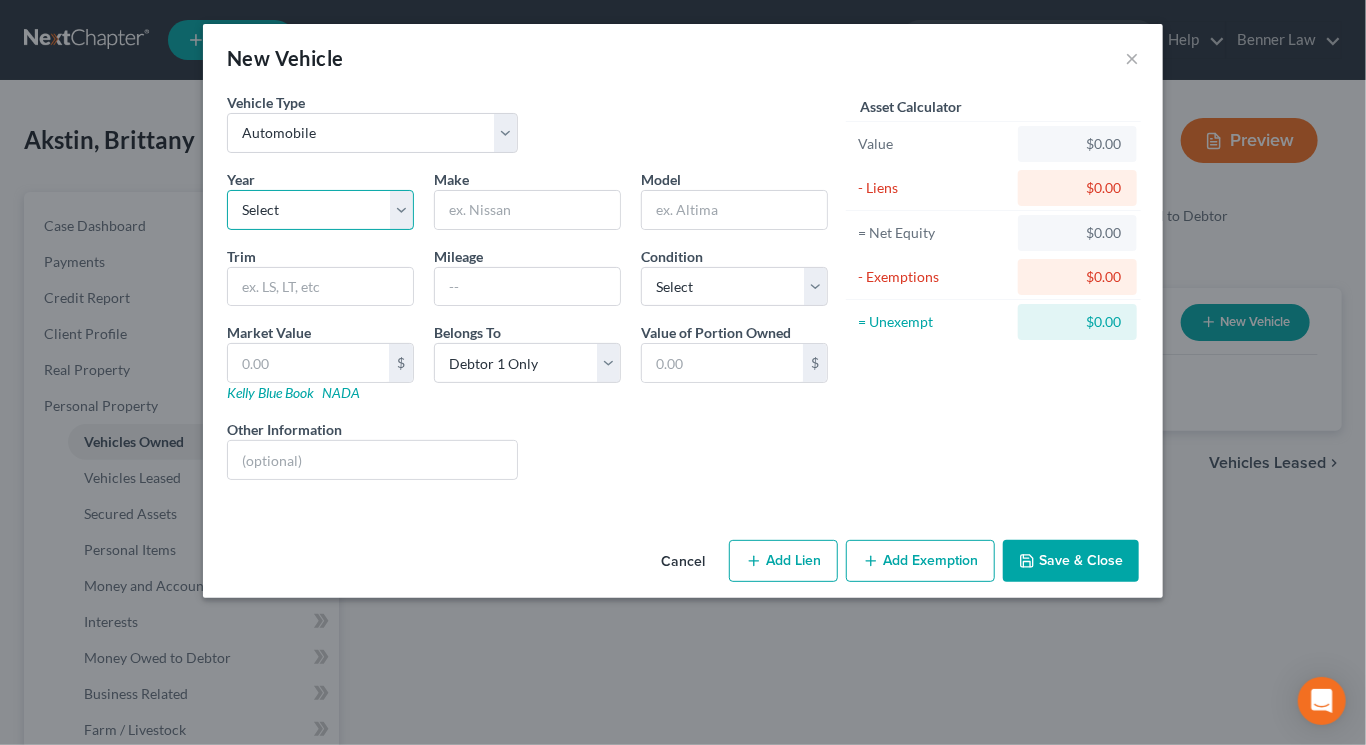 select on "3" 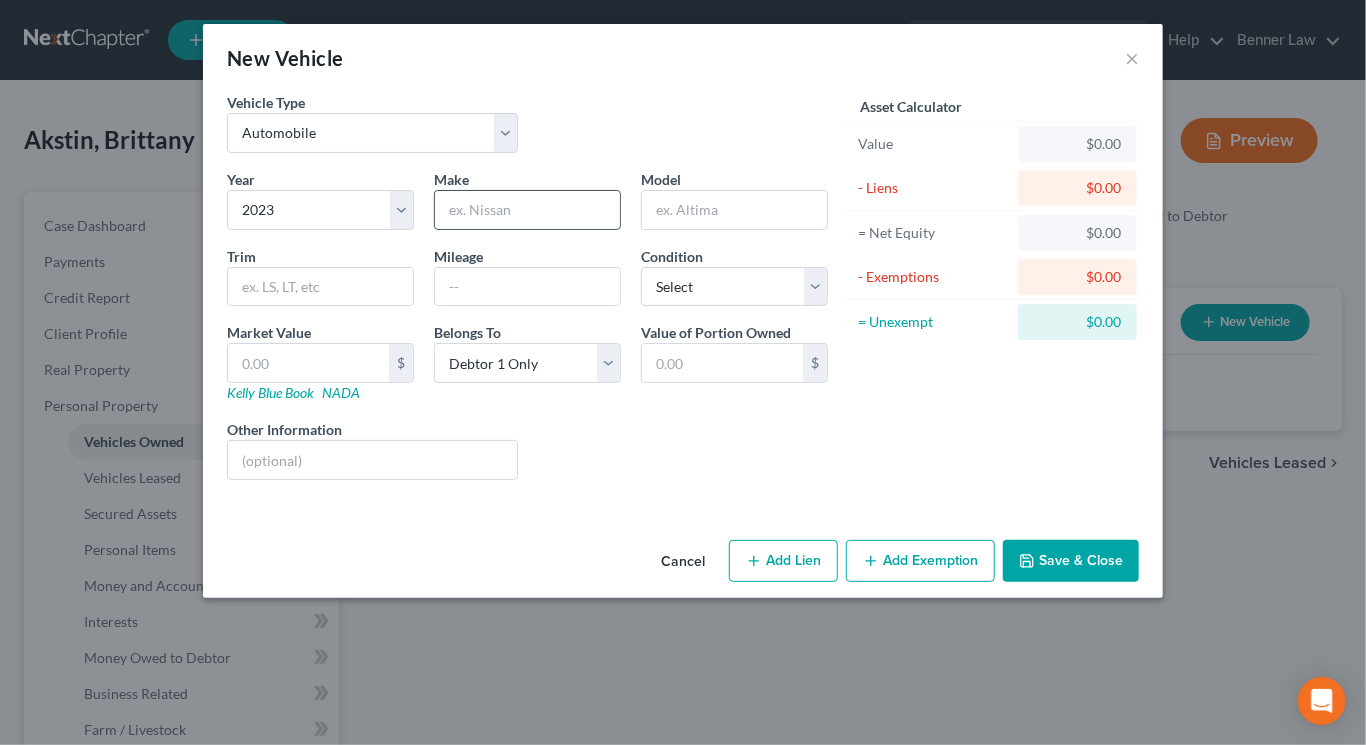 click at bounding box center [527, 210] 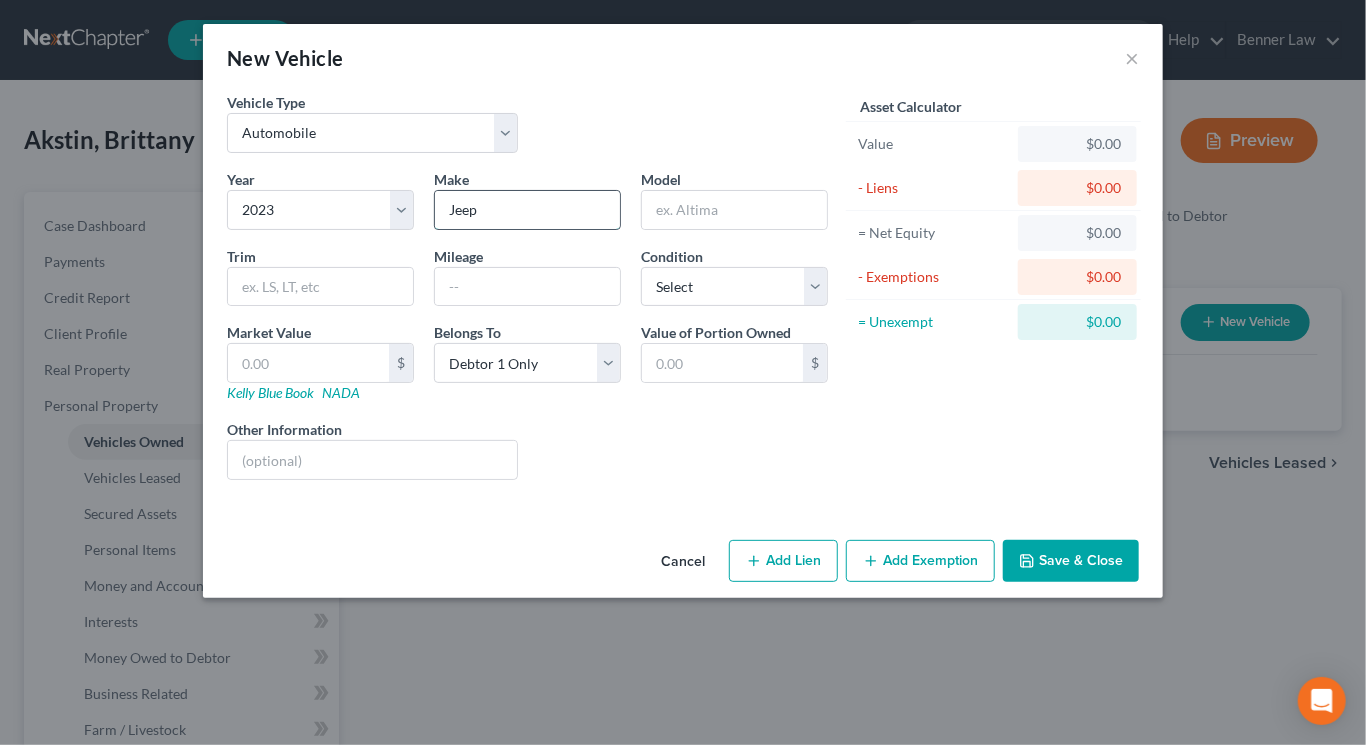 type on "Jeep" 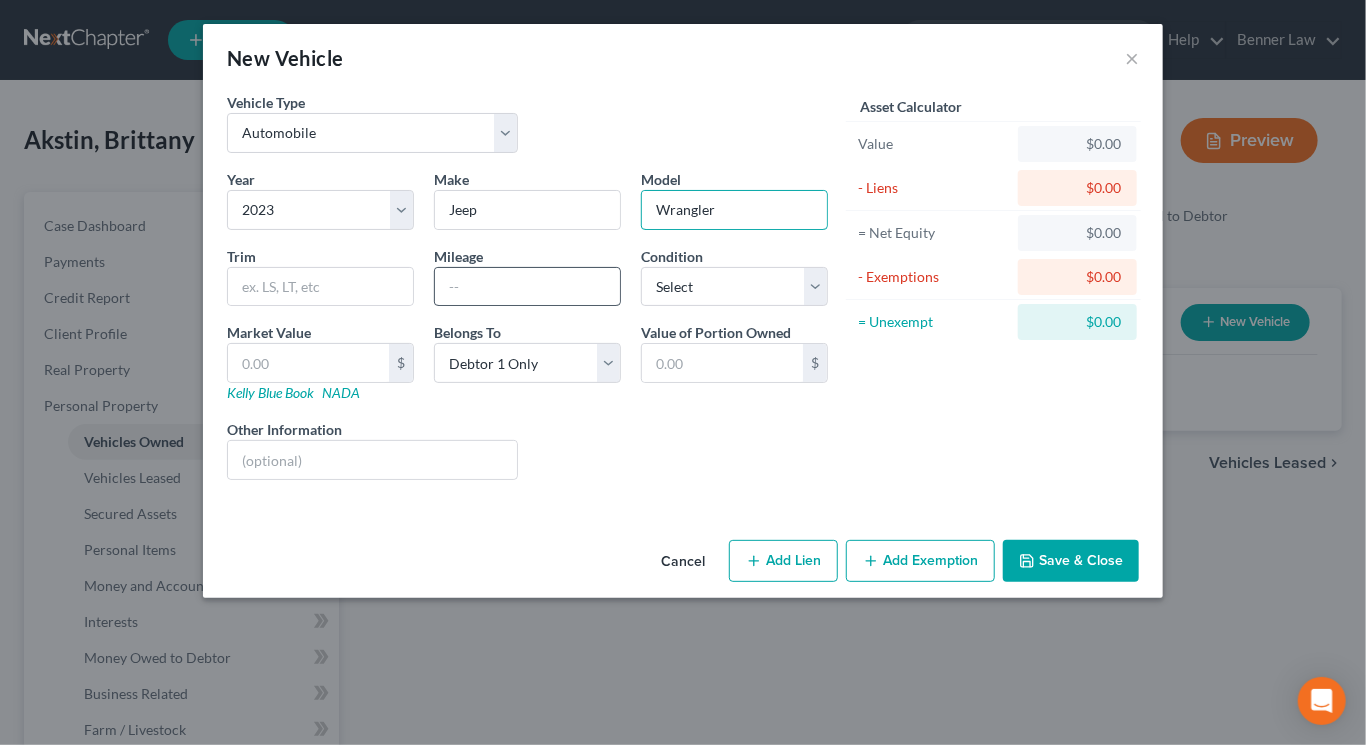type on "Wrangler" 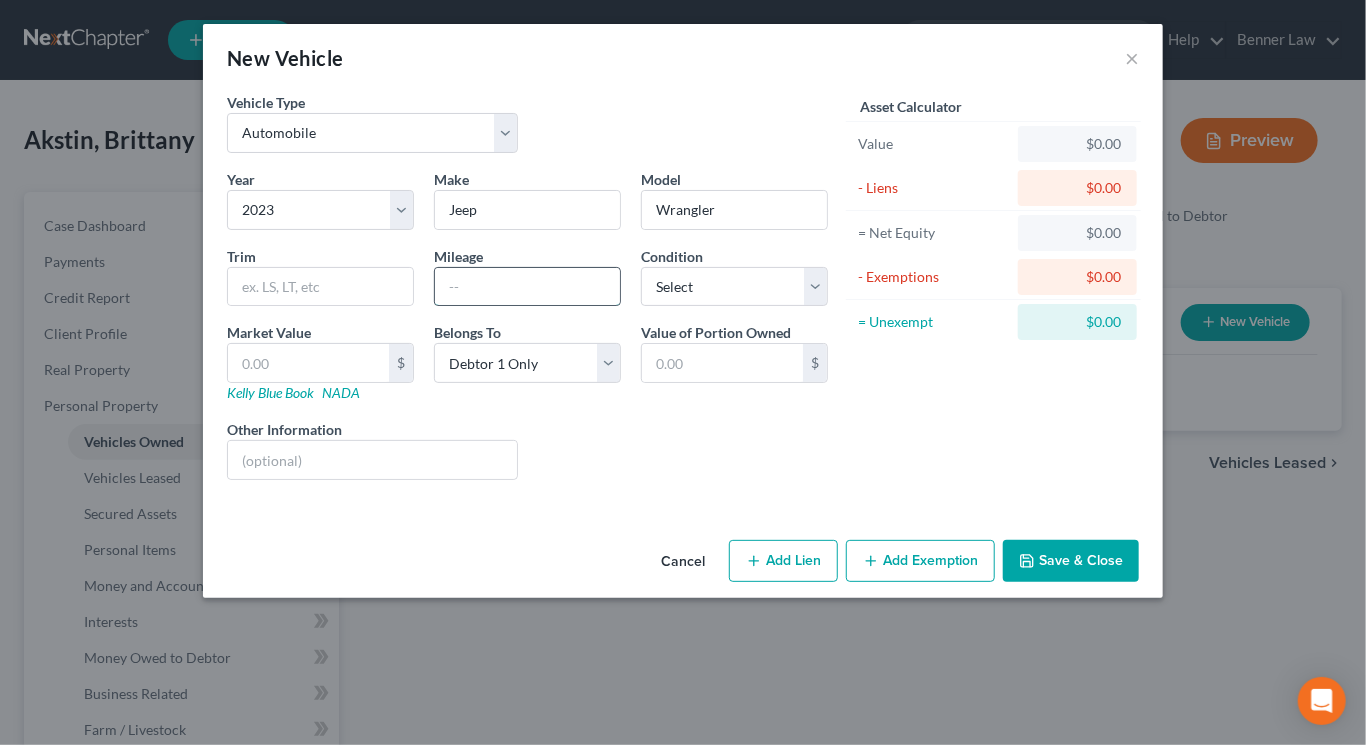 click at bounding box center [527, 287] 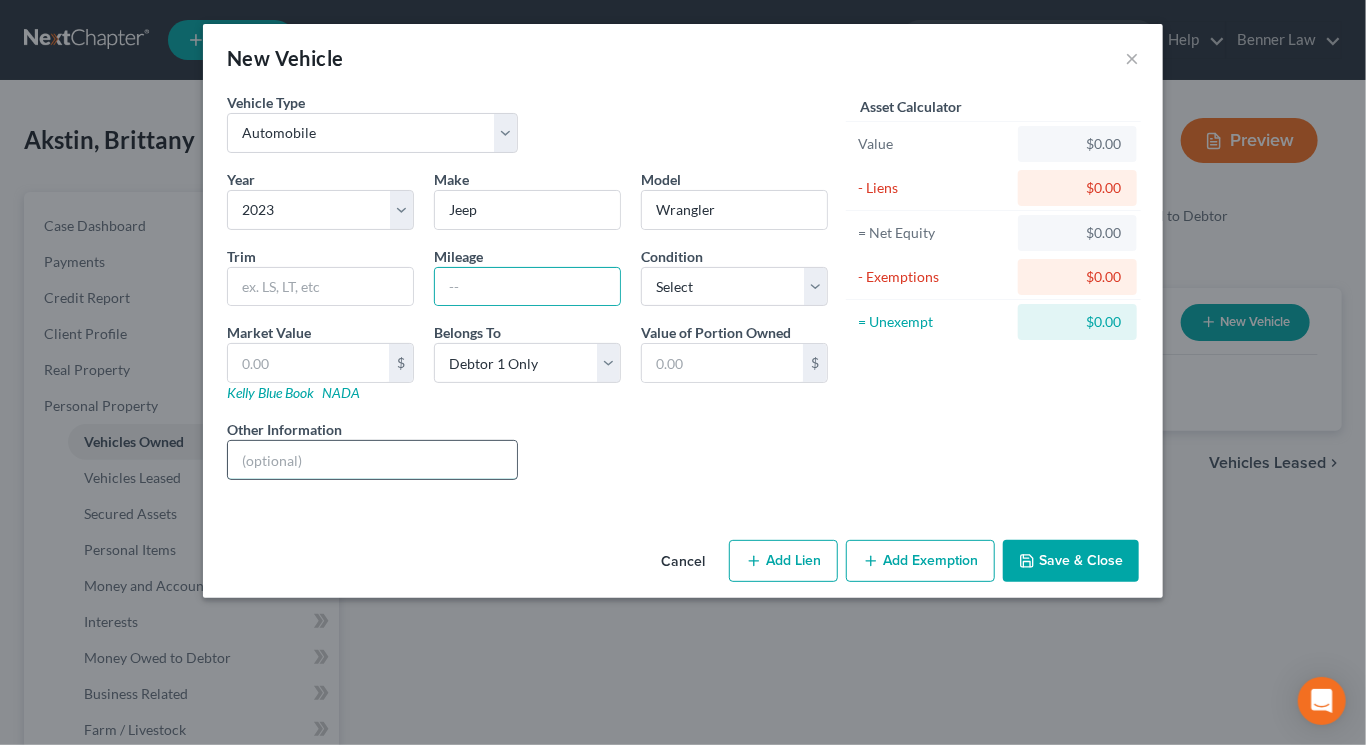 click at bounding box center (372, 460) 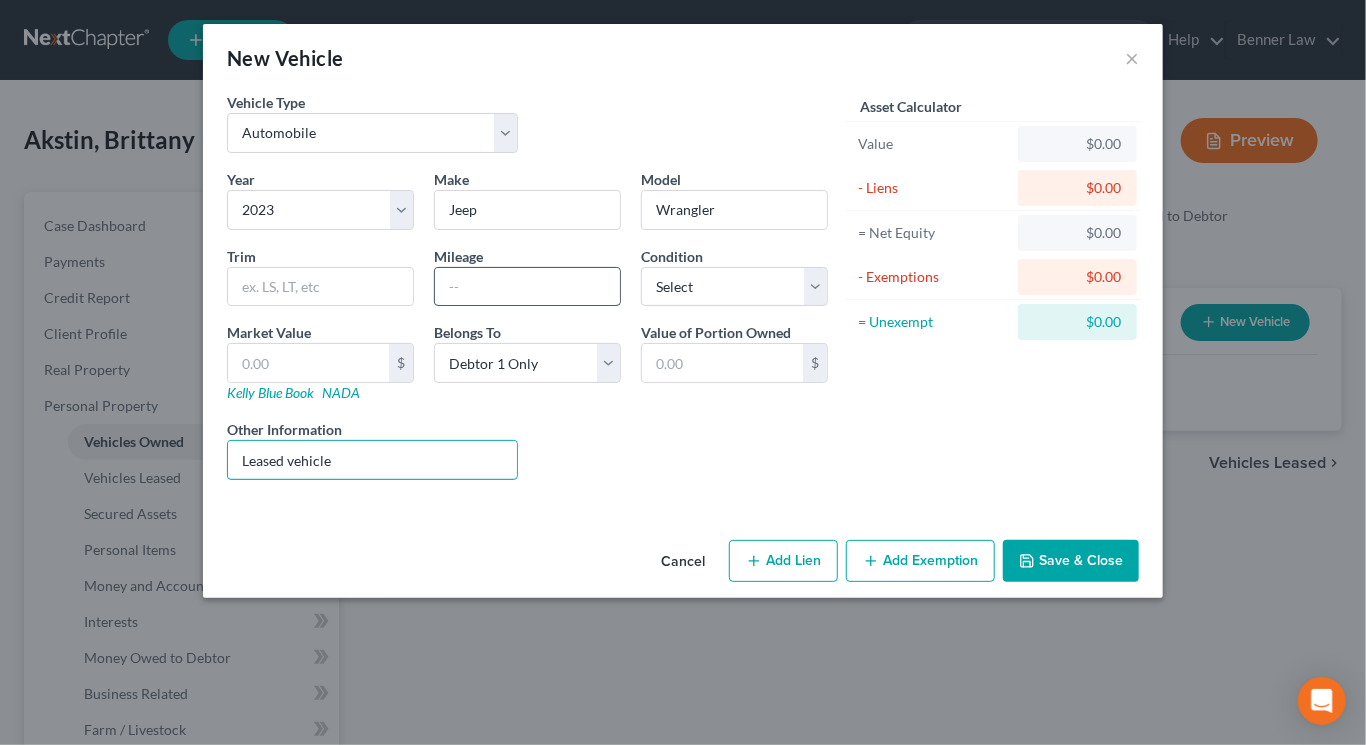 type on "Leased vehicle" 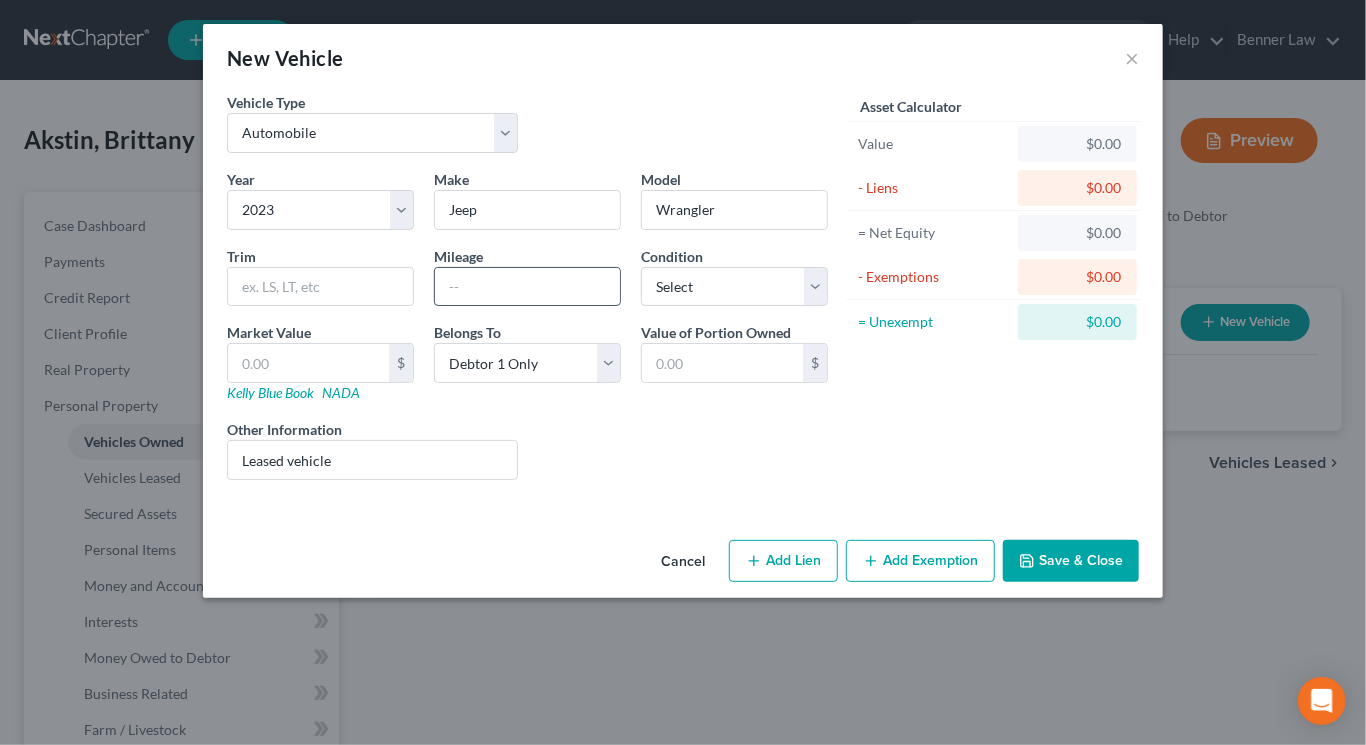 click at bounding box center (527, 287) 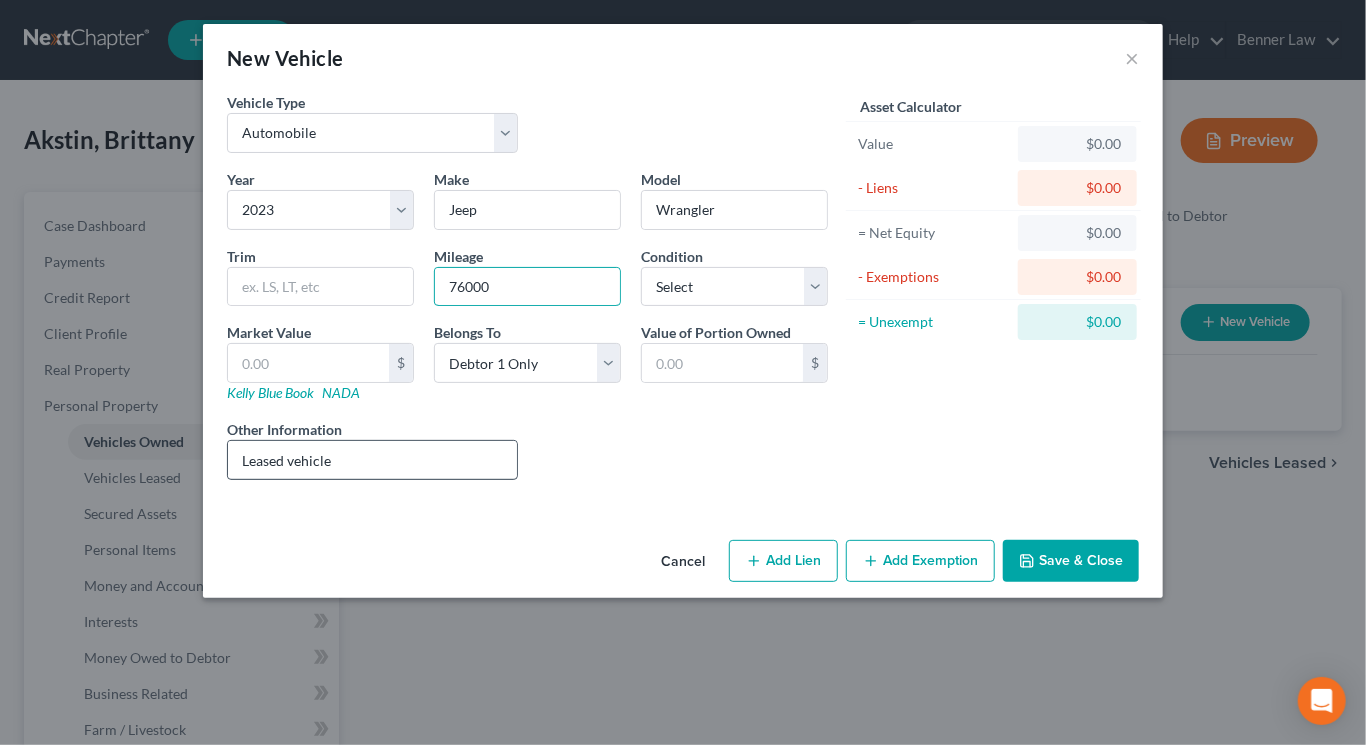 type on "76000" 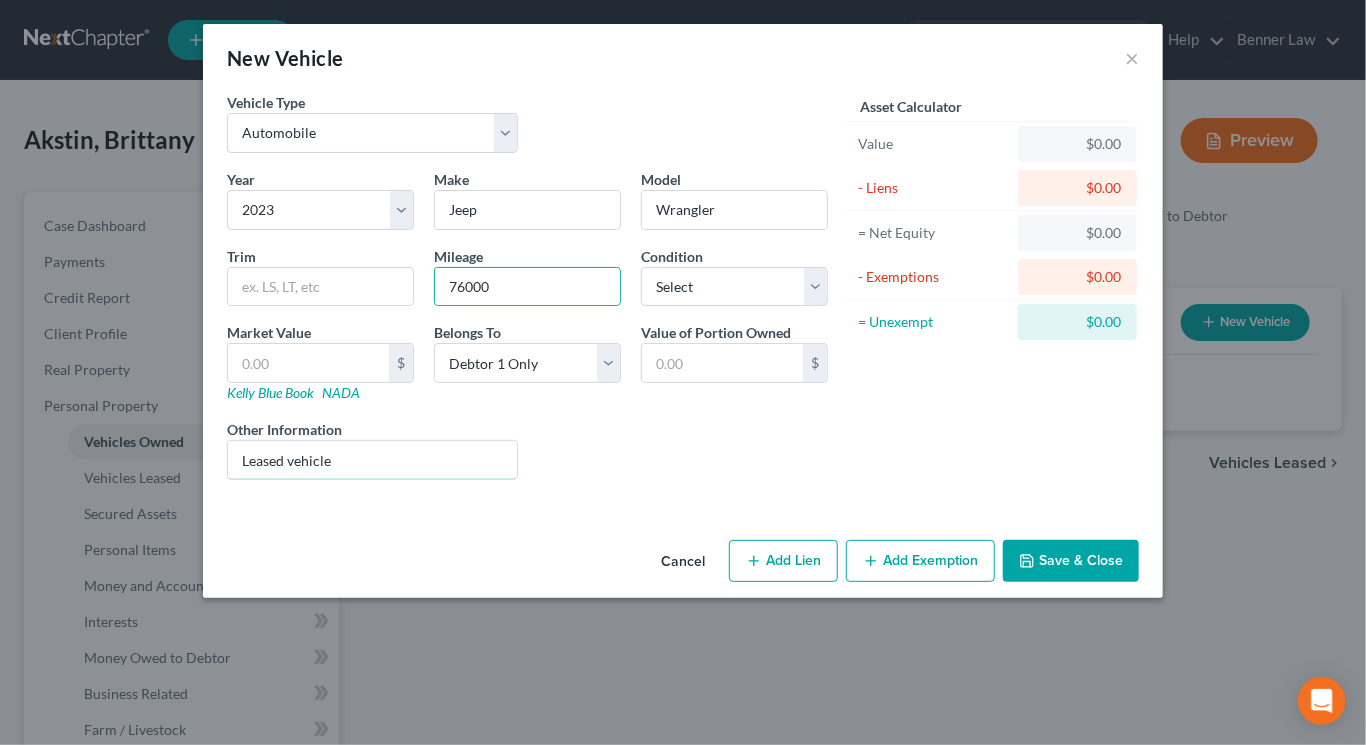 drag, startPoint x: 452, startPoint y: 574, endPoint x: 445, endPoint y: 538, distance: 36.67424 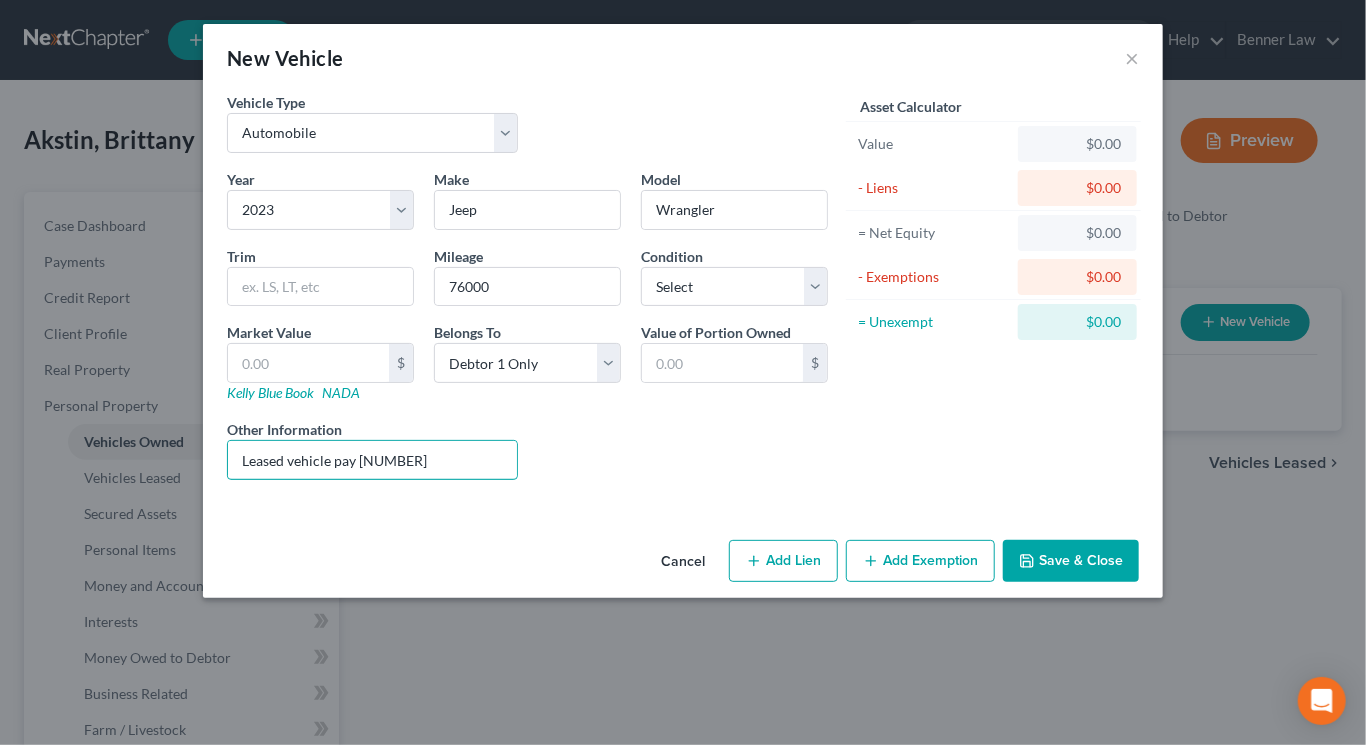 type on "Leased vehicle pay [NUMBER]" 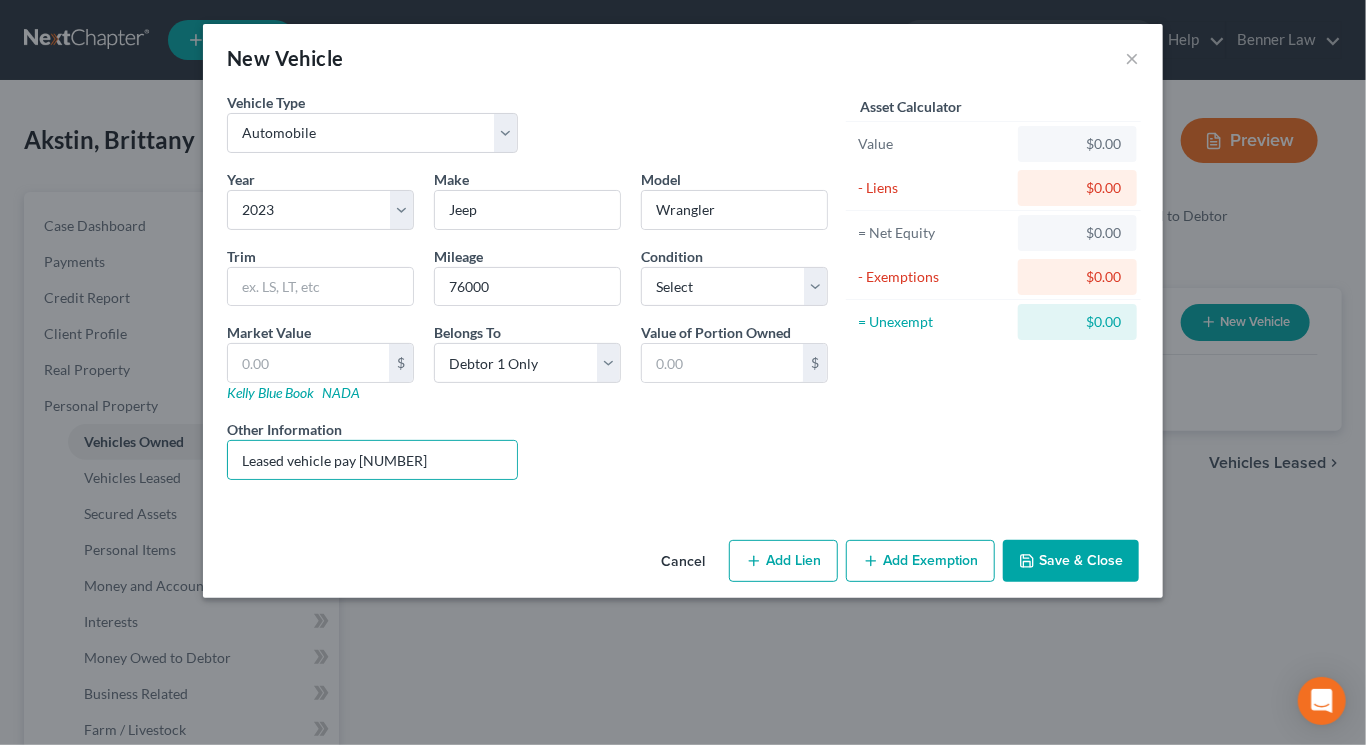 click on "Save & Close" at bounding box center [1071, 561] 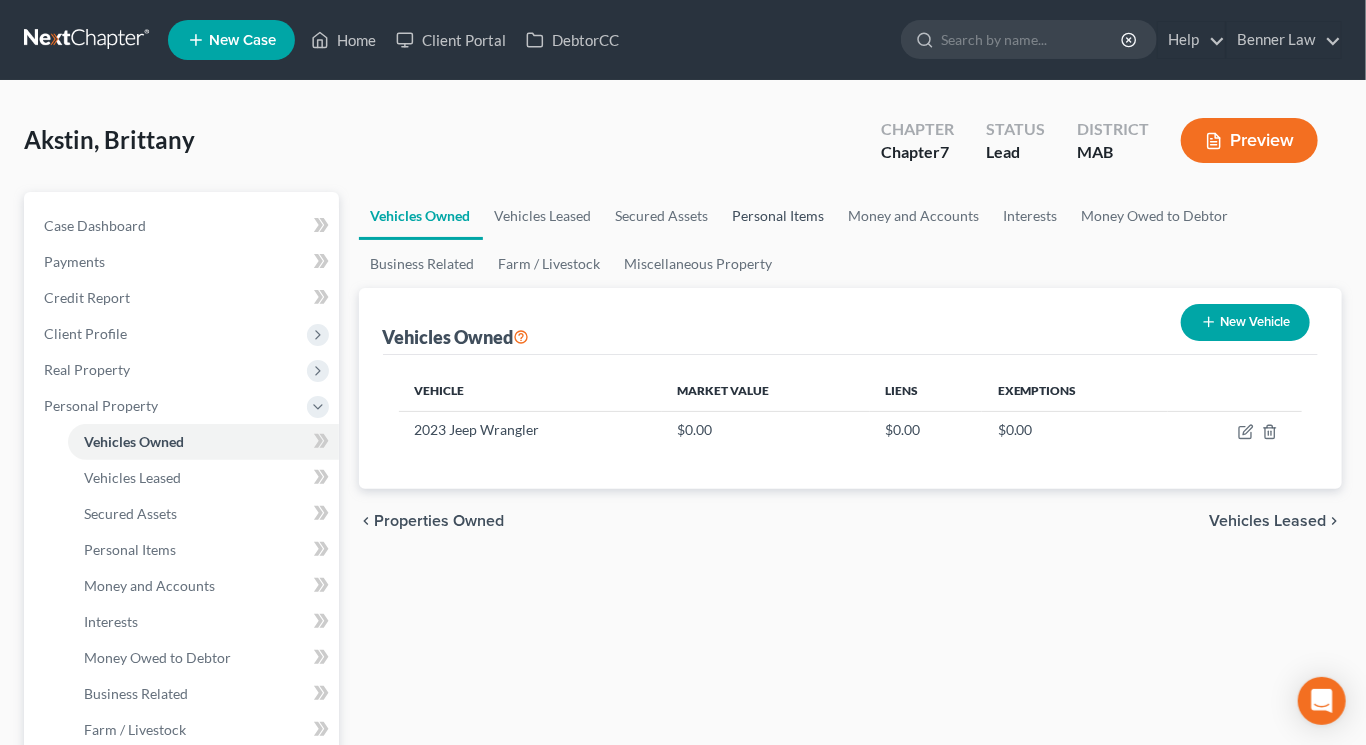 click on "Personal Items" at bounding box center [779, 216] 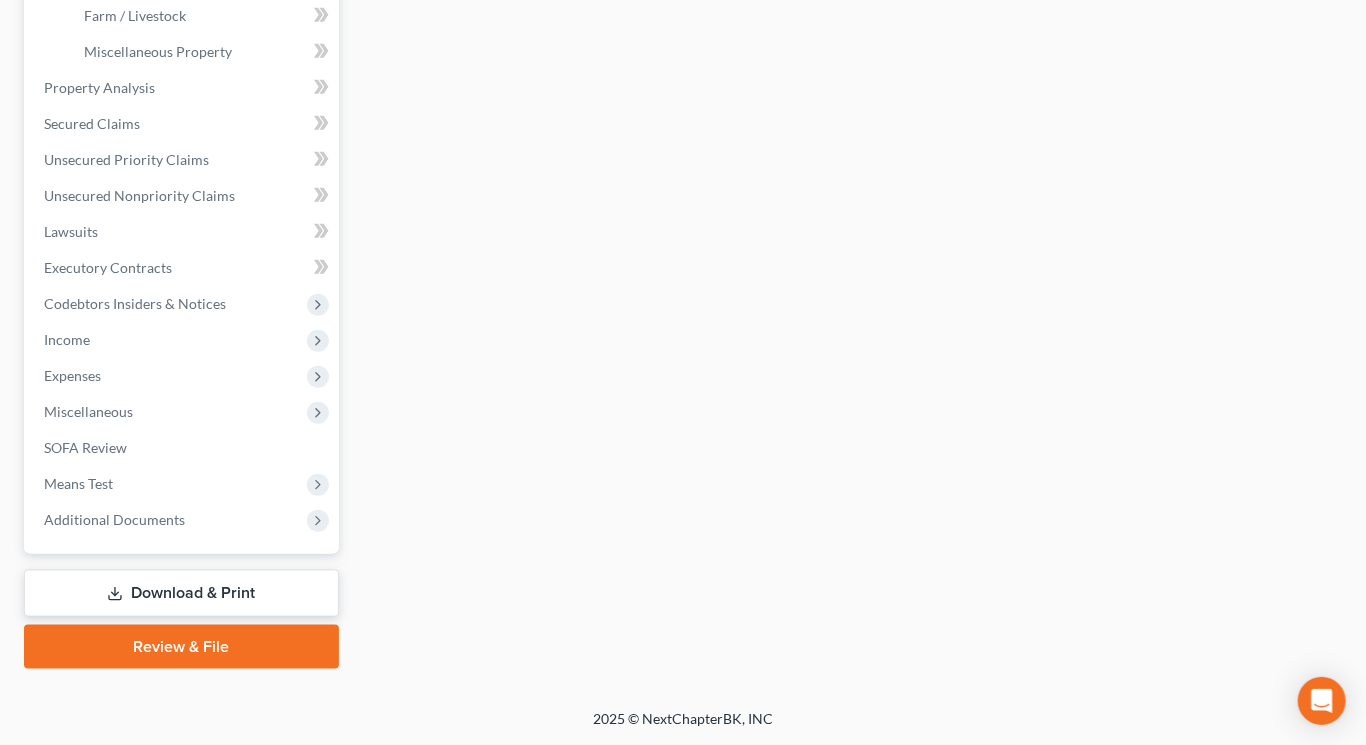 scroll, scrollTop: 762, scrollLeft: 0, axis: vertical 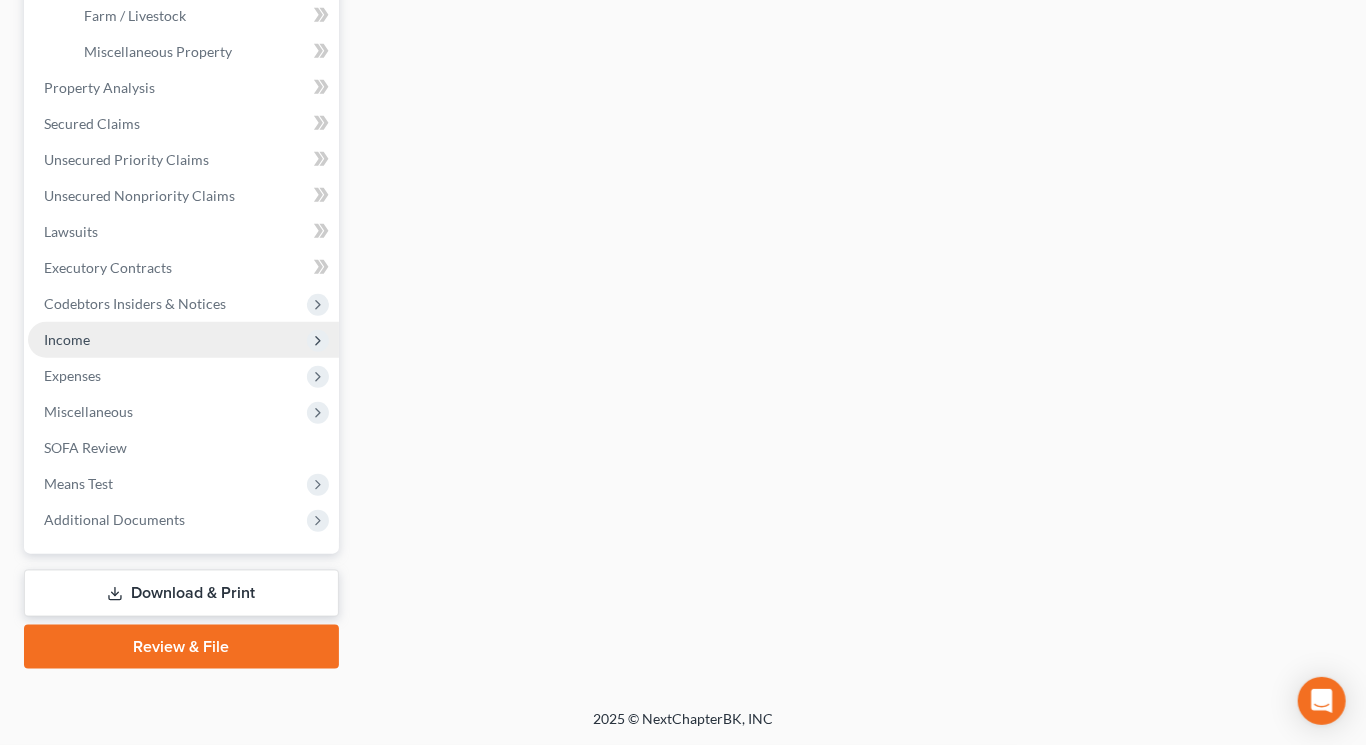 click on "Income" at bounding box center (183, 340) 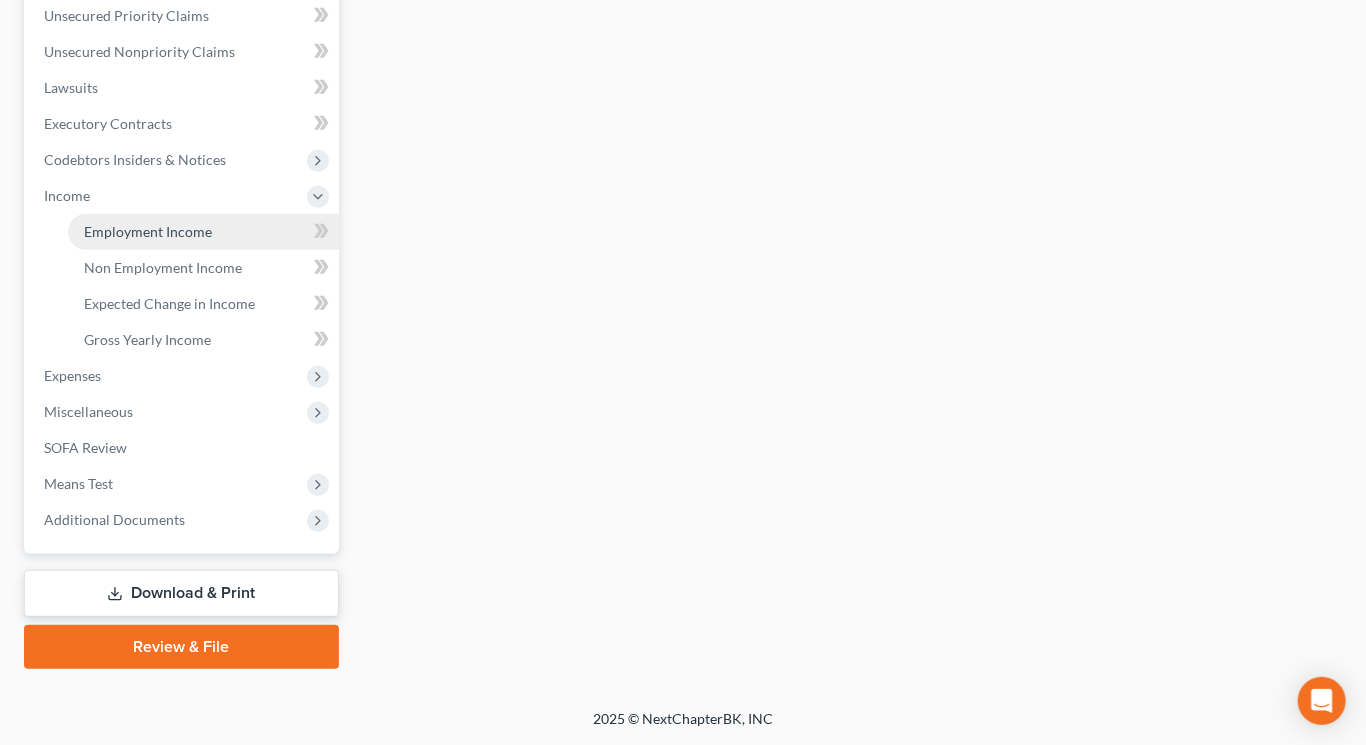 click on "Employment Income" at bounding box center (148, 231) 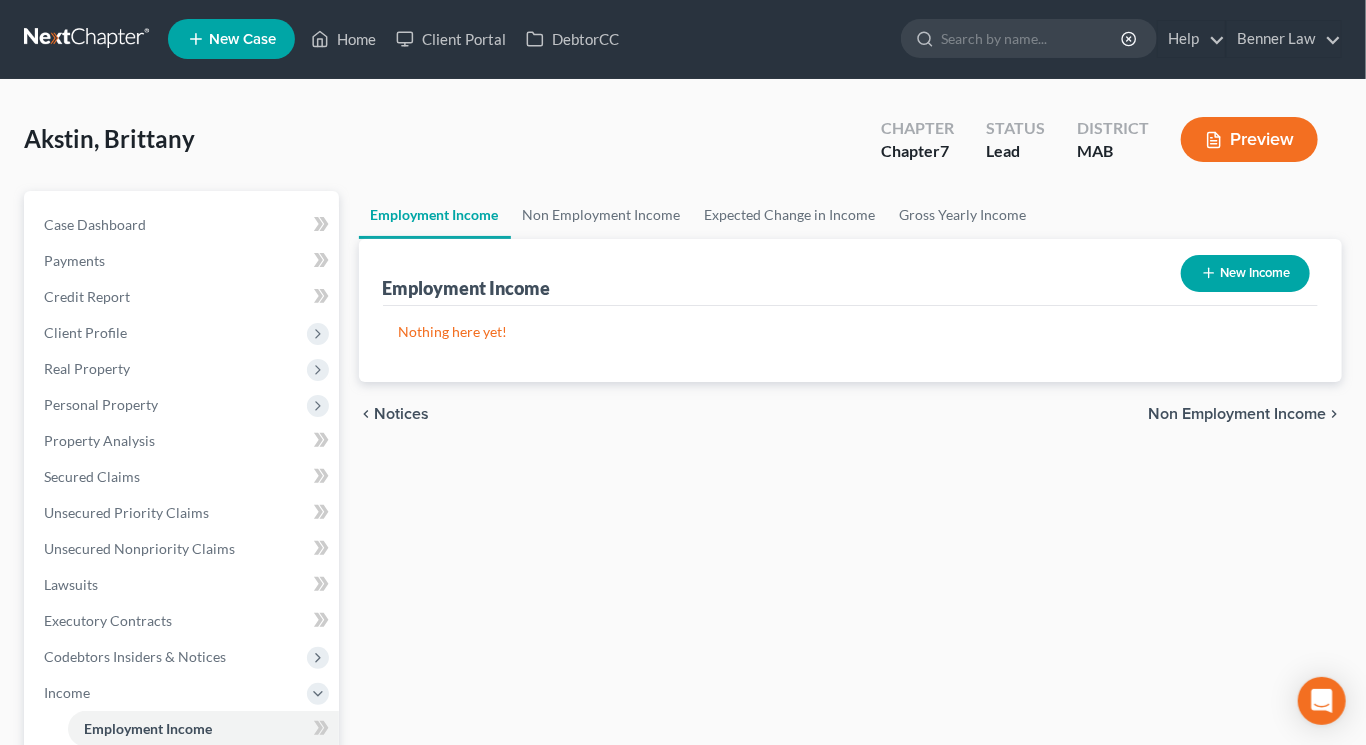 scroll, scrollTop: 0, scrollLeft: 0, axis: both 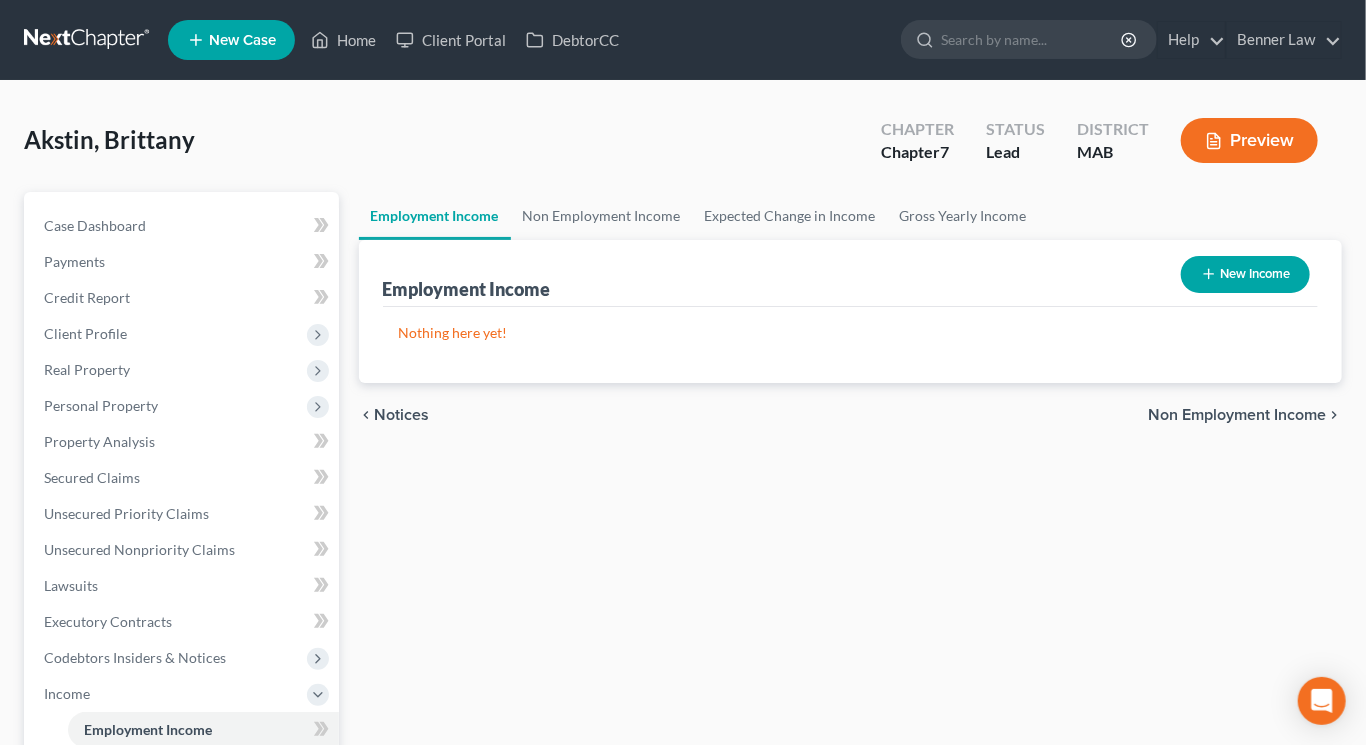 click on "New Income" at bounding box center [1245, 274] 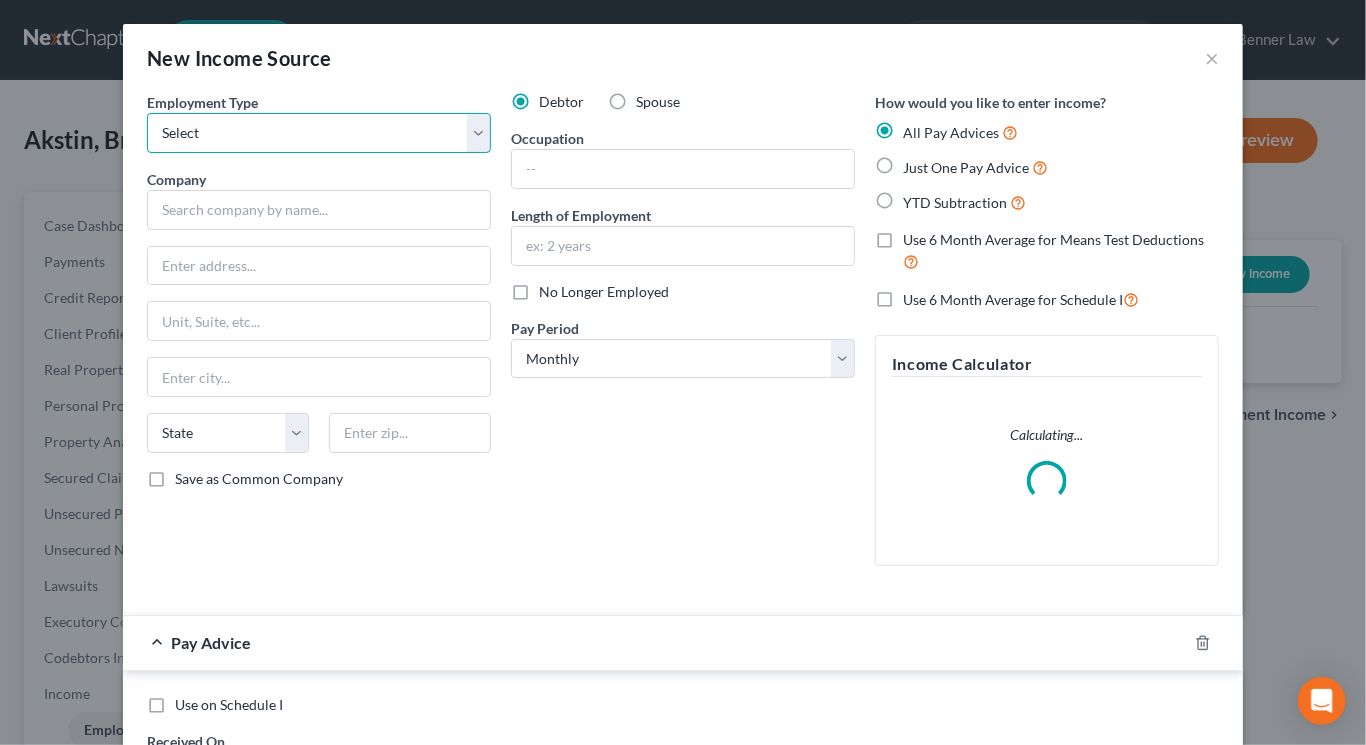 click on "Select Full or Part Time Employment Self Employment" at bounding box center [319, 133] 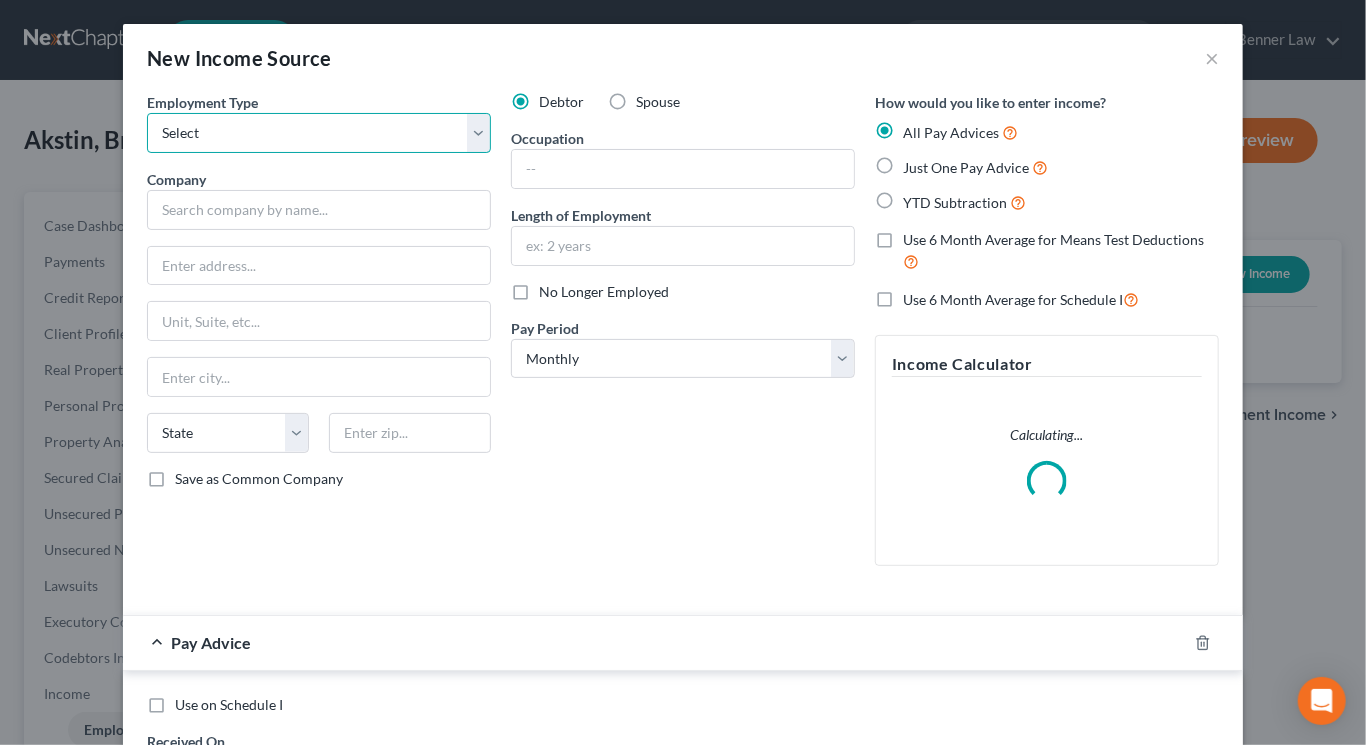 select on "0" 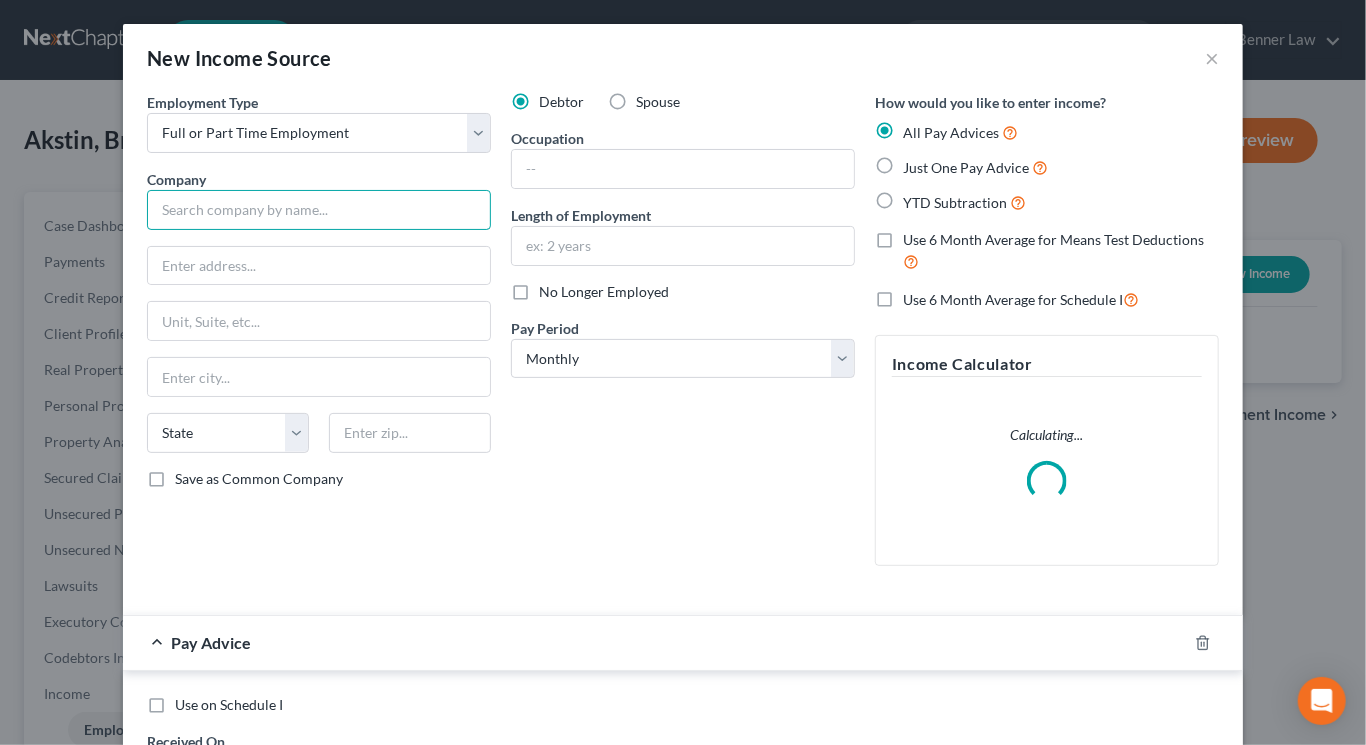 click at bounding box center [319, 210] 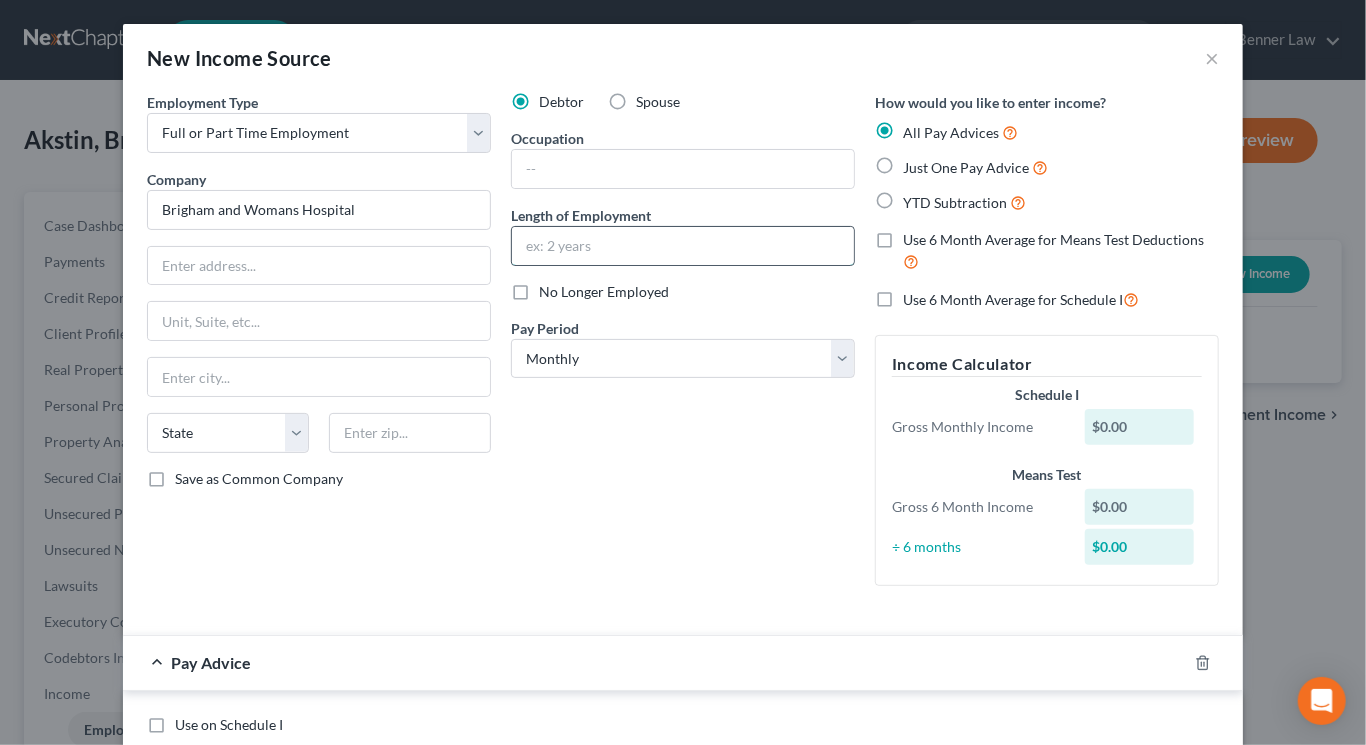 click at bounding box center [683, 246] 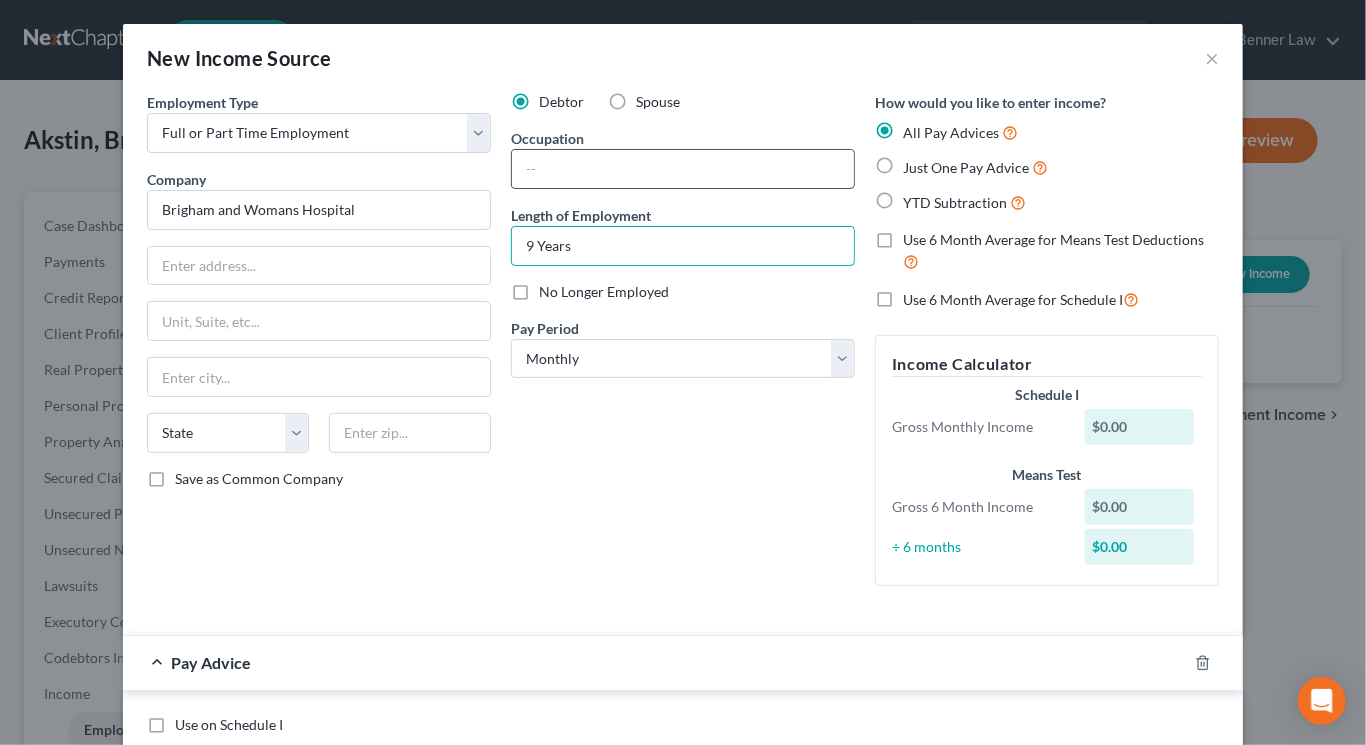 type on "9 Years" 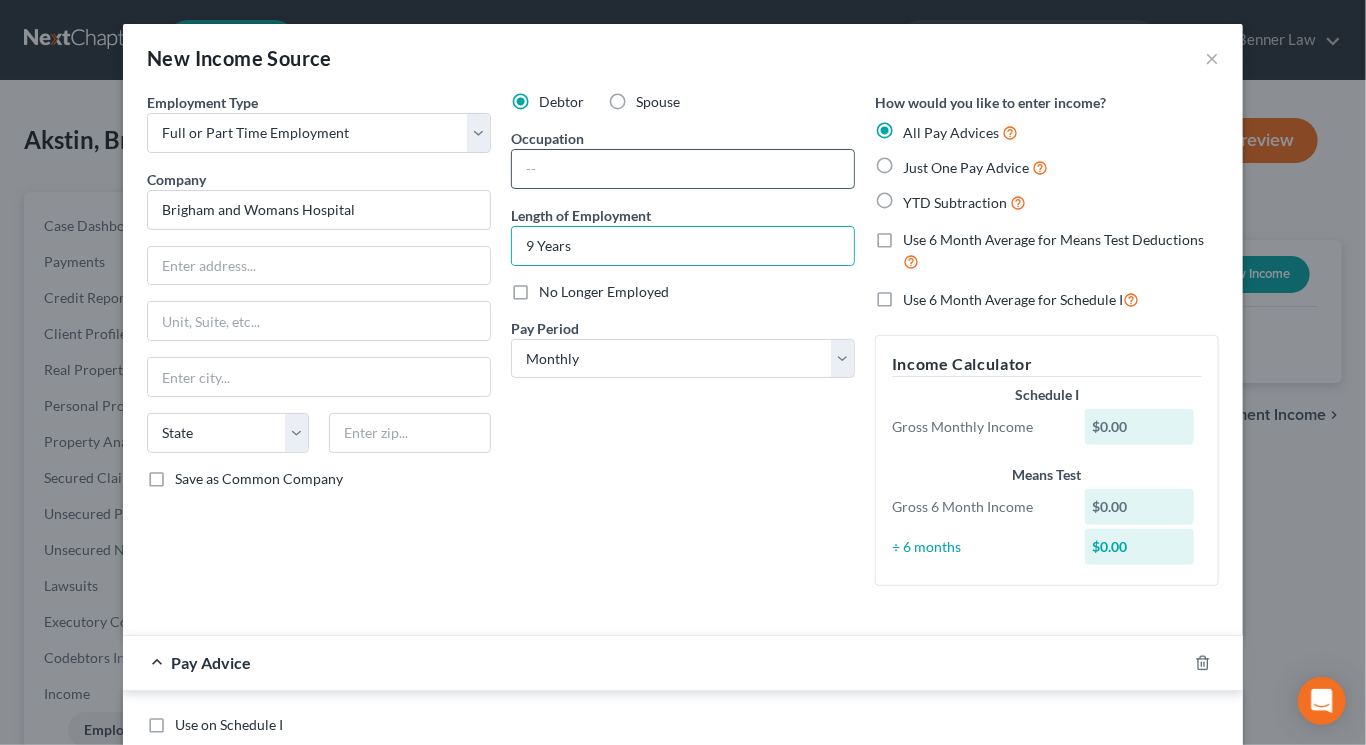 click at bounding box center [683, 169] 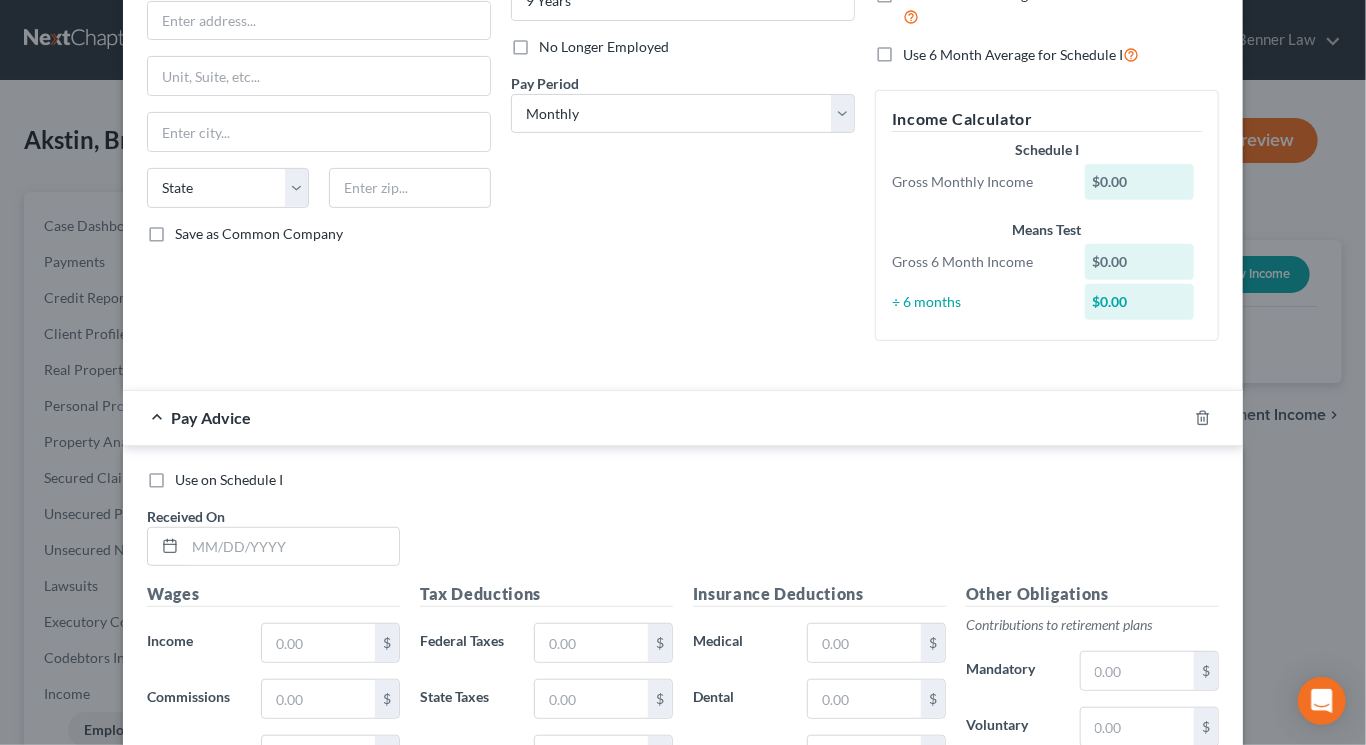 scroll, scrollTop: 0, scrollLeft: 0, axis: both 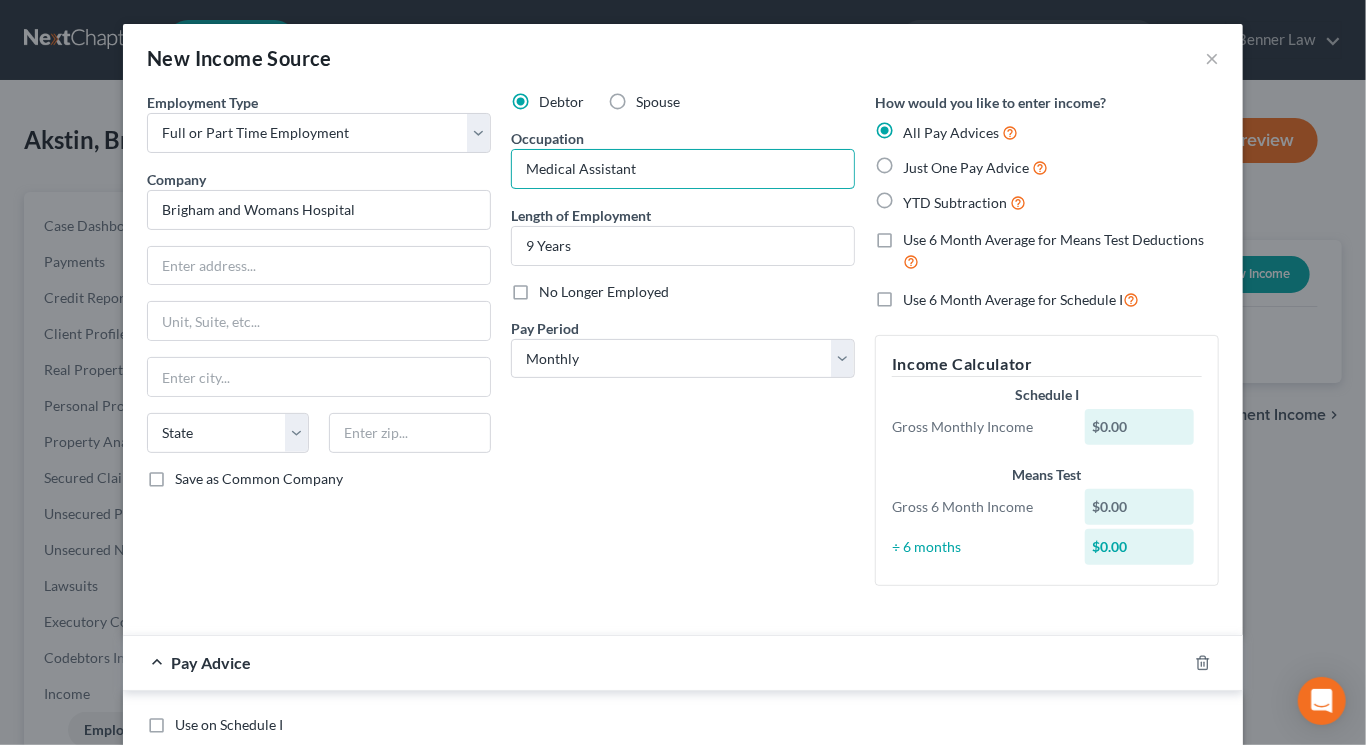 type on "Medical Assistant" 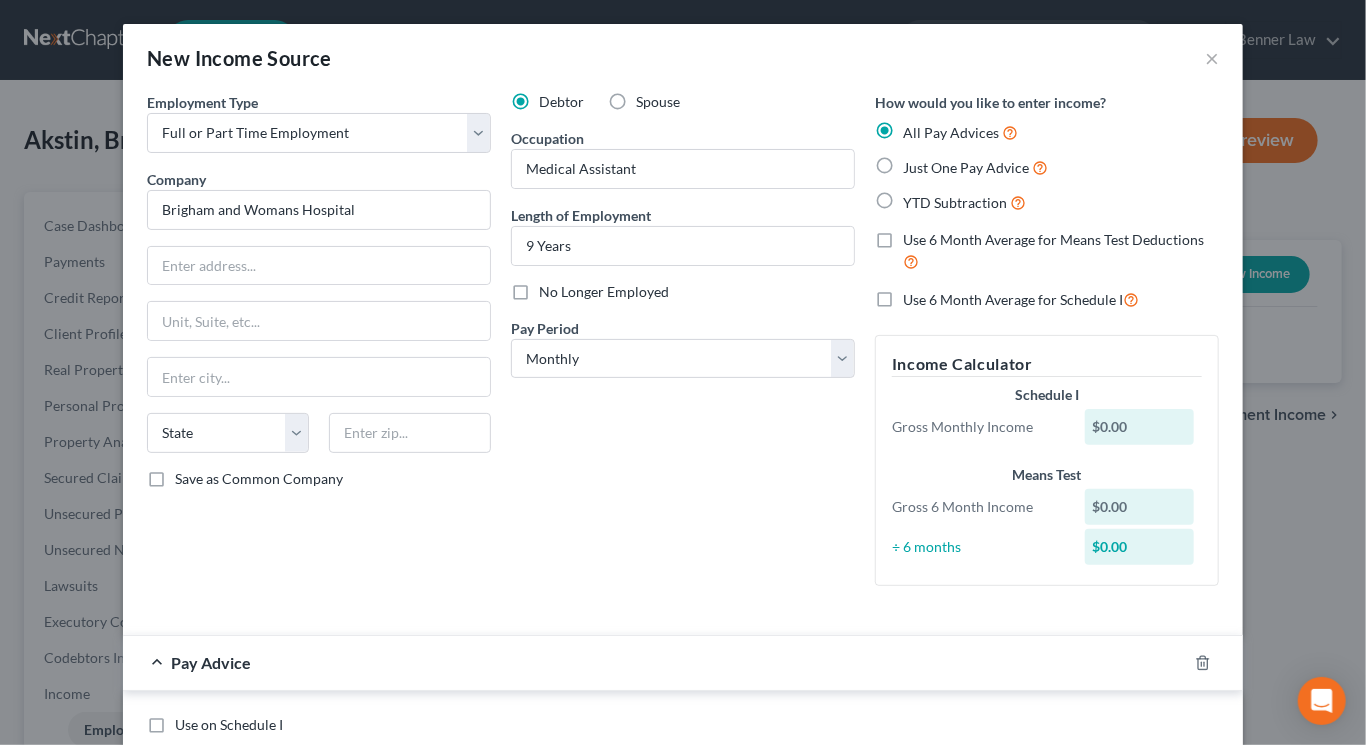 click on "Just One Pay Advice" at bounding box center (975, 167) 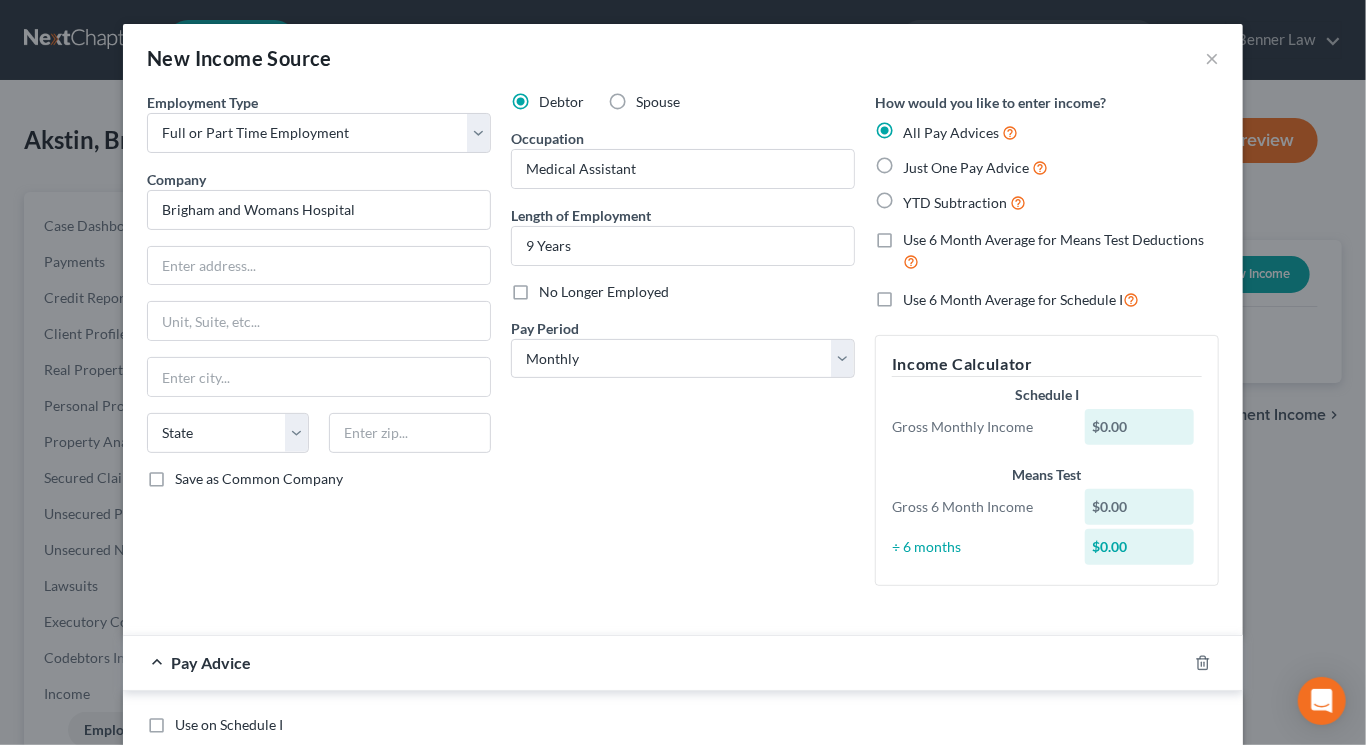 radio on "true" 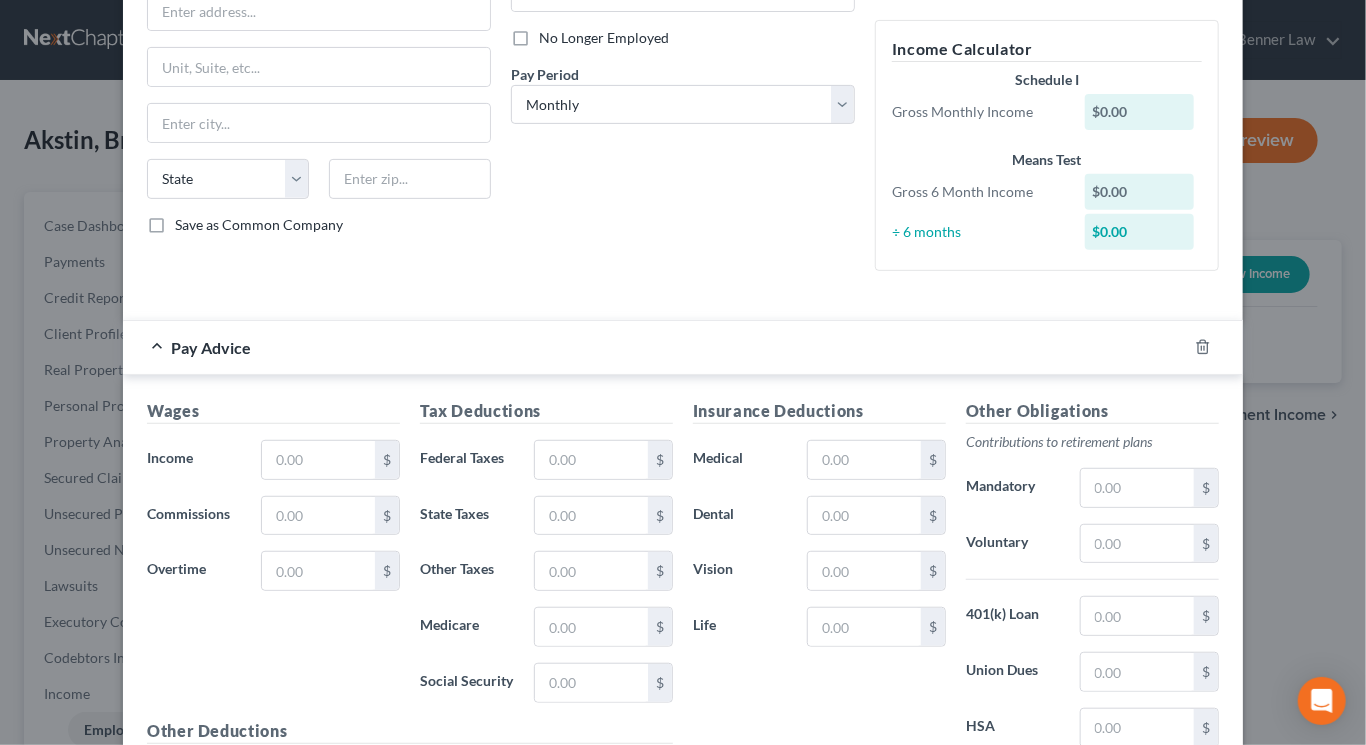 scroll, scrollTop: 596, scrollLeft: 0, axis: vertical 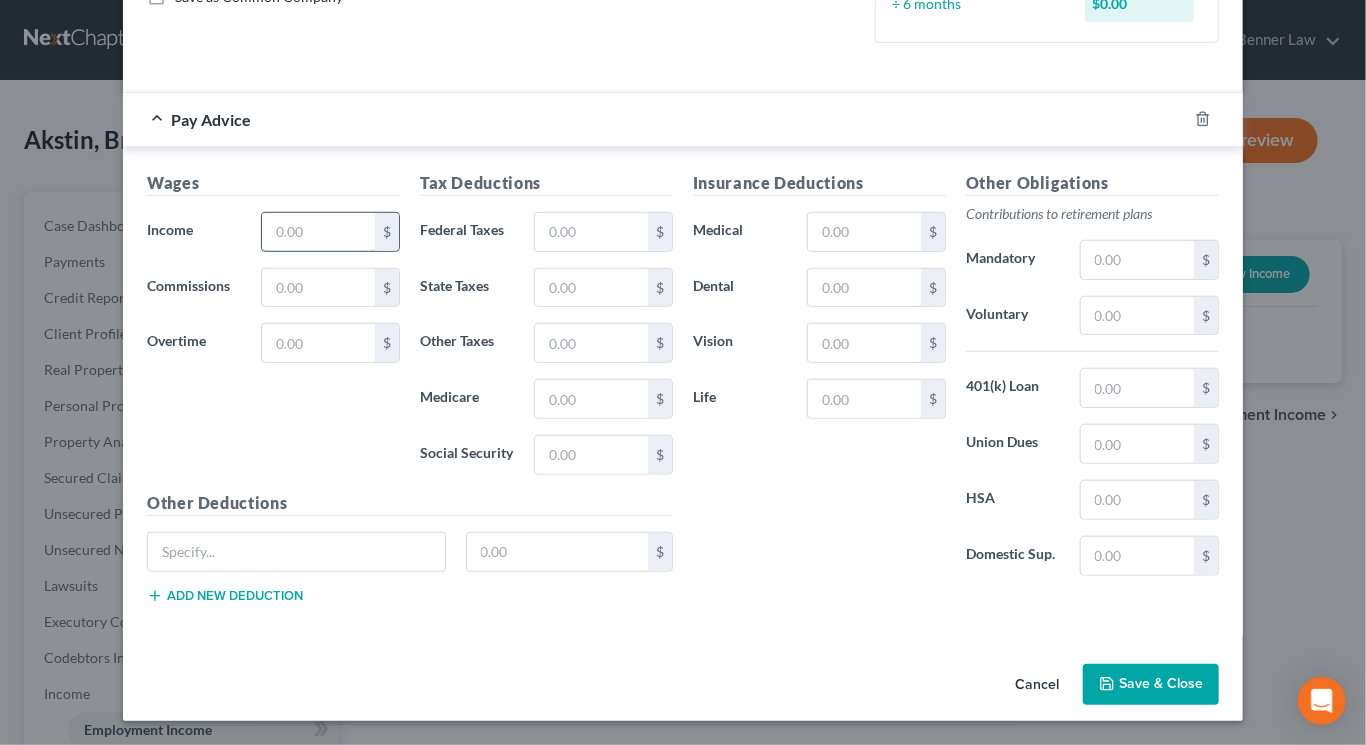 click at bounding box center (318, 232) 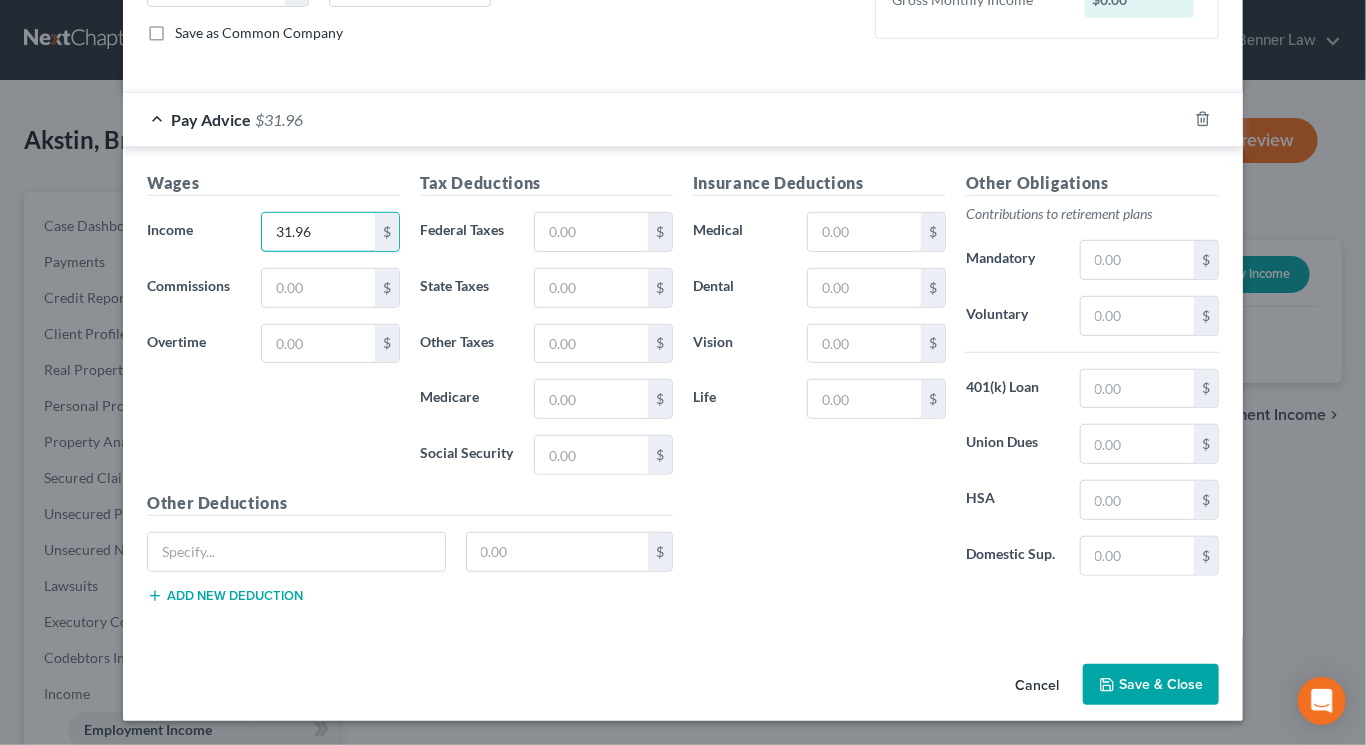 scroll, scrollTop: 752, scrollLeft: 0, axis: vertical 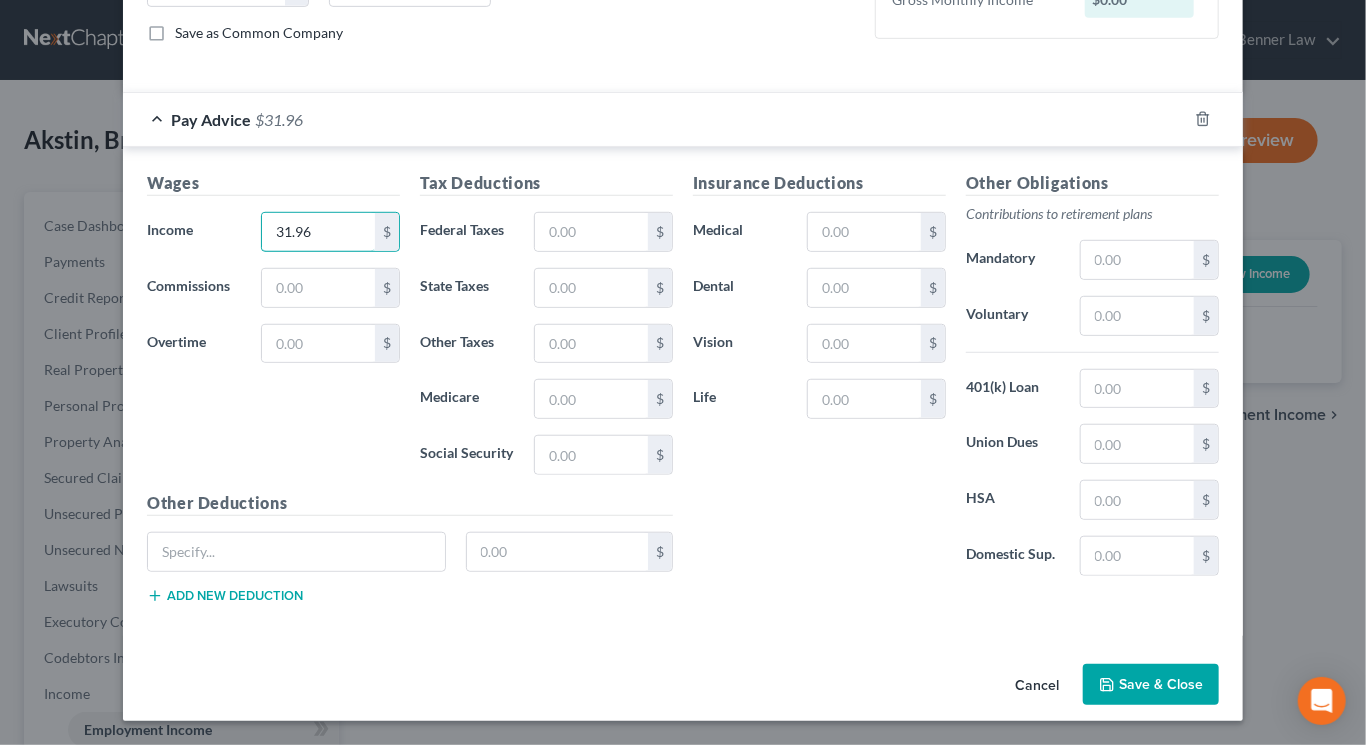 type on "31.96" 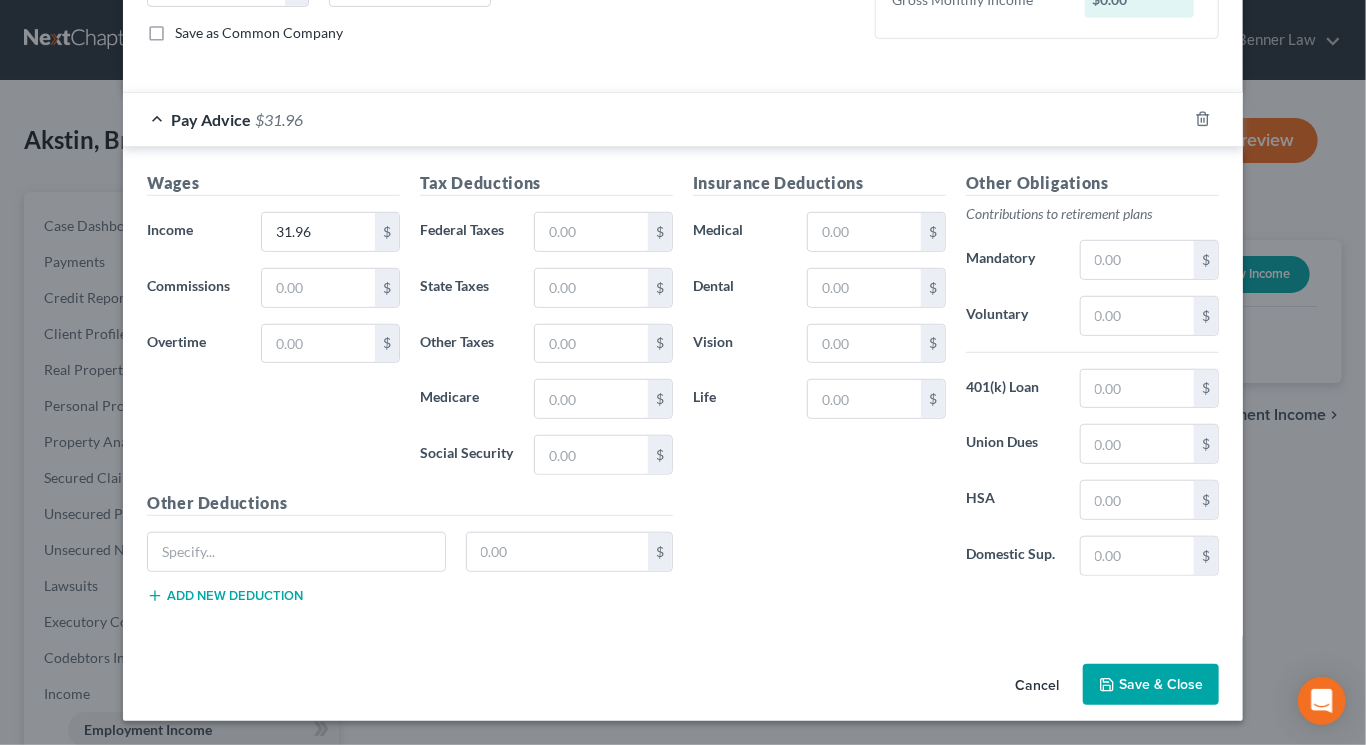 click on "Save & Close" at bounding box center [1151, 685] 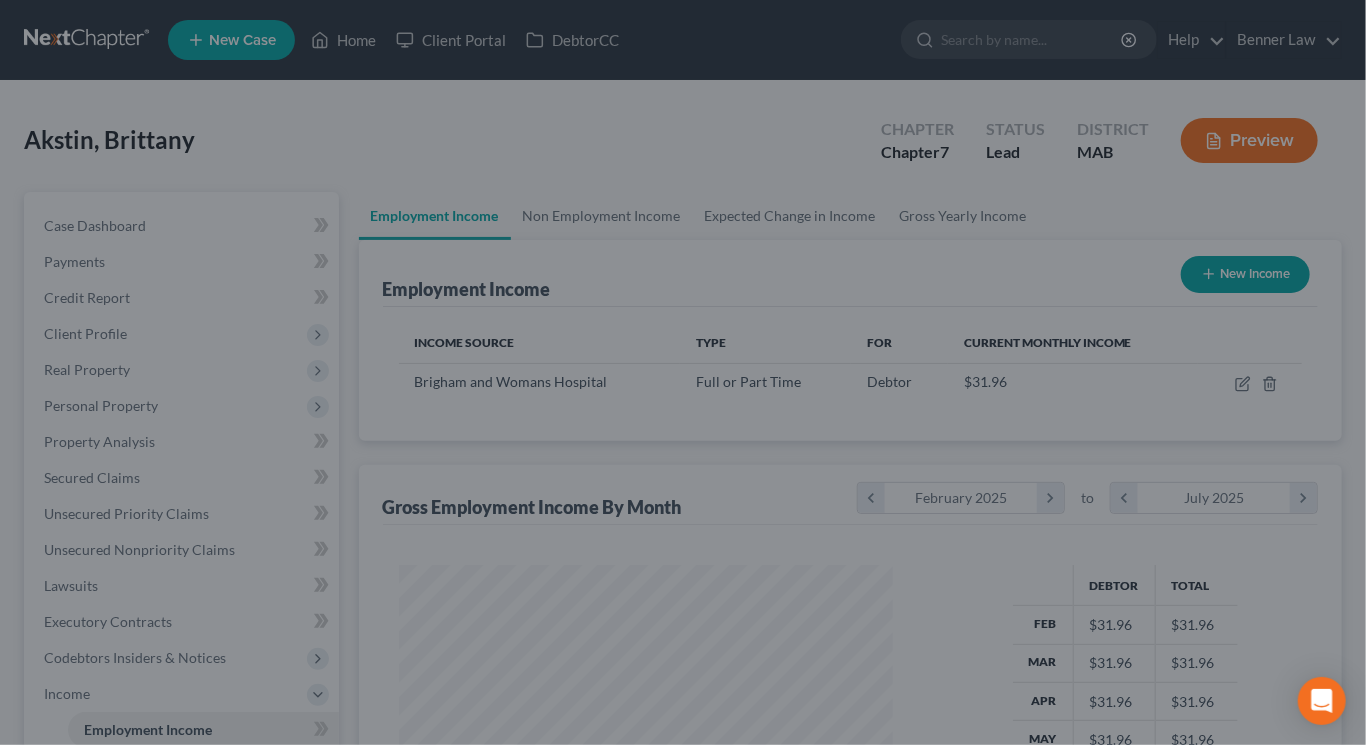 scroll, scrollTop: 999555, scrollLeft: 999466, axis: both 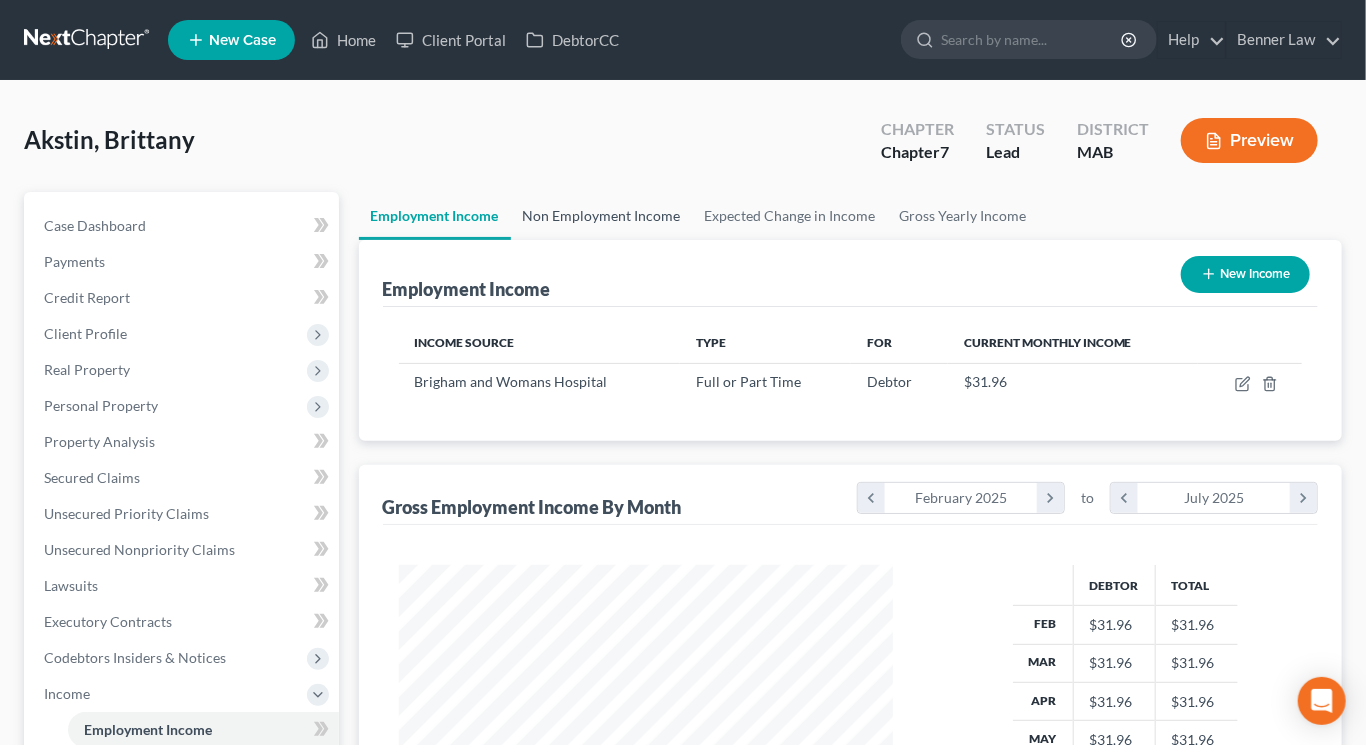 click on "Non Employment Income" at bounding box center [602, 216] 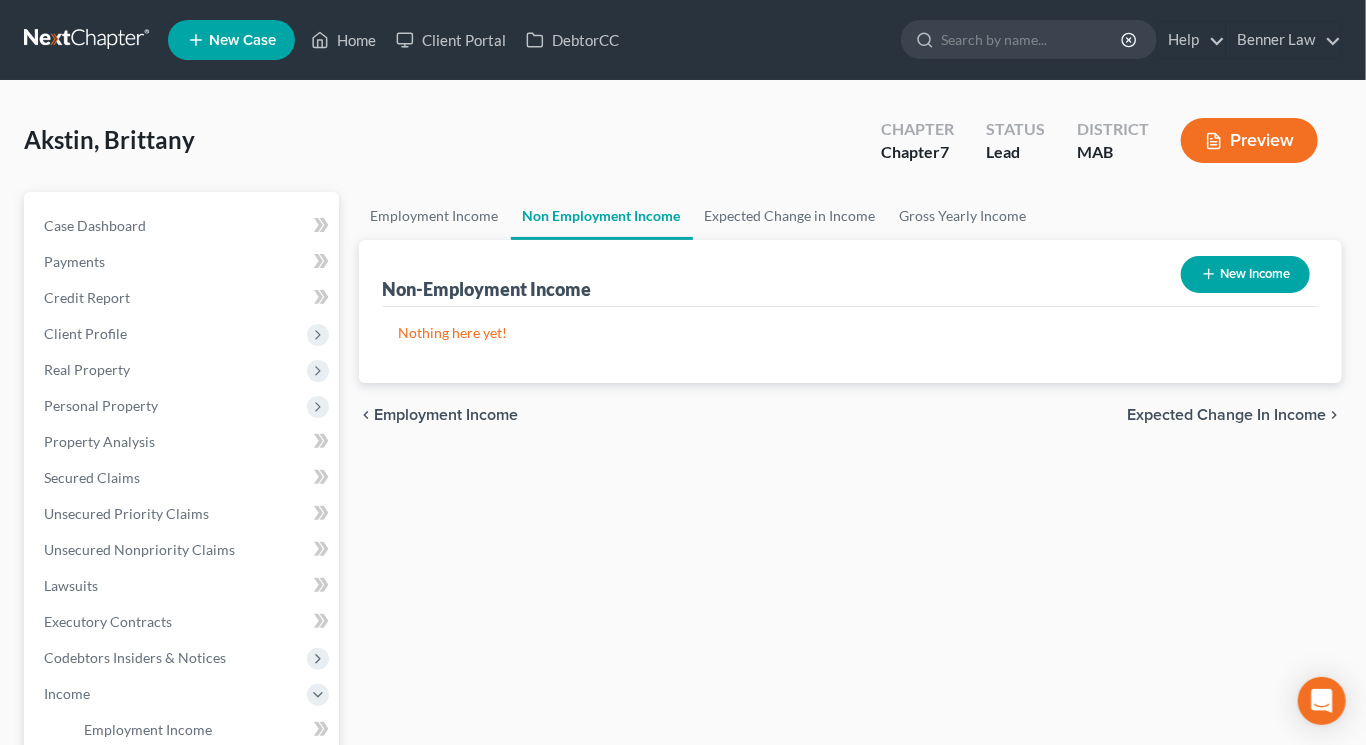 click on "New Income" at bounding box center (1245, 274) 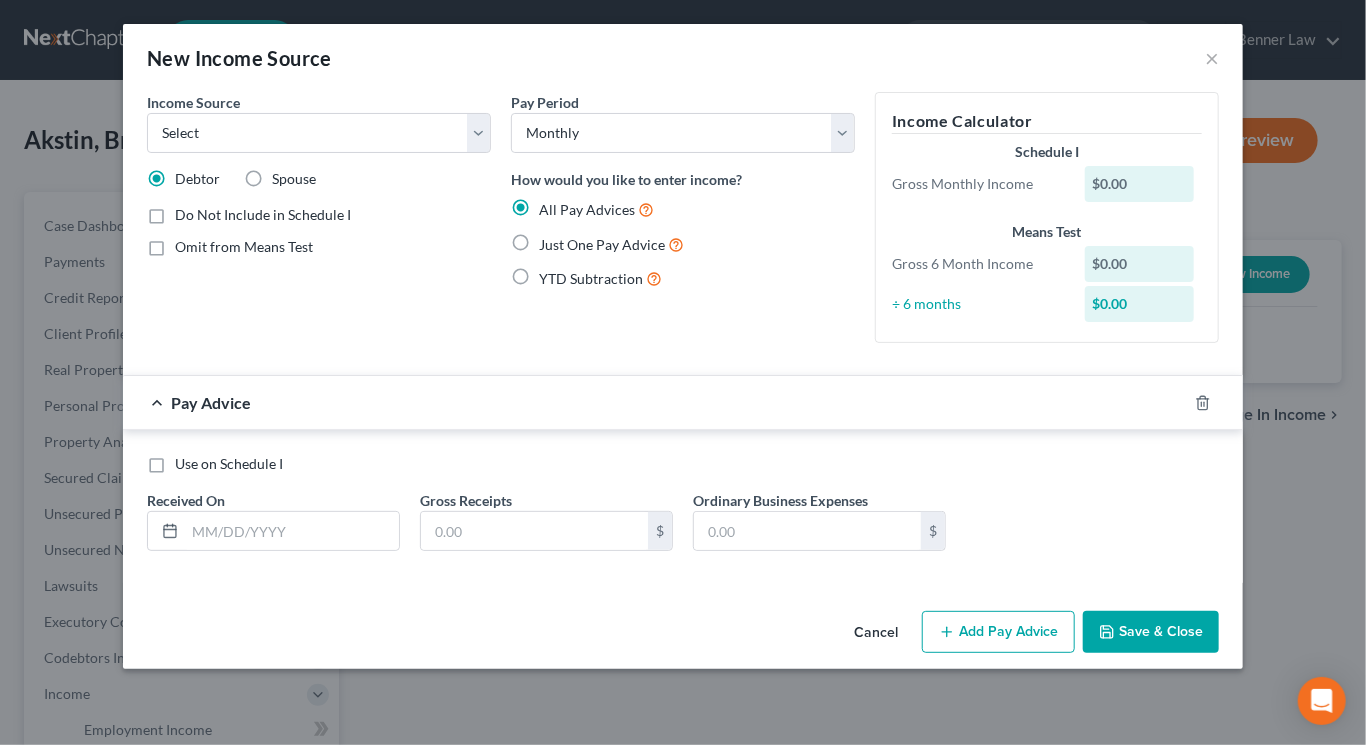 click on "Just One Pay Advice" at bounding box center (611, 244) 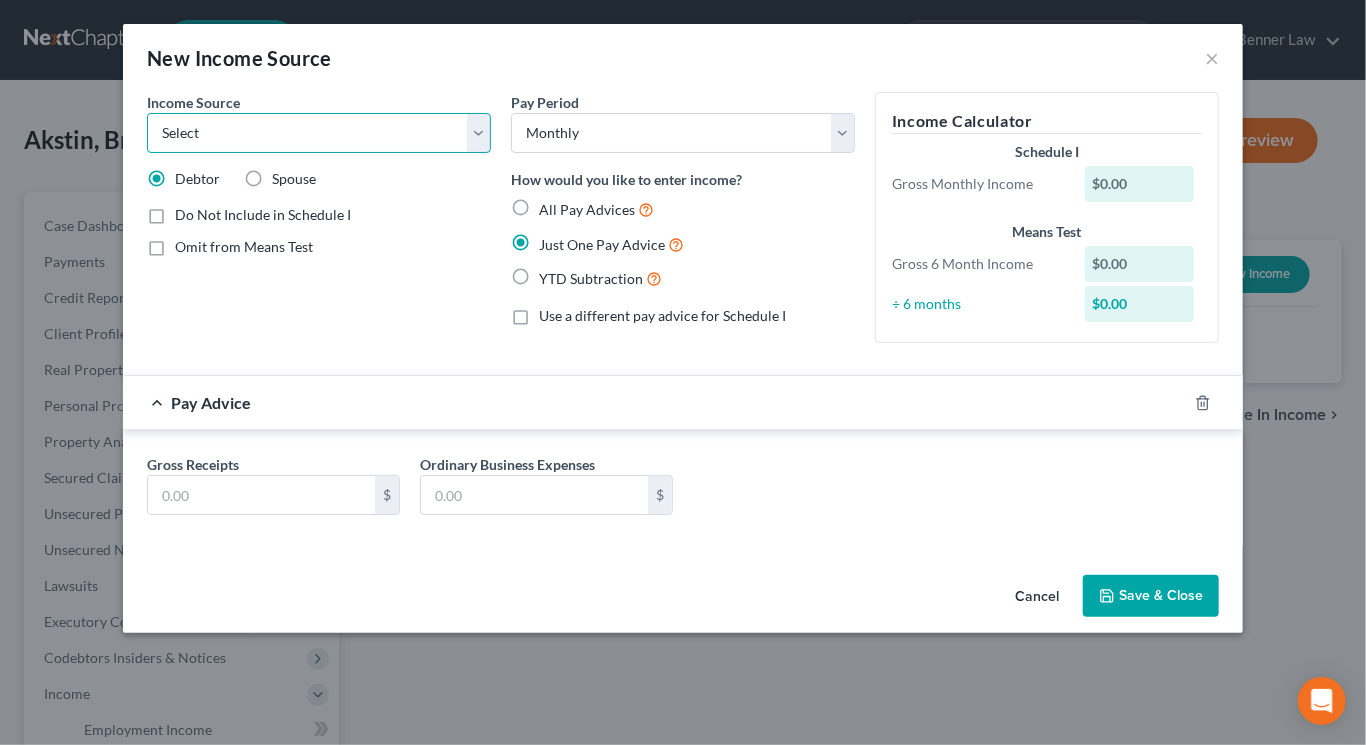 click on "Select Unemployment Disability (from employer) Pension Retirement Social Security / Social Security Disability Other Government Assistance Interests, Dividends or Royalties Child / Family Support Contributions to Household Property / Rental Business, Professional or Farm Alimony / Maintenance Payments Military Disability Benefits Other Monthly Income" at bounding box center (319, 133) 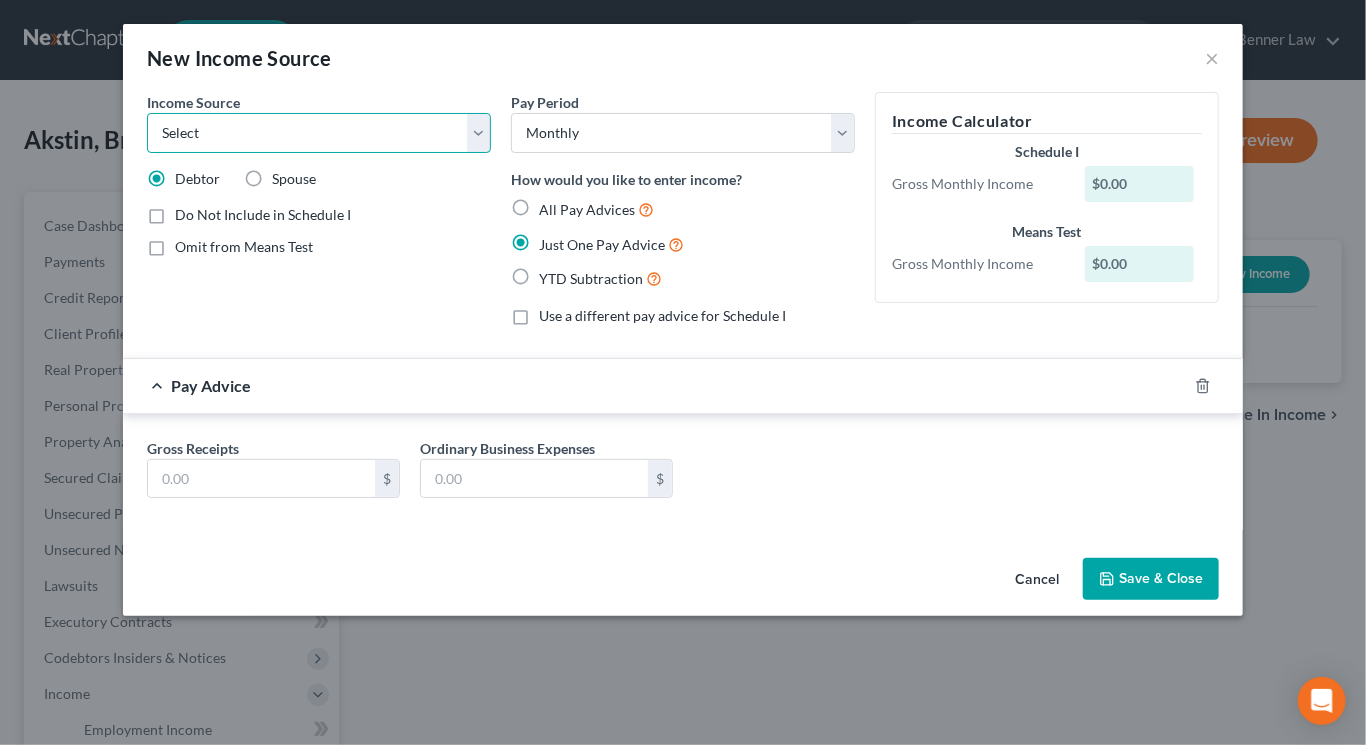 select on "7" 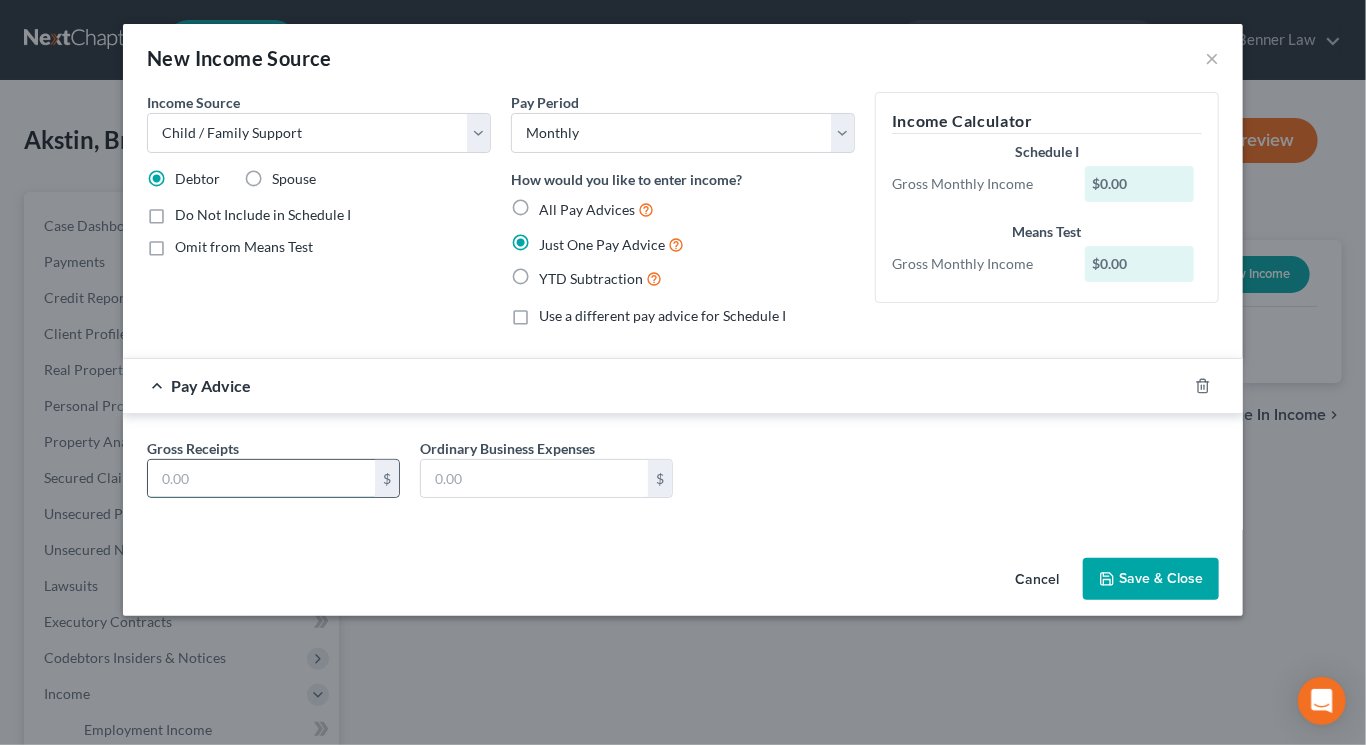 click at bounding box center (261, 479) 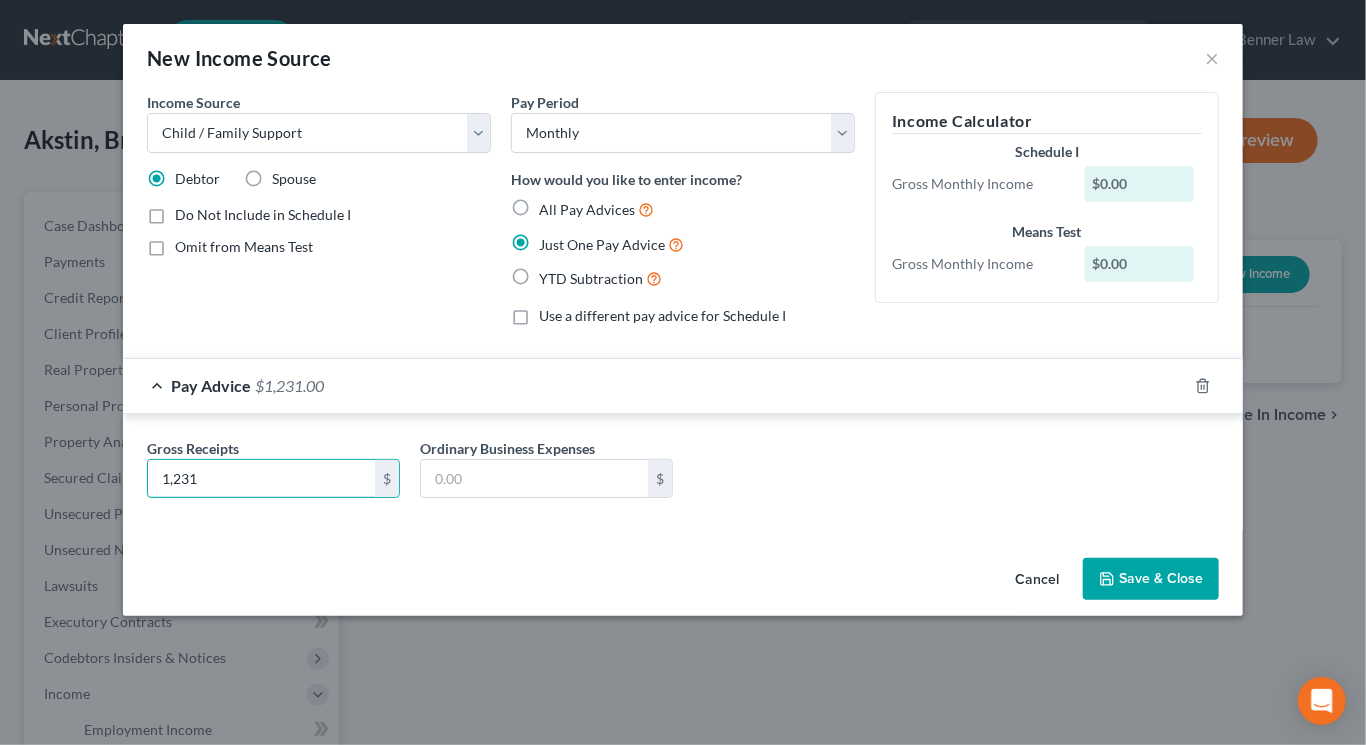 type on "1,231" 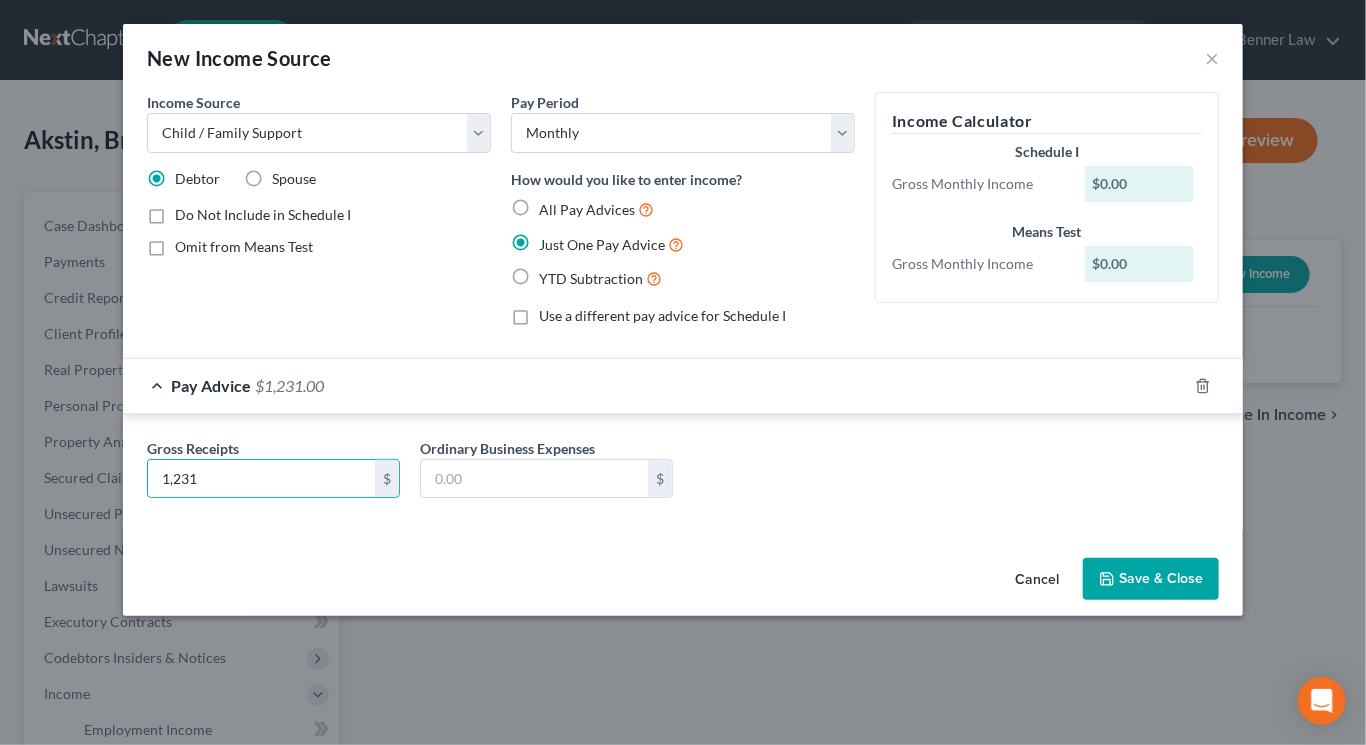 click on "Save & Close" at bounding box center (1151, 579) 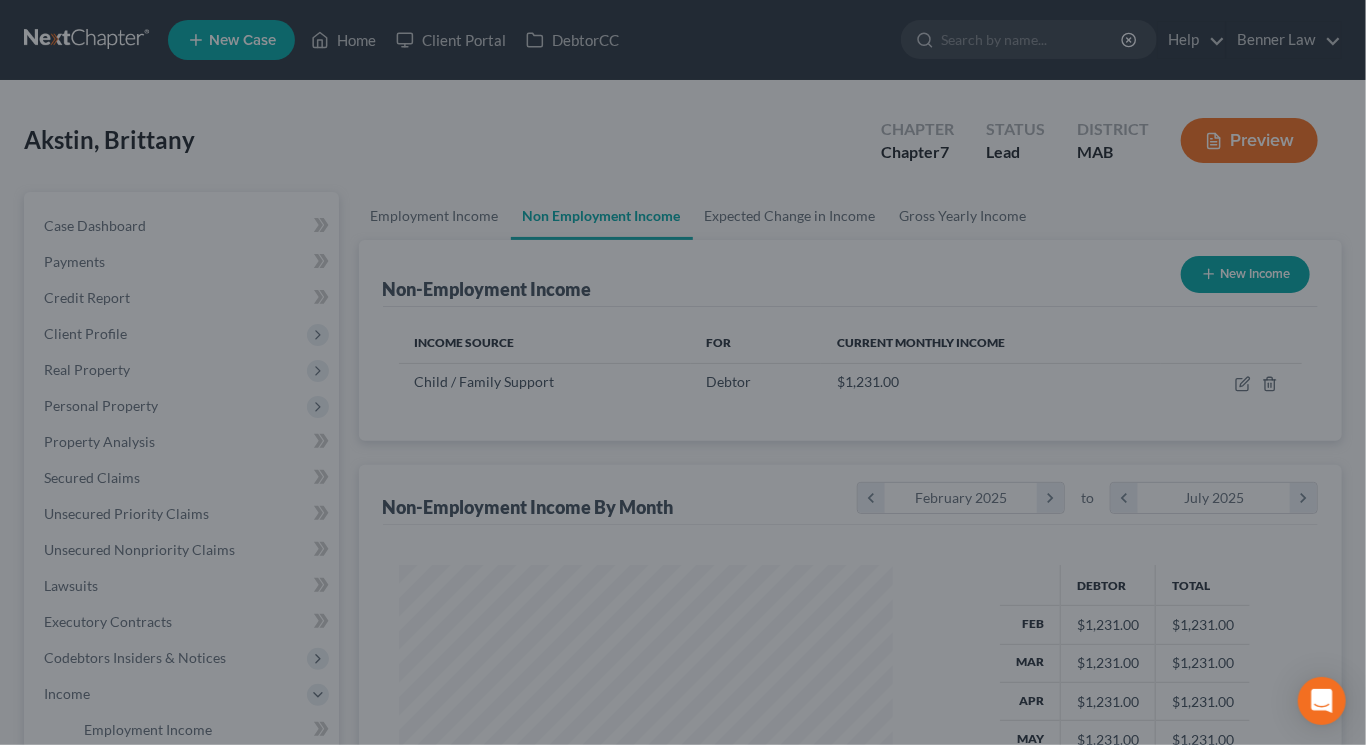 scroll, scrollTop: 999555, scrollLeft: 999466, axis: both 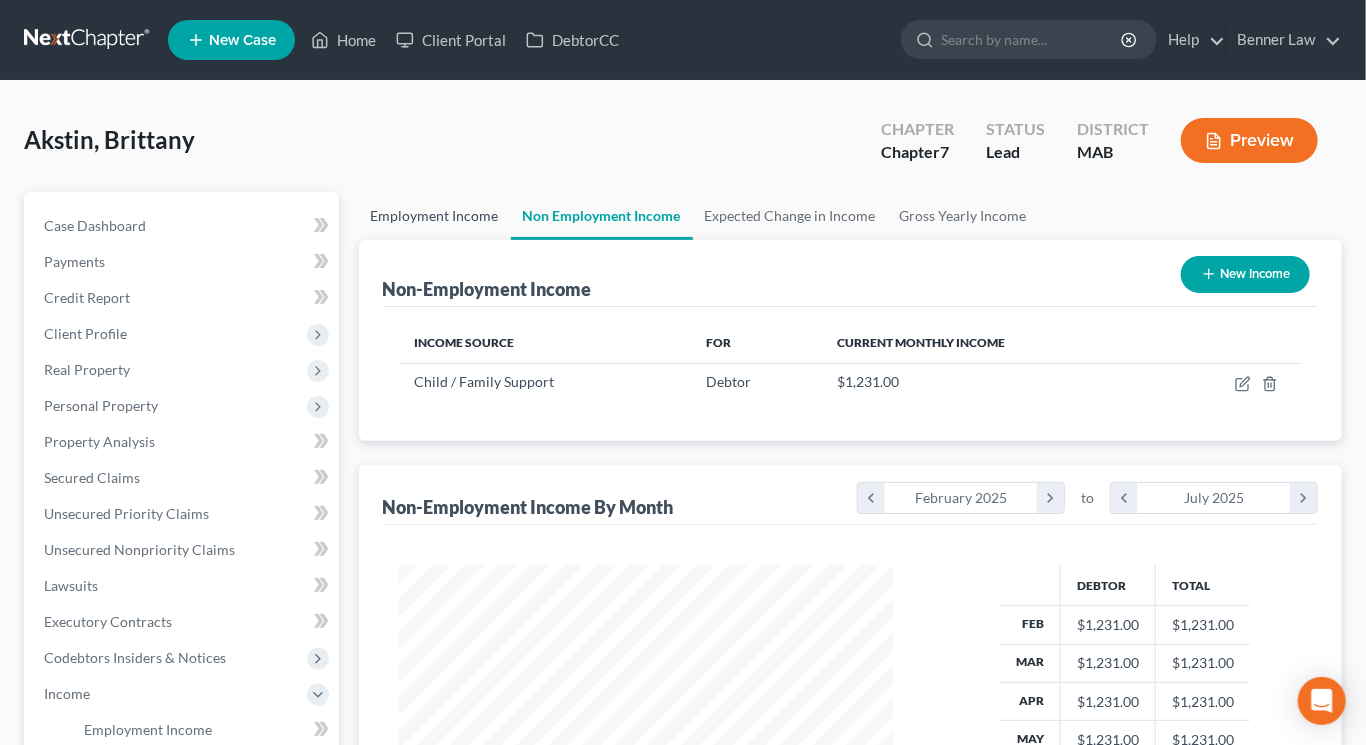 click on "Employment Income" at bounding box center [435, 216] 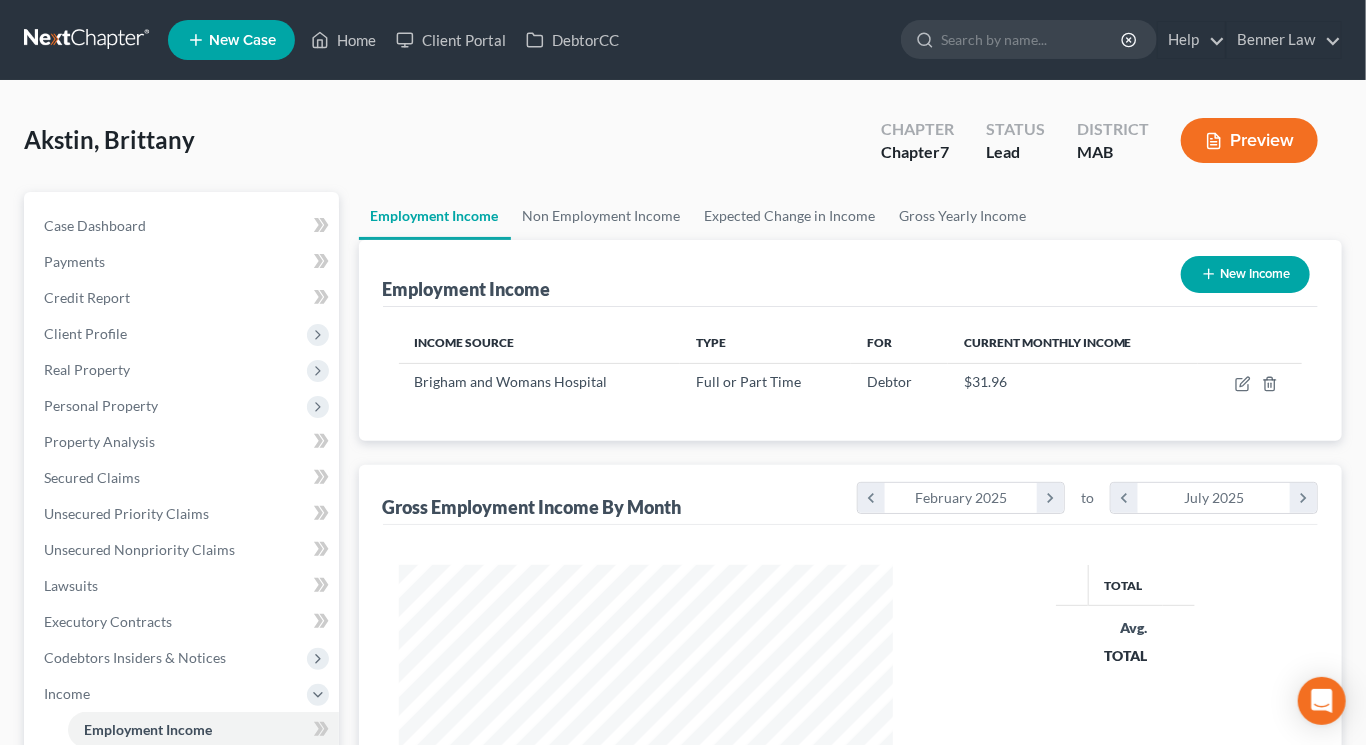 scroll, scrollTop: 999752, scrollLeft: 999466, axis: both 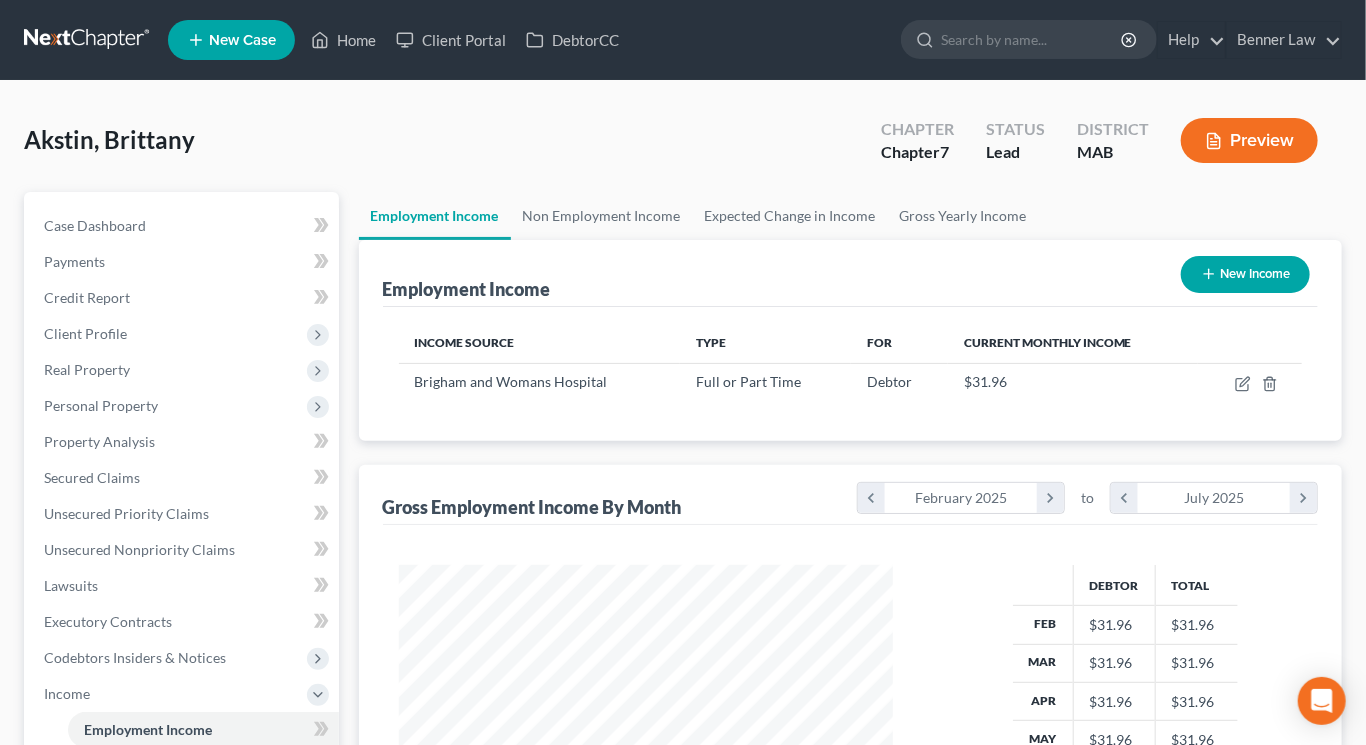 click on "New Income" at bounding box center [1245, 274] 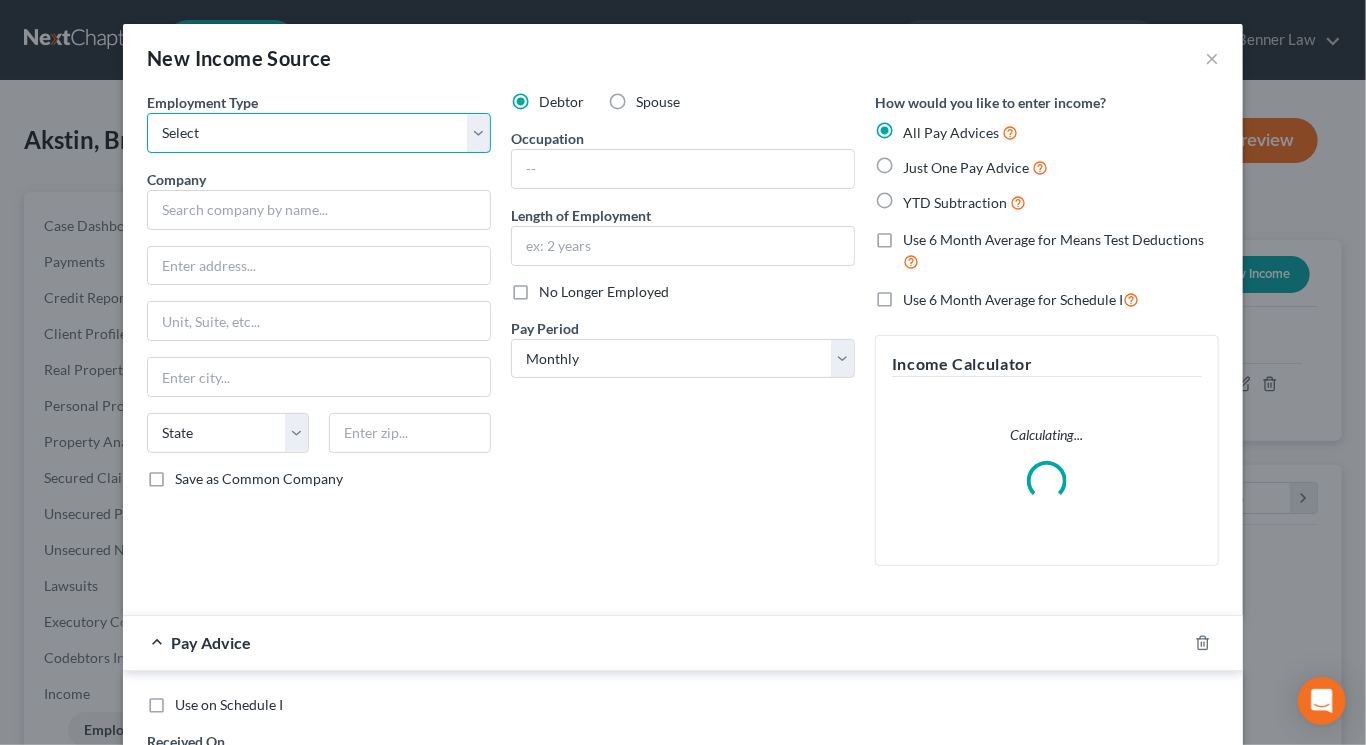 click on "Select Full or Part Time Employment Self Employment" at bounding box center (319, 133) 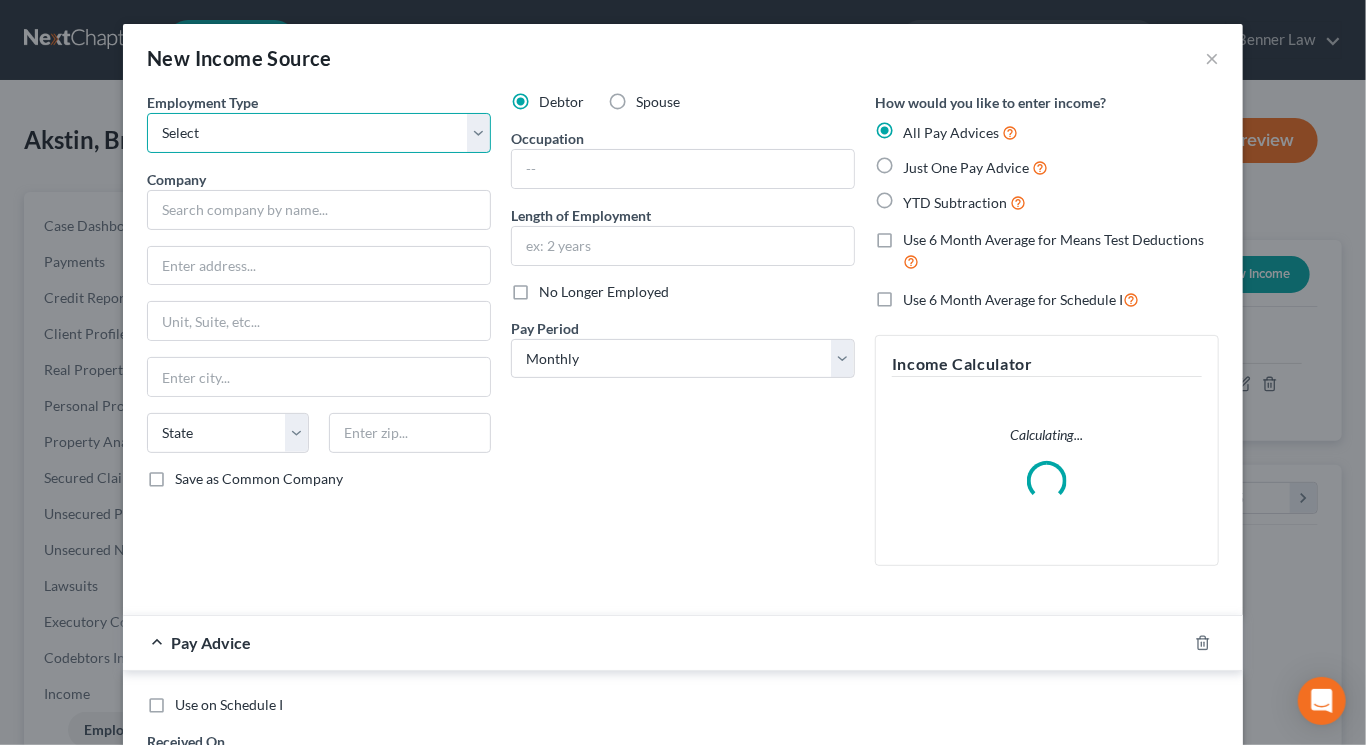 select on "0" 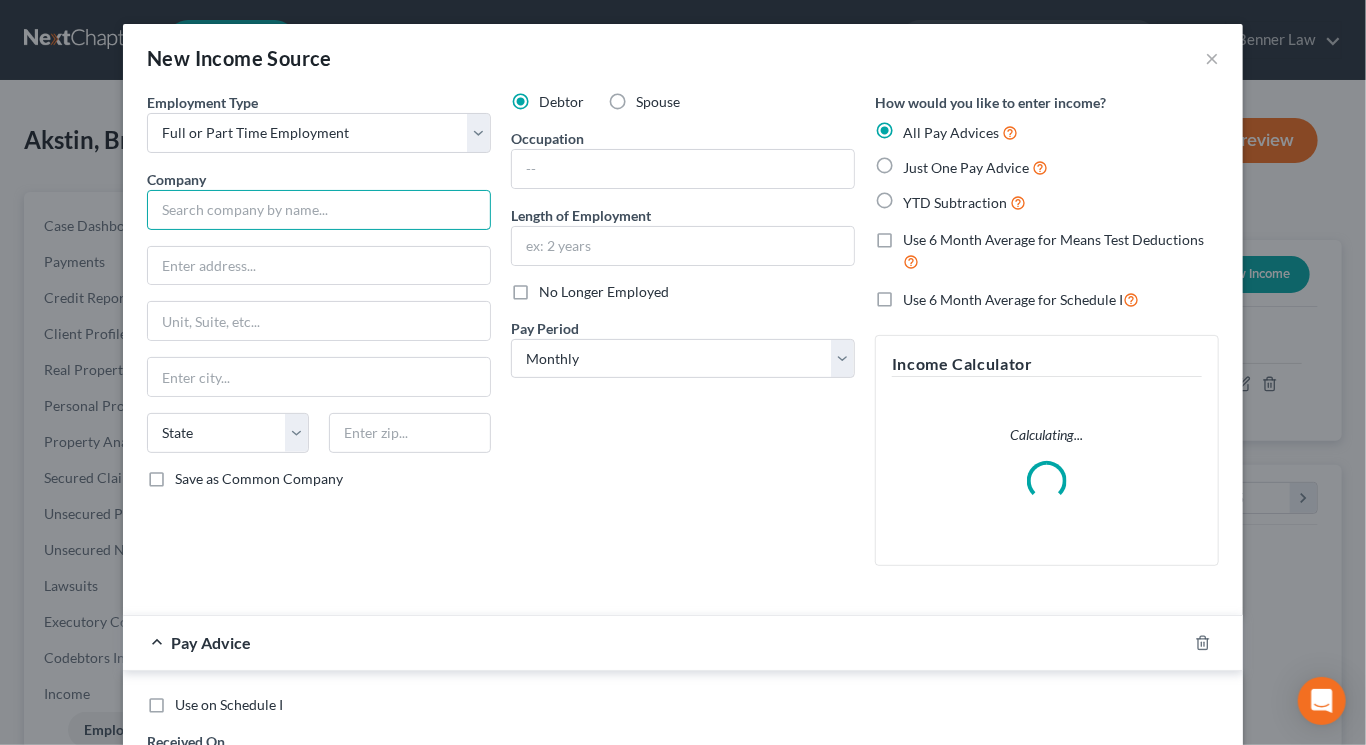 click at bounding box center (319, 210) 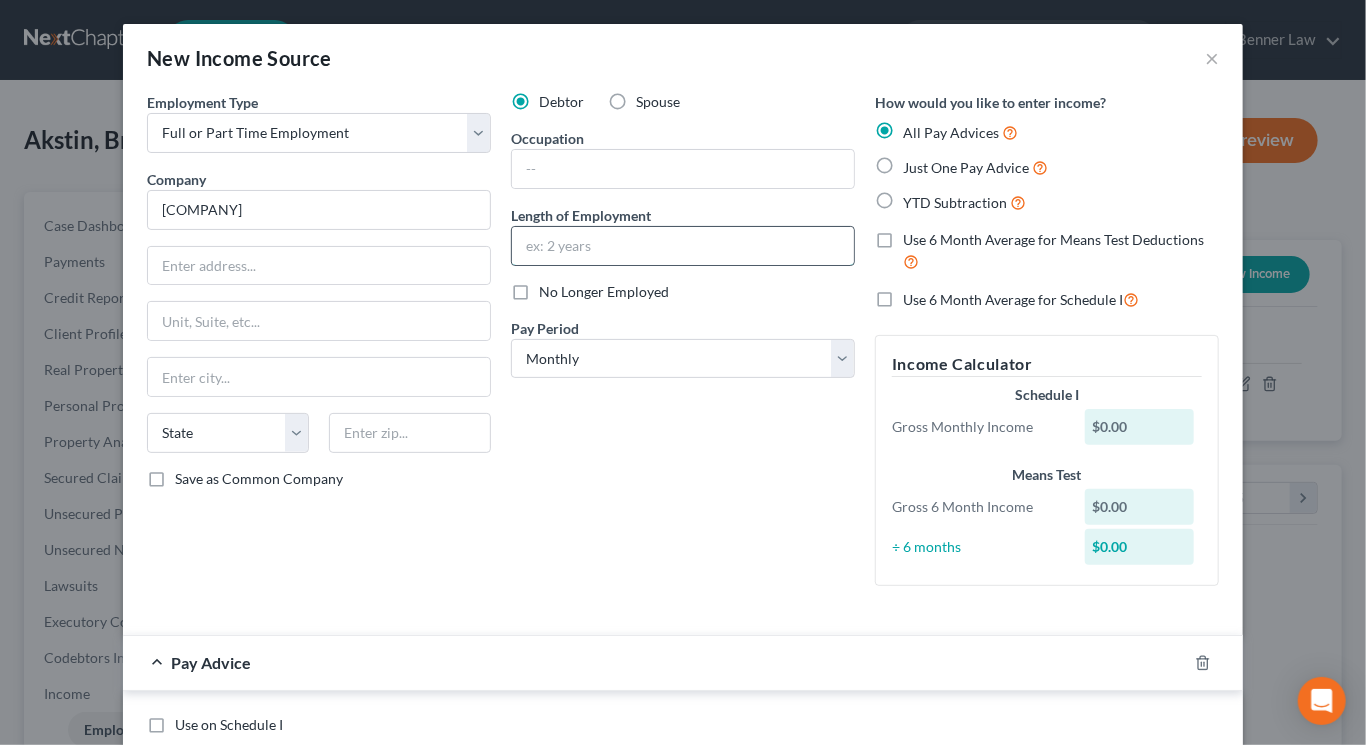 click at bounding box center (683, 246) 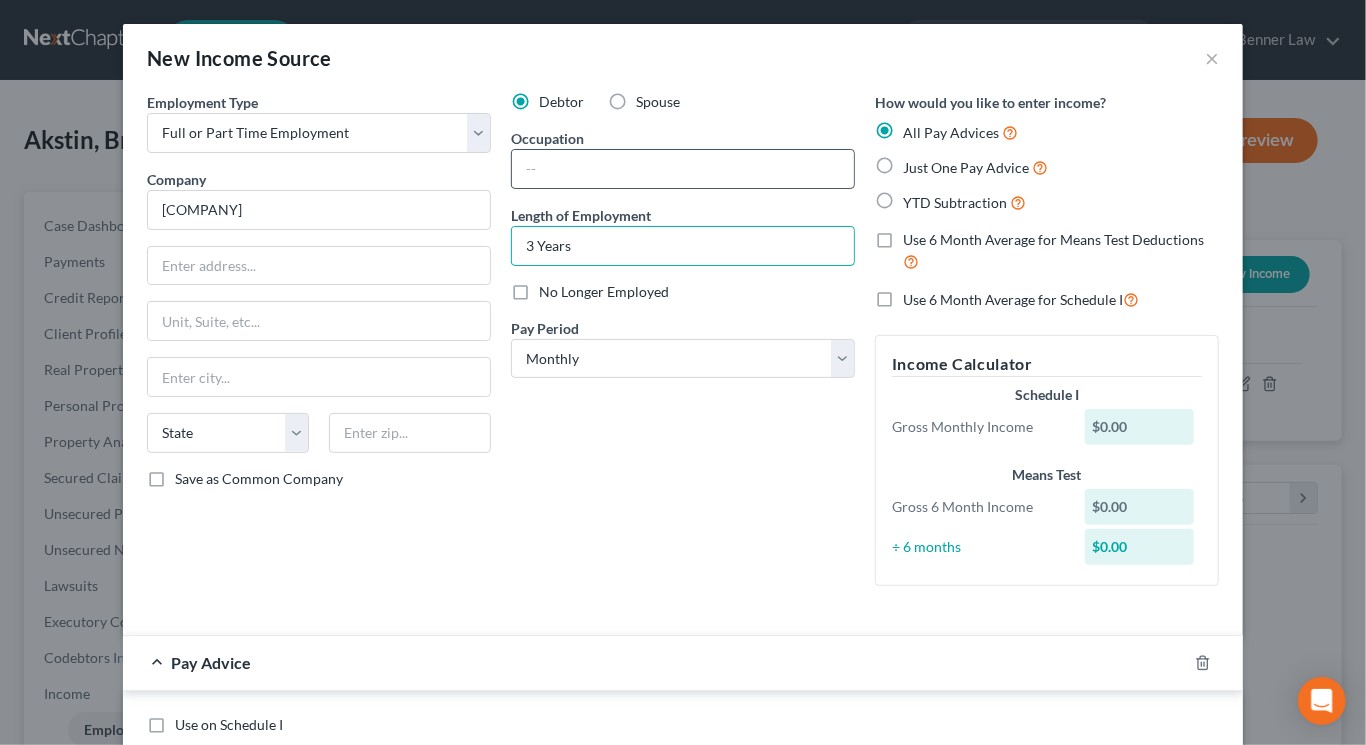 type on "3 Years" 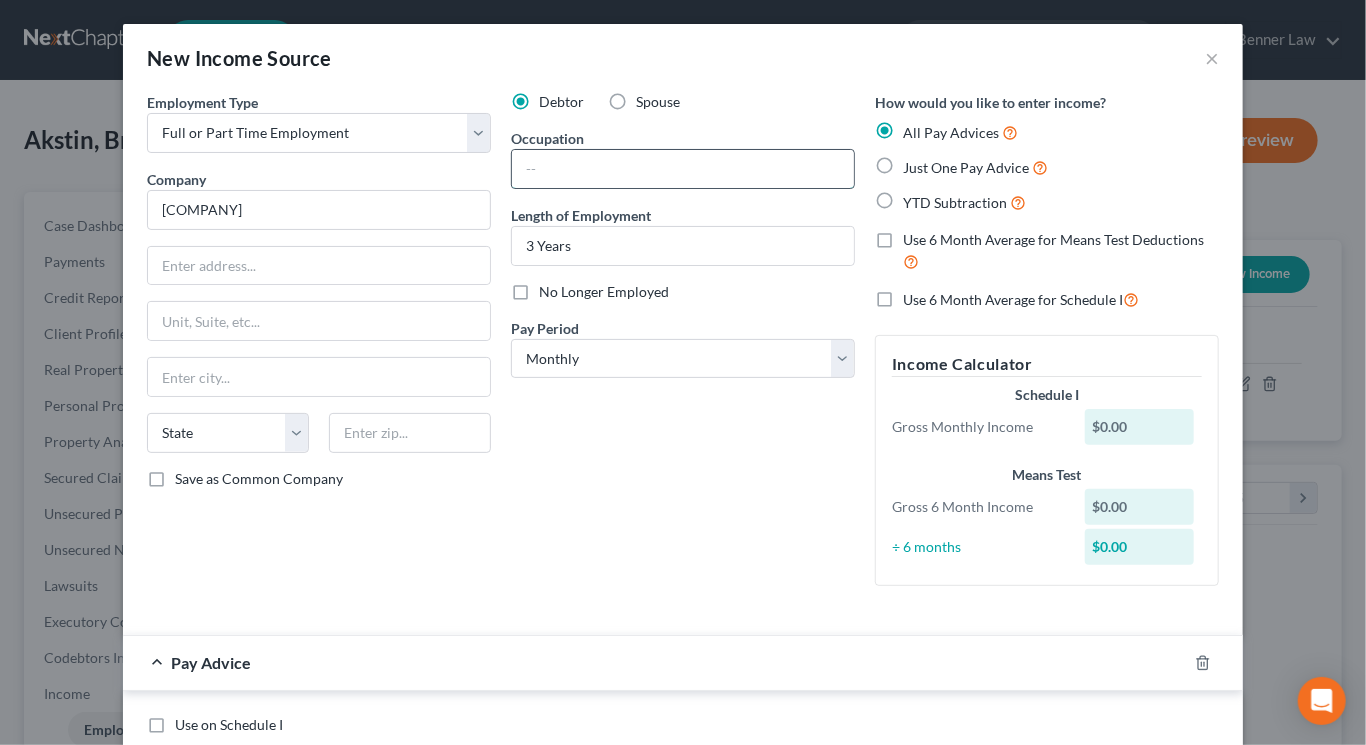 click at bounding box center [683, 169] 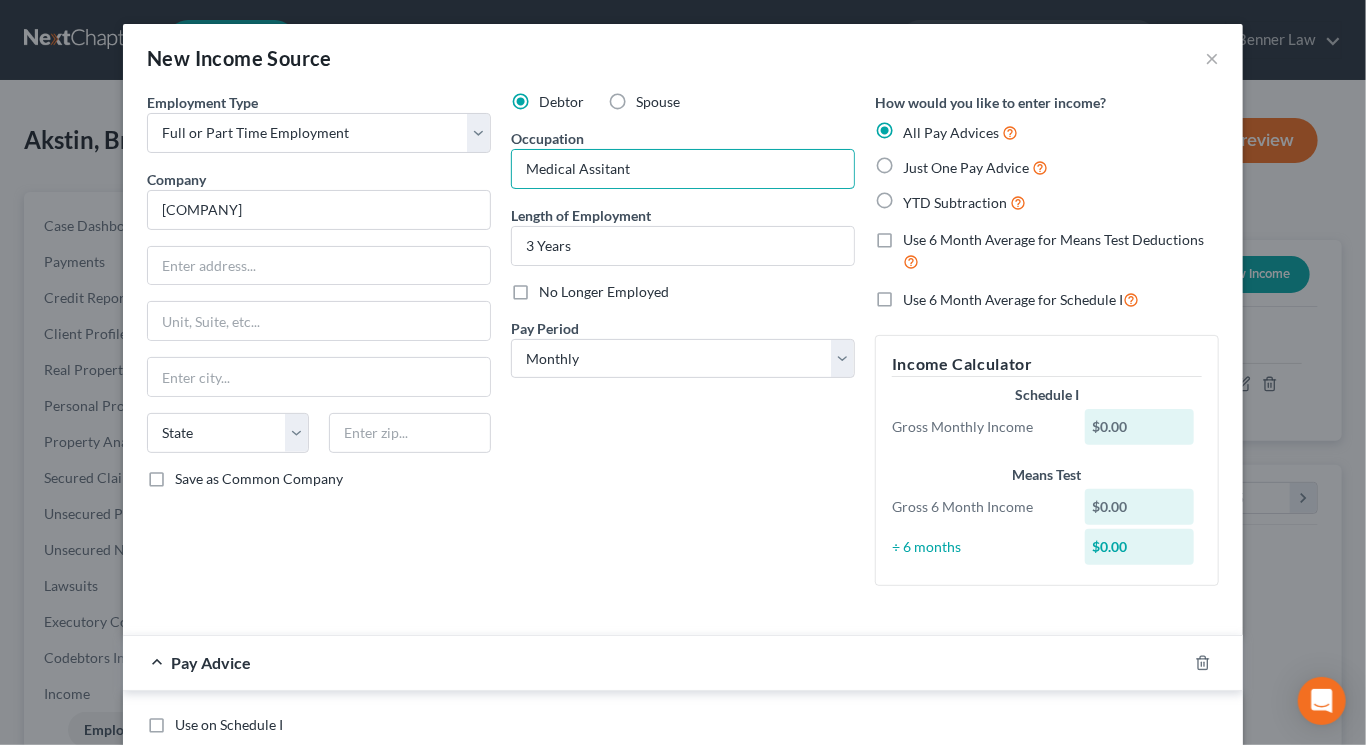 type on "Medical Assitant" 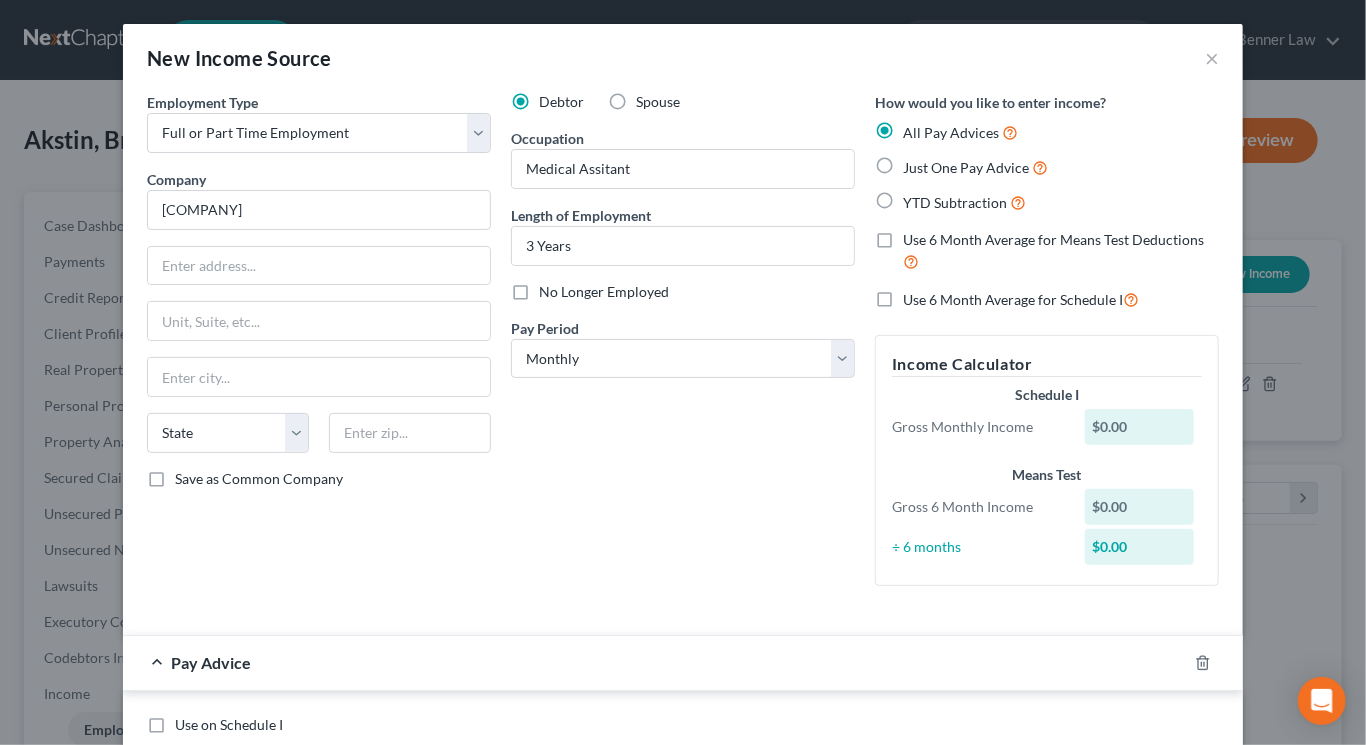 click on "Just One Pay Advice" at bounding box center (975, 167) 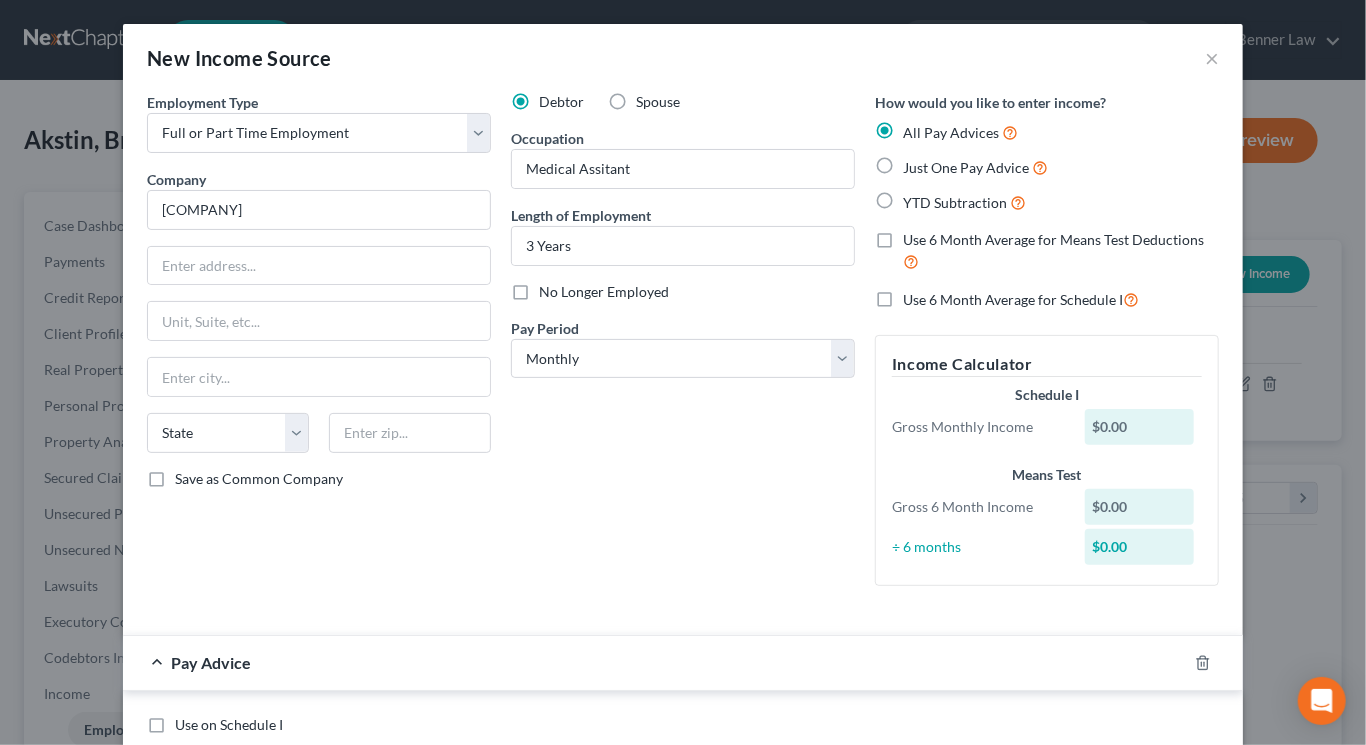 click on "Just One Pay Advice" at bounding box center (917, 162) 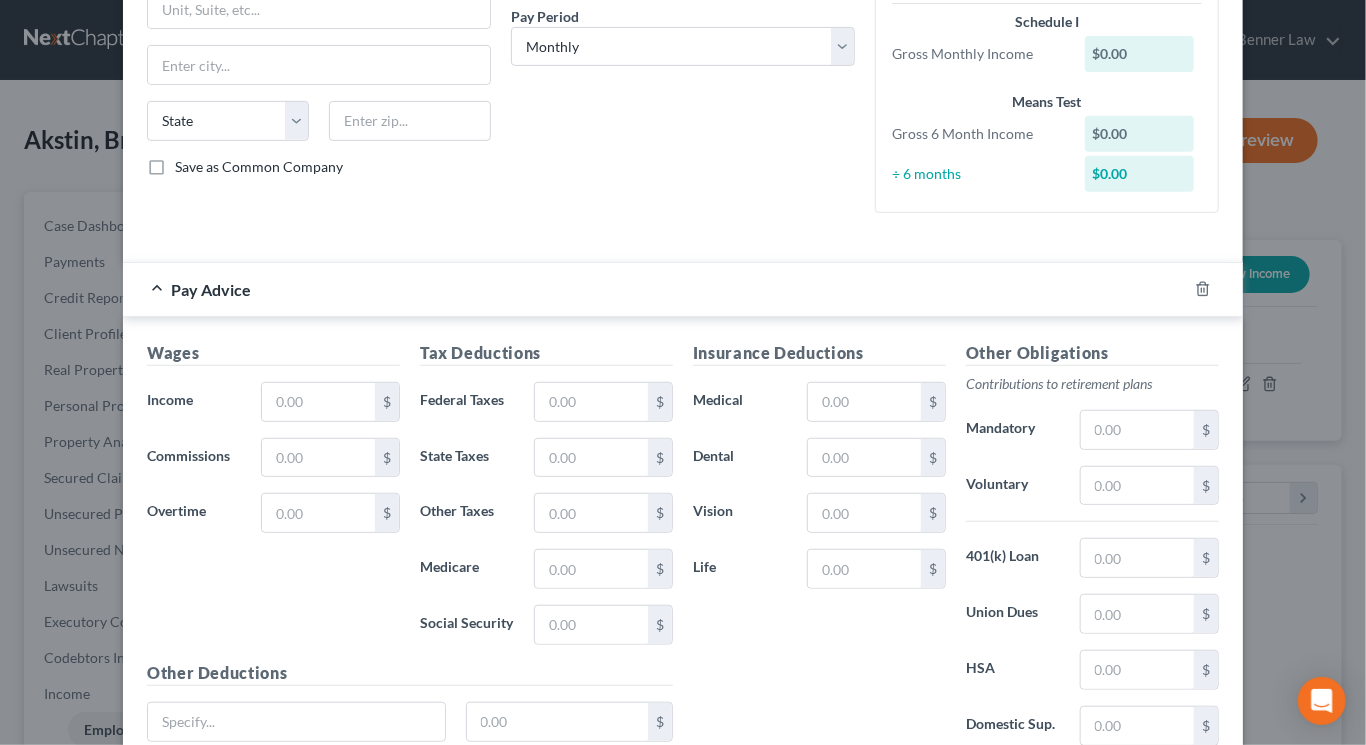 scroll, scrollTop: 344, scrollLeft: 0, axis: vertical 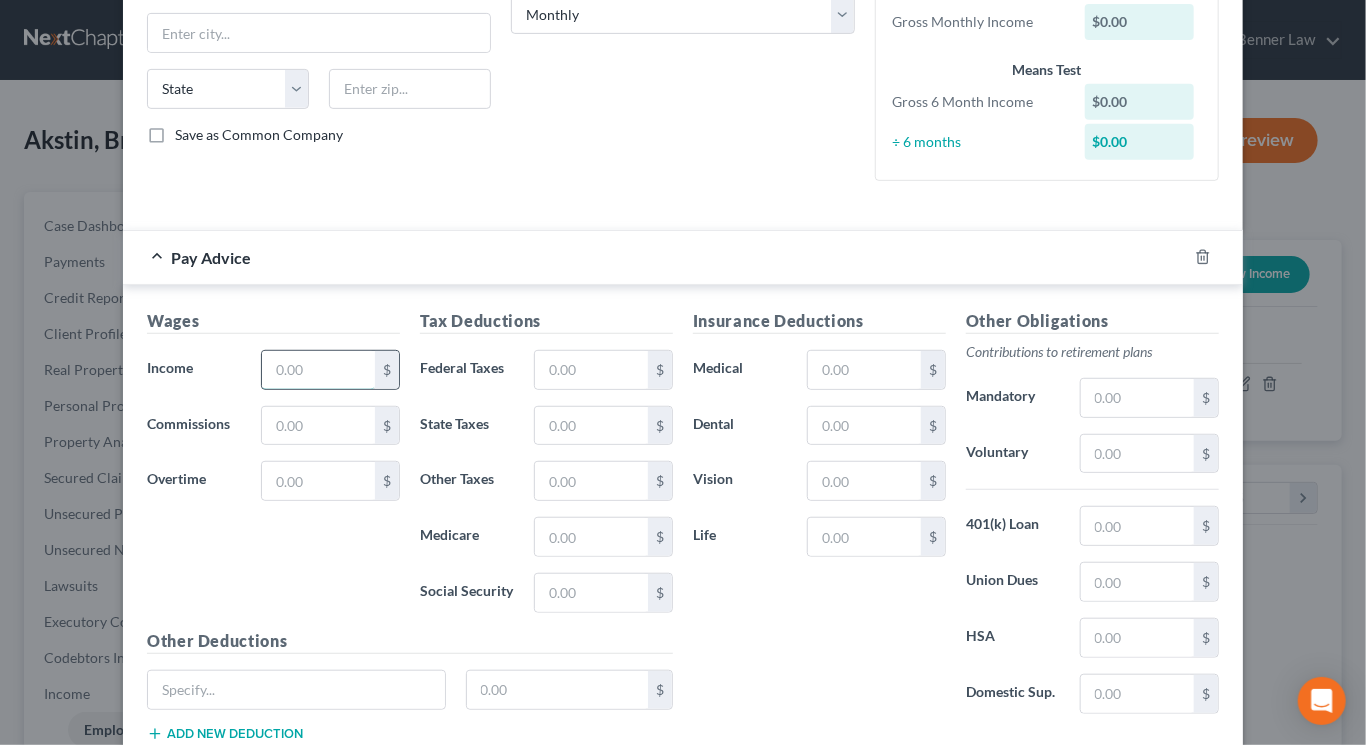 click at bounding box center [318, 370] 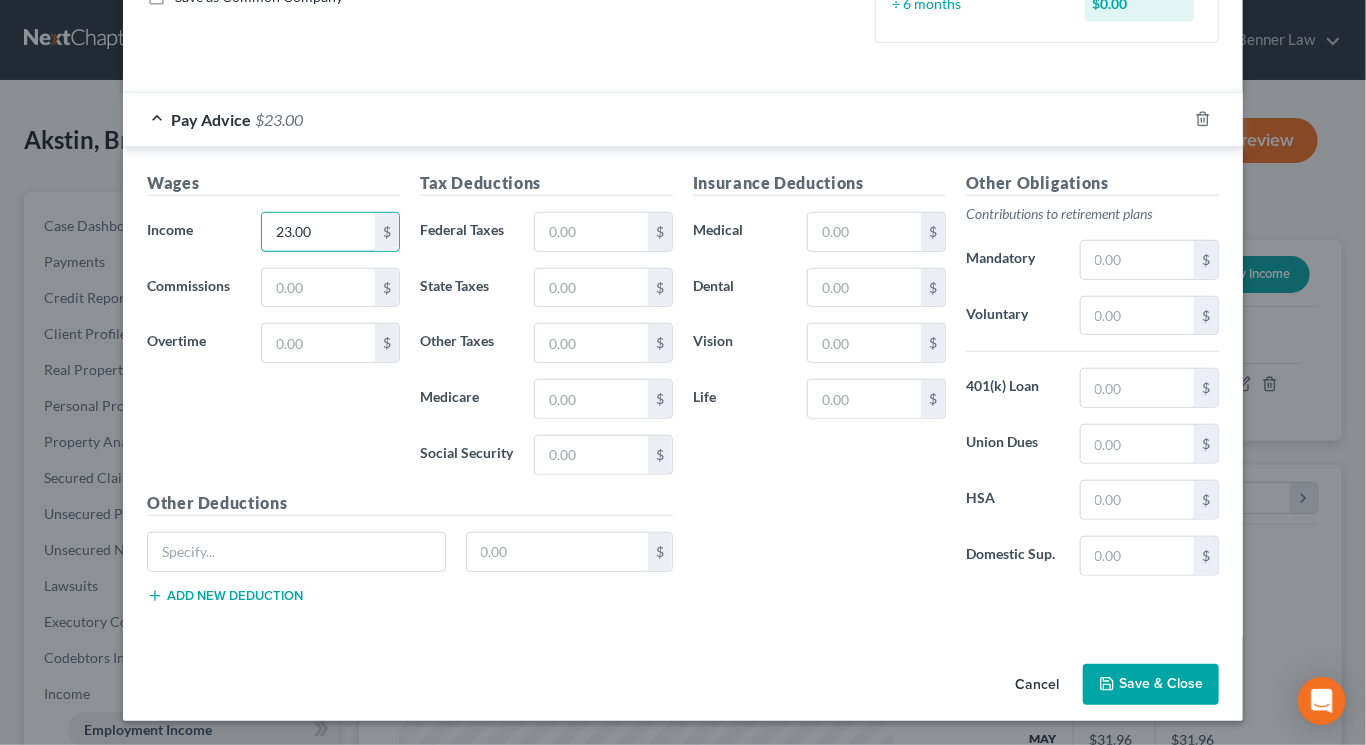 scroll, scrollTop: 801, scrollLeft: 0, axis: vertical 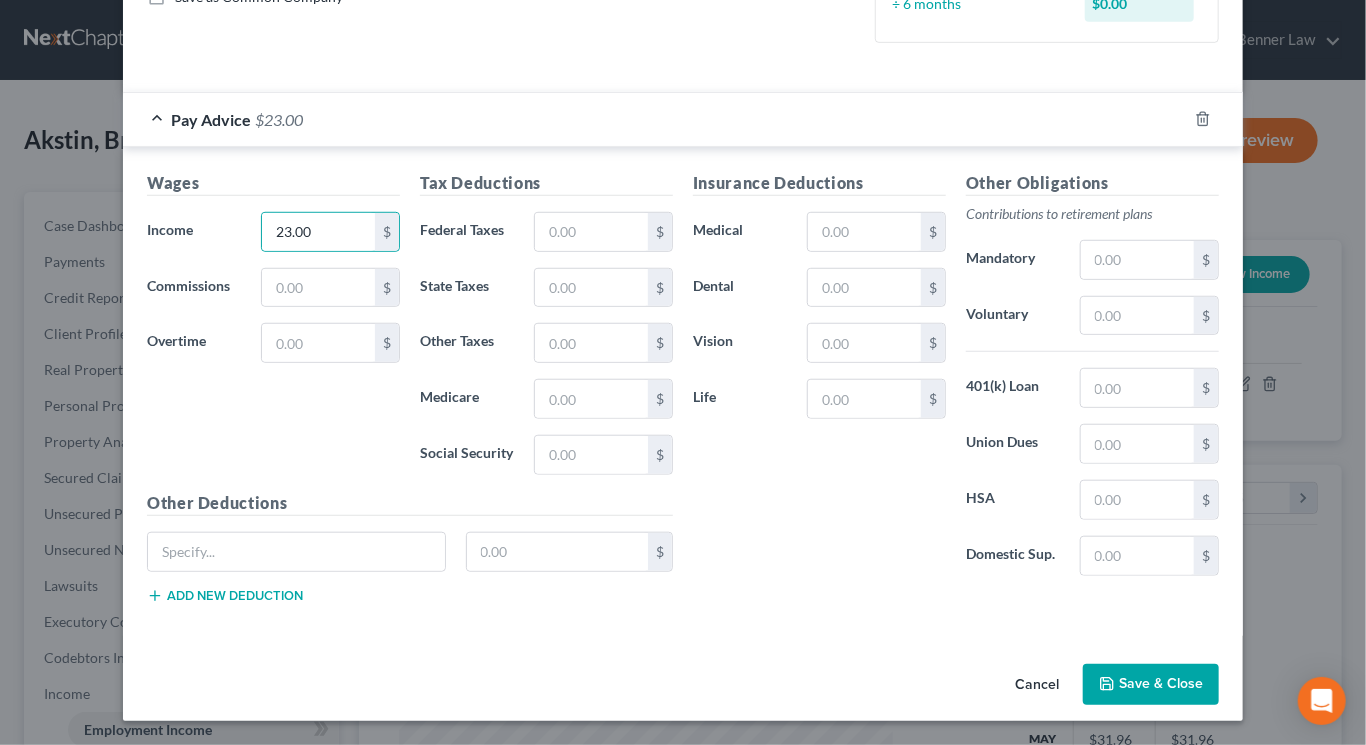 click on "Save & Close" at bounding box center (1151, 685) 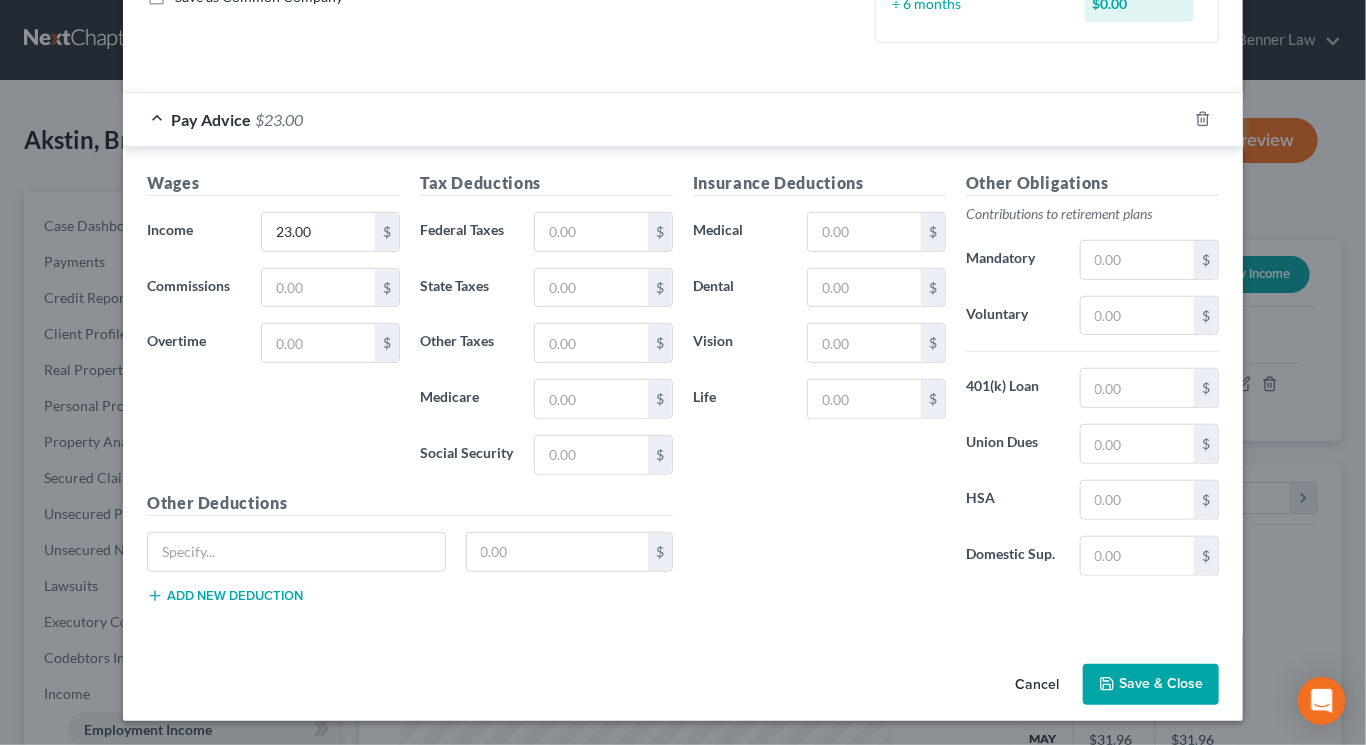 scroll, scrollTop: 752, scrollLeft: 0, axis: vertical 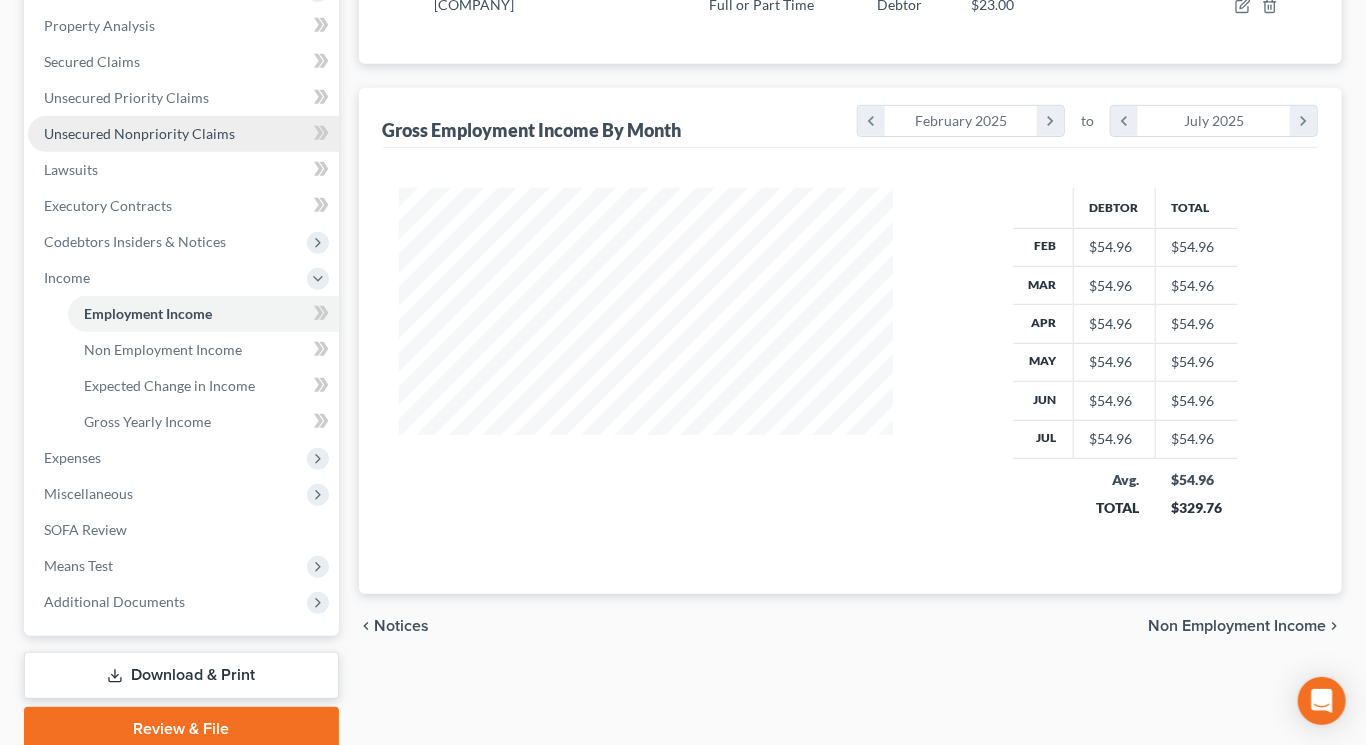 click on "Unsecured Nonpriority Claims" at bounding box center (139, 133) 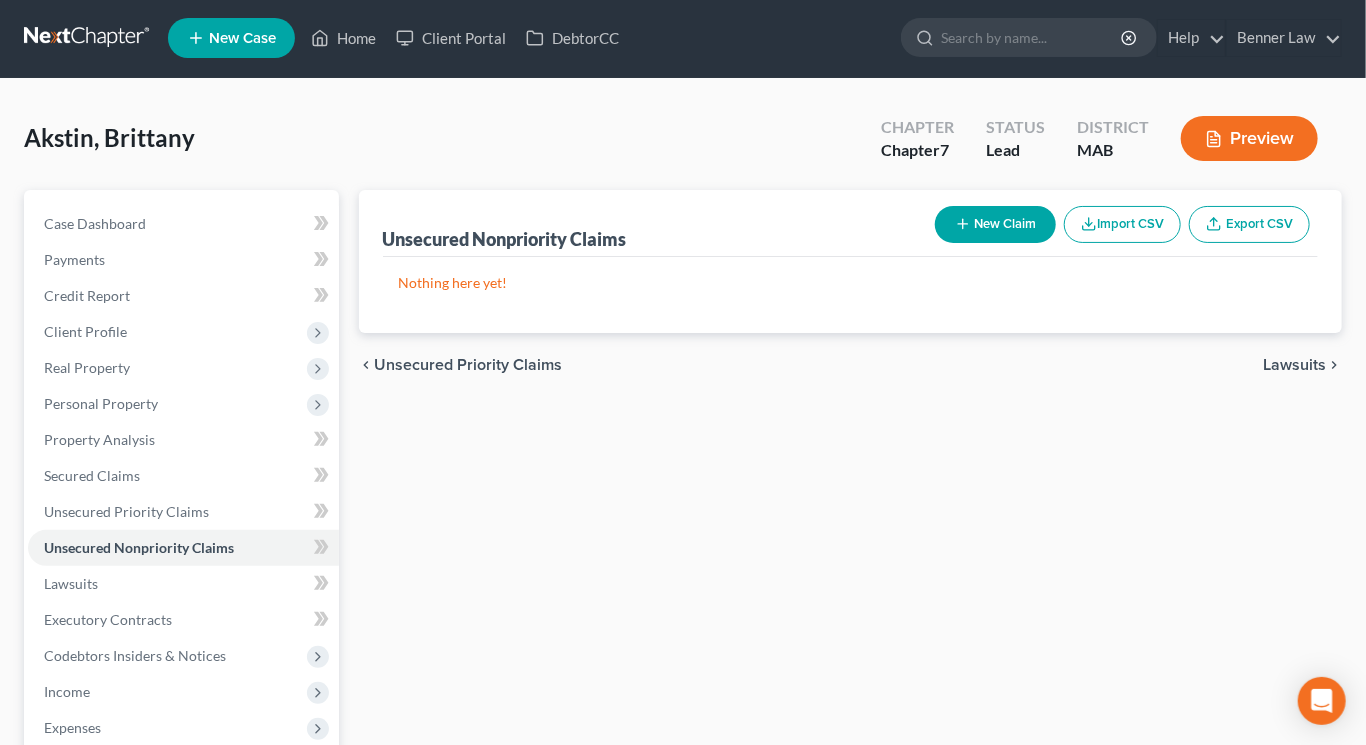 scroll, scrollTop: 0, scrollLeft: 0, axis: both 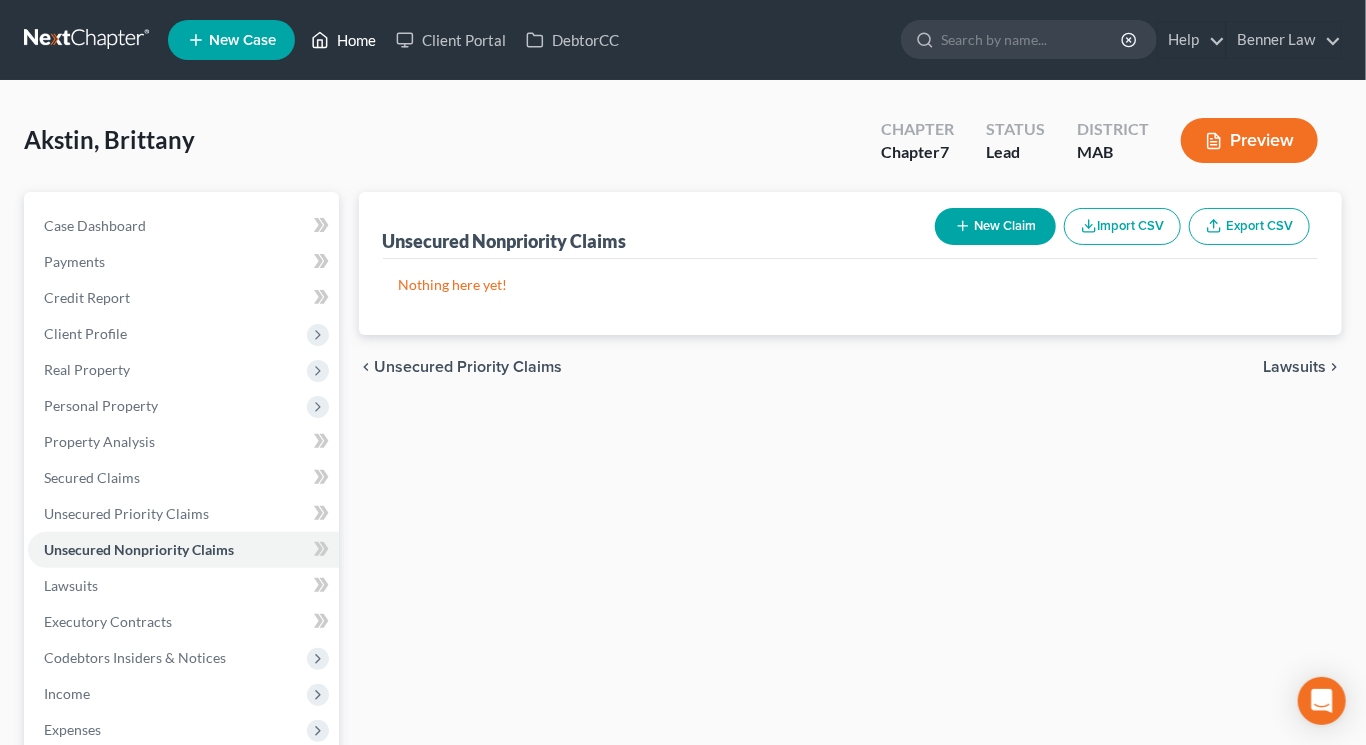 click on "Home" at bounding box center (343, 40) 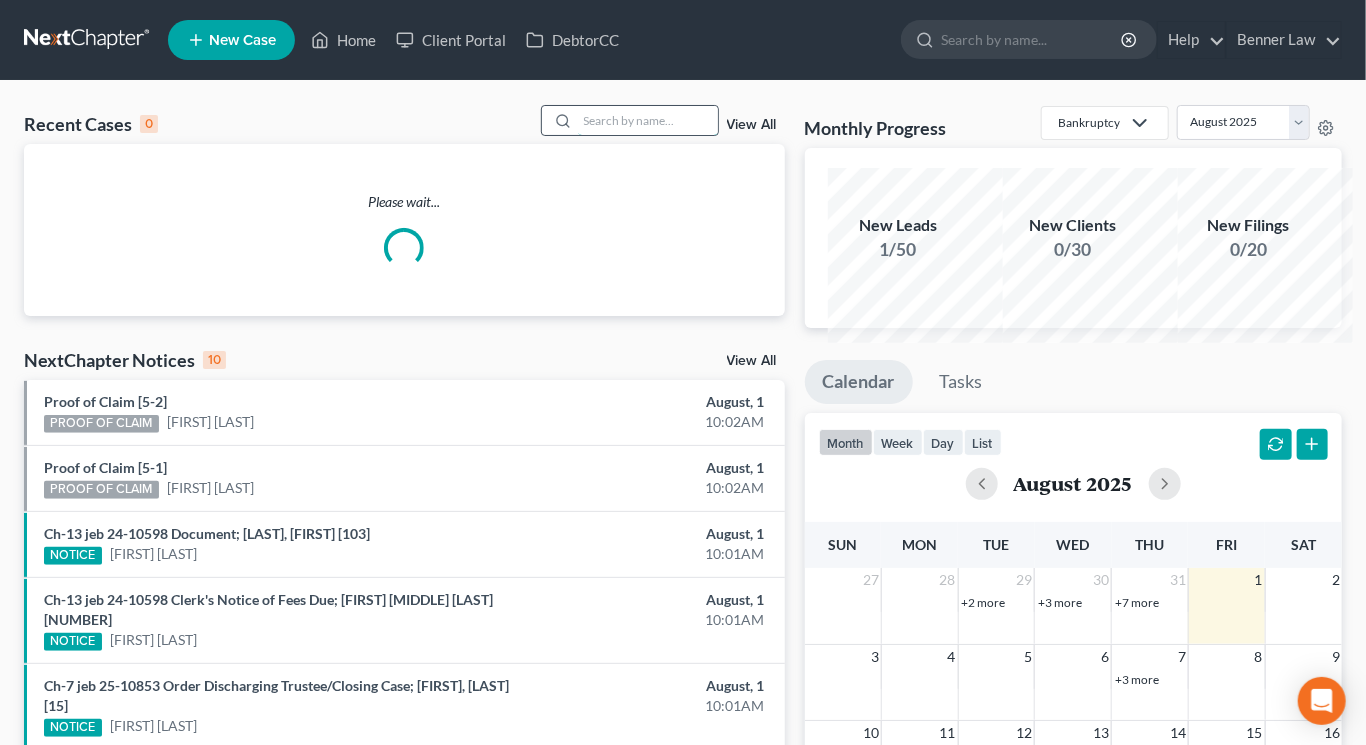 click at bounding box center (648, 120) 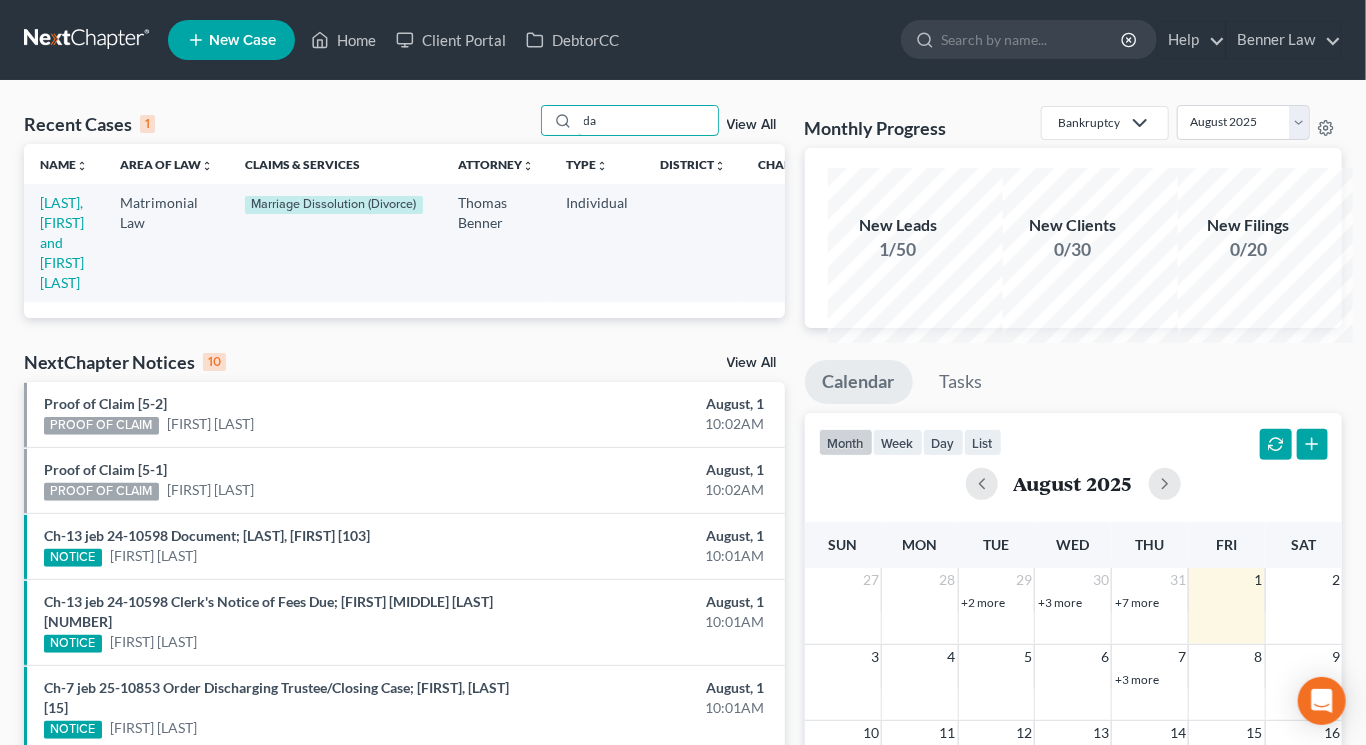 type on "d" 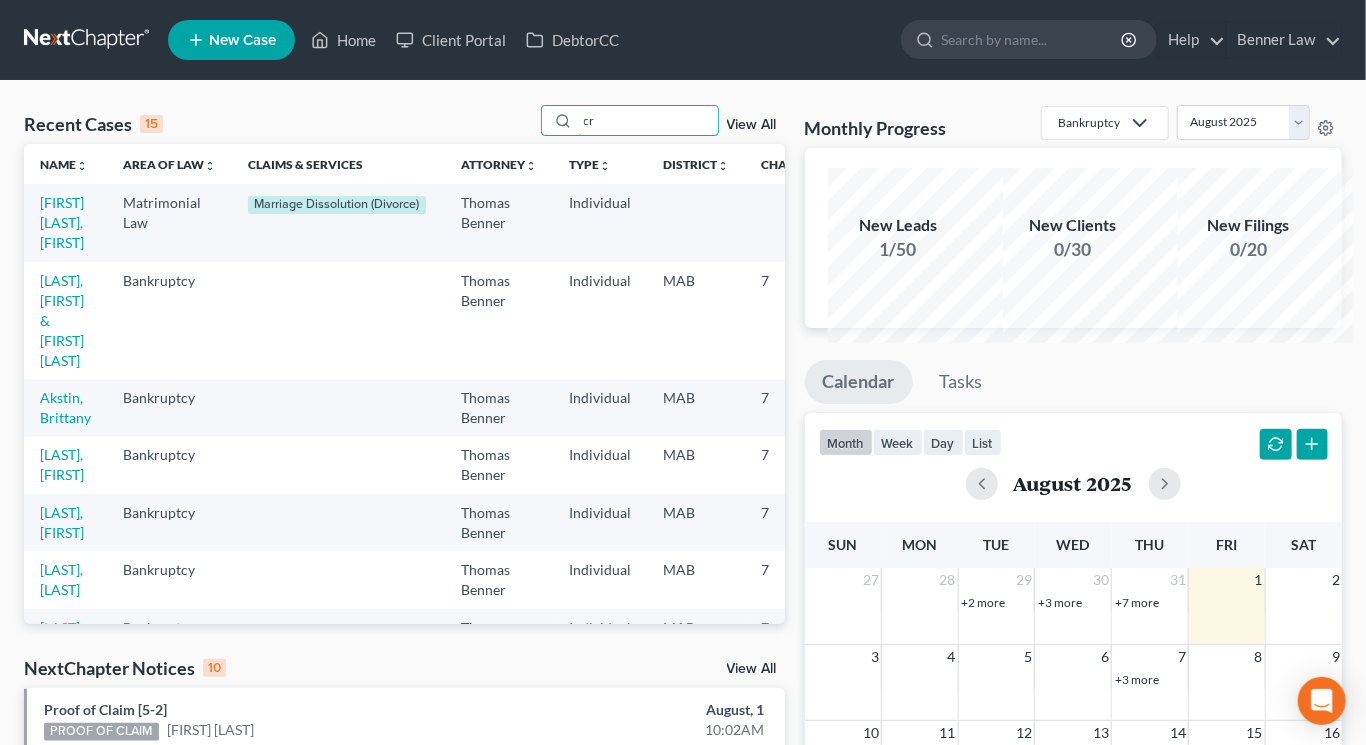 type on "c" 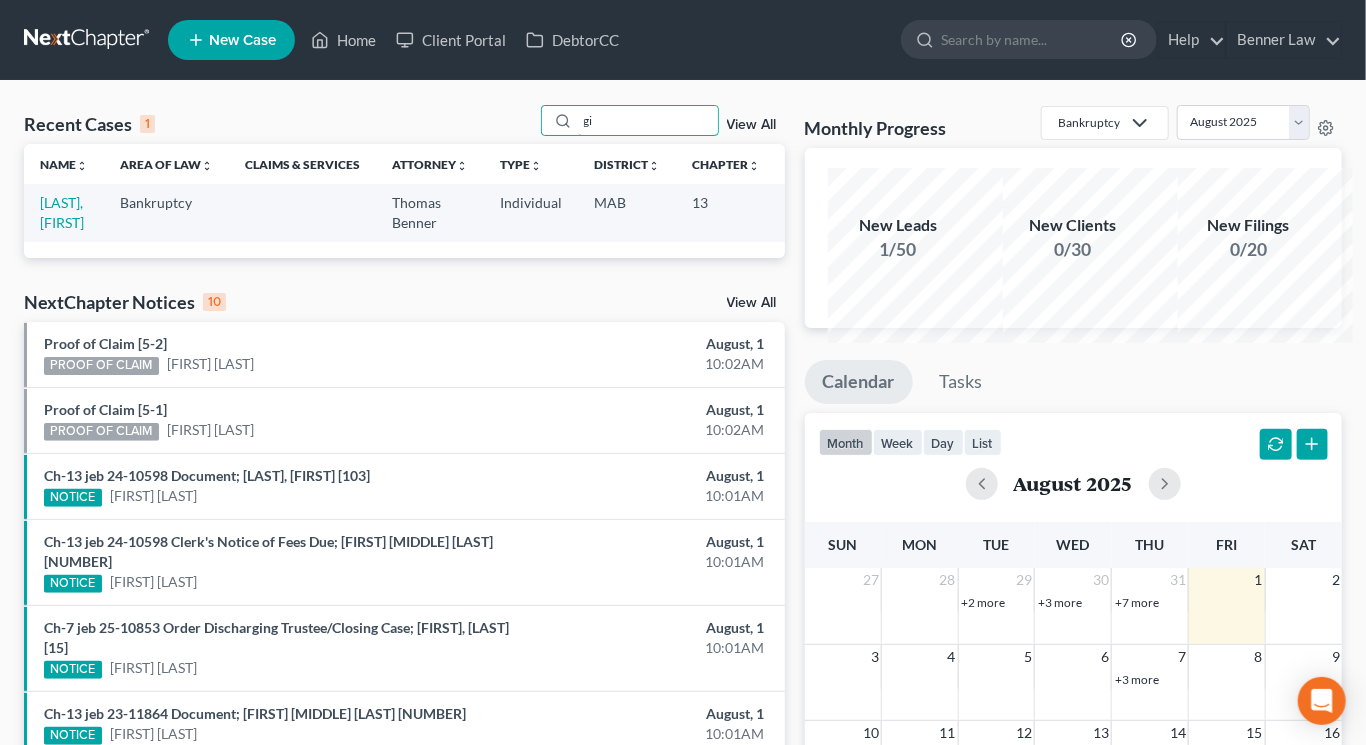 type on "g" 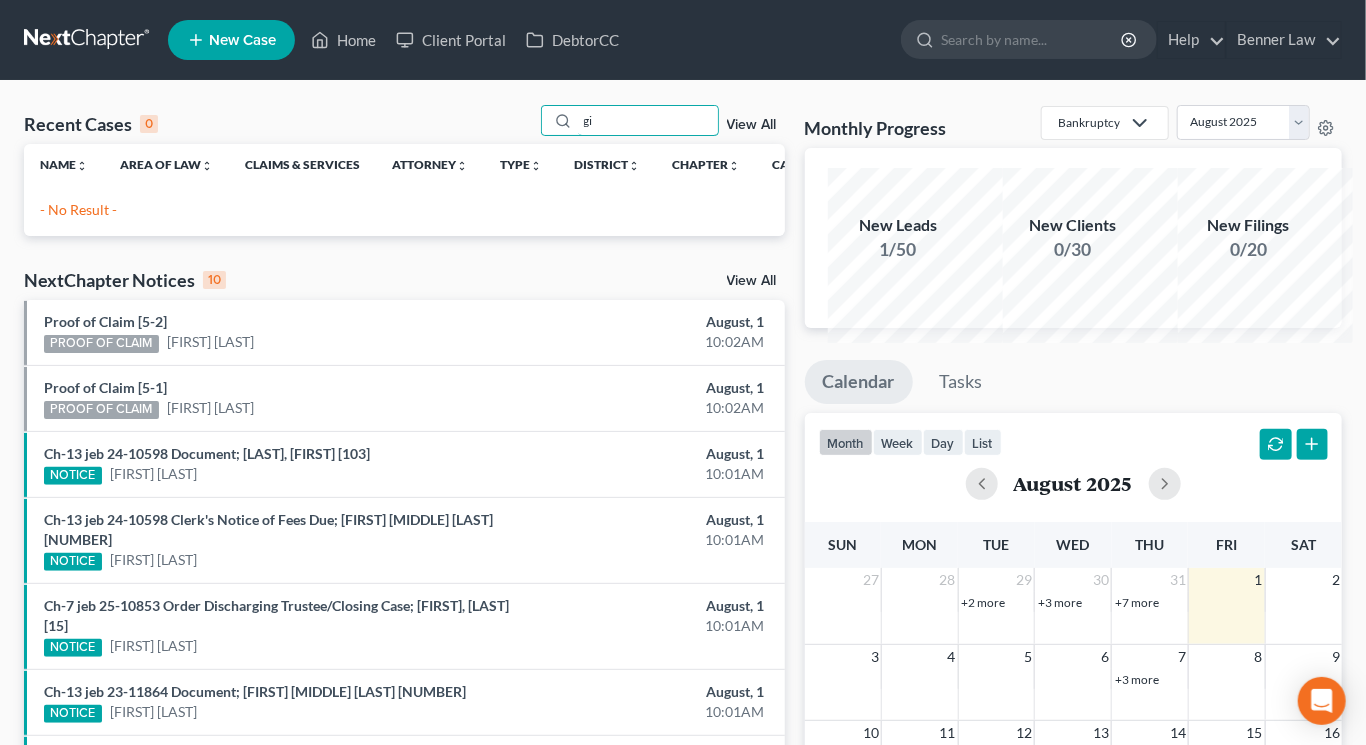 type on "g" 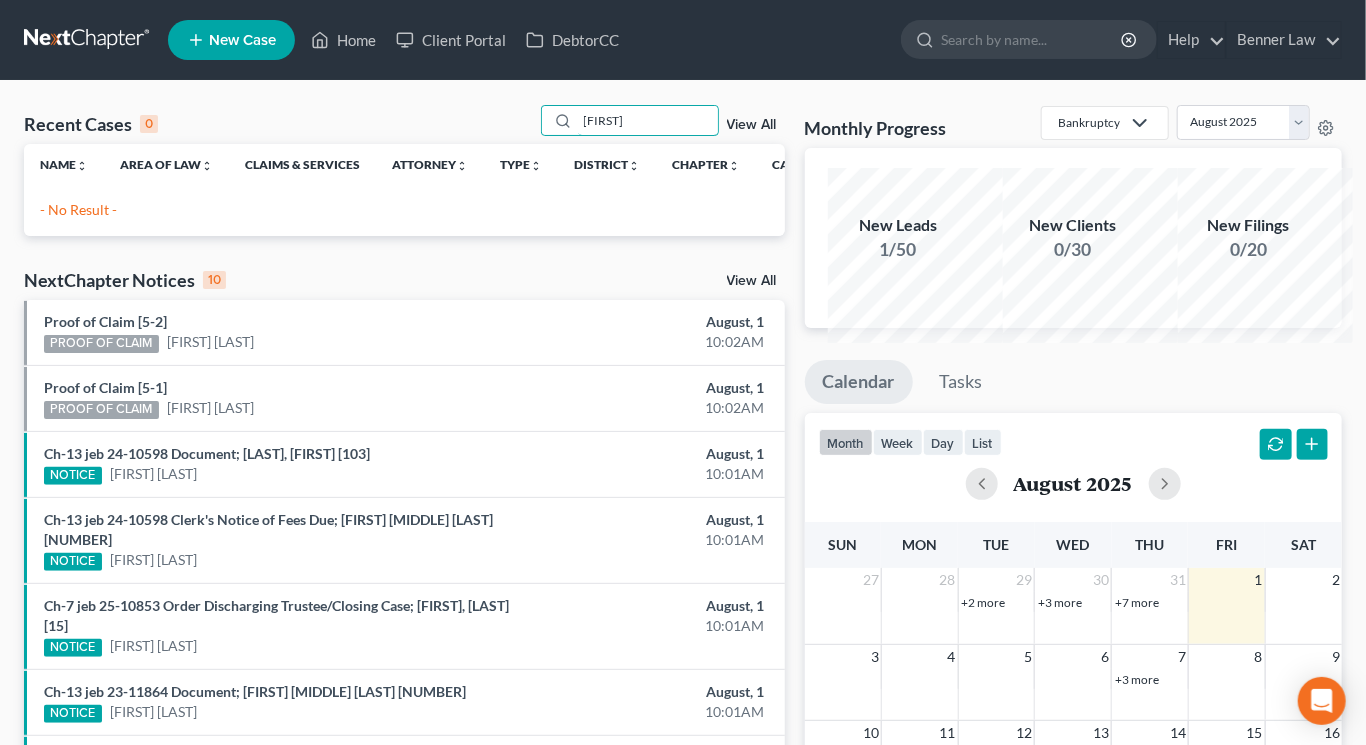type on "[FIRST]" 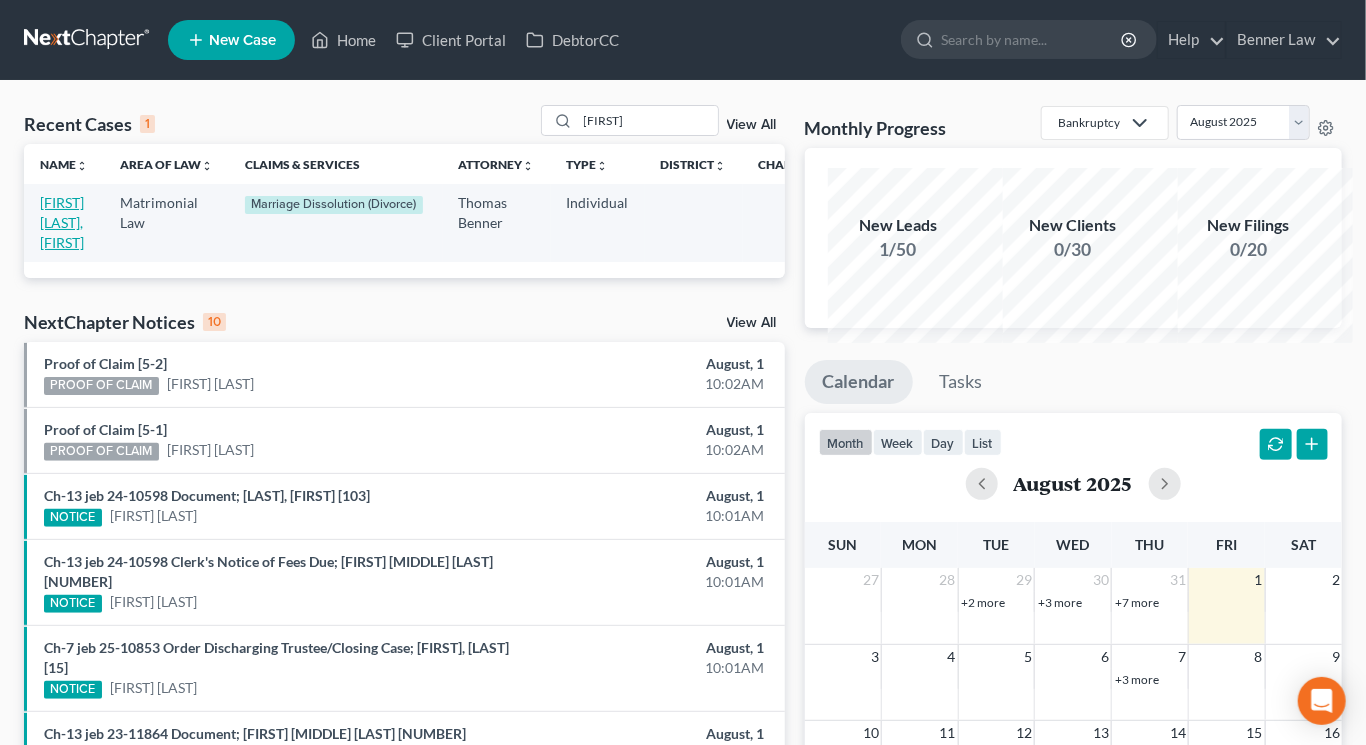click on "[FIRST] [LAST], [FIRST]" at bounding box center (62, 222) 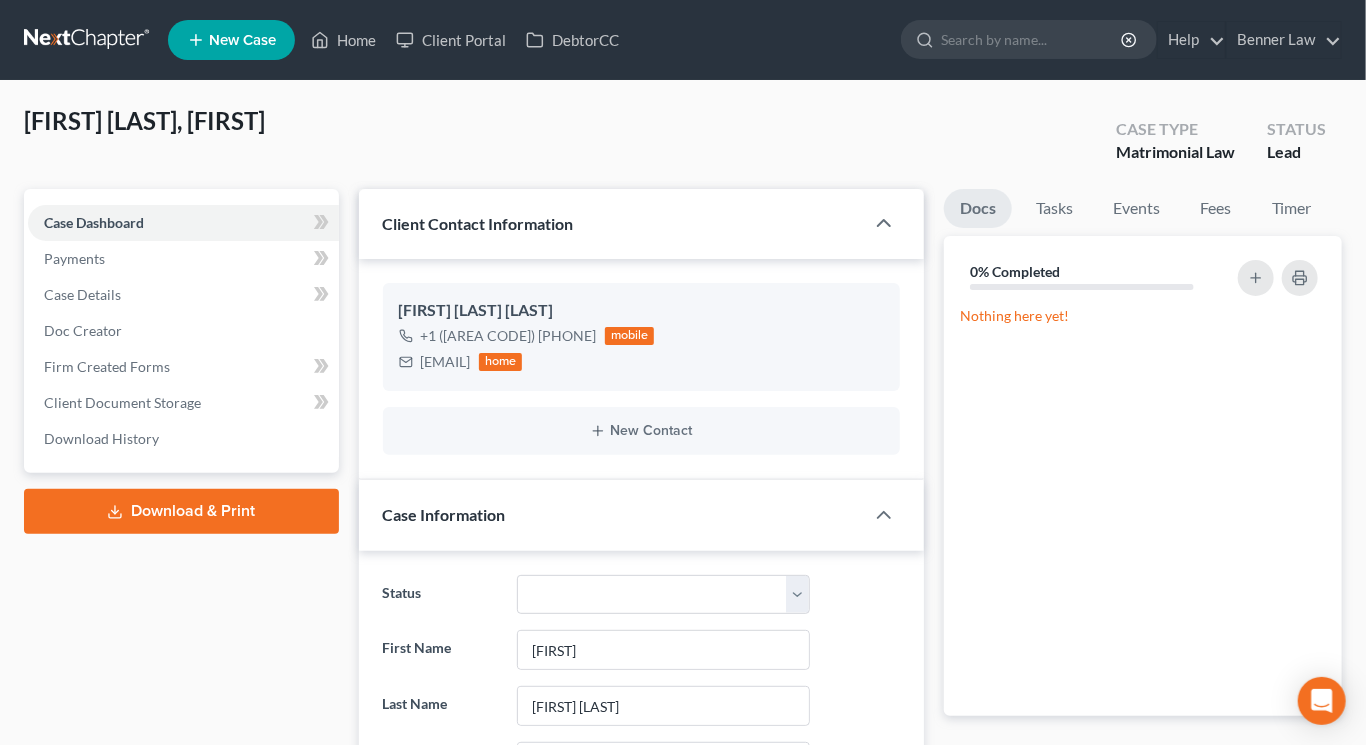 scroll, scrollTop: 3818, scrollLeft: 0, axis: vertical 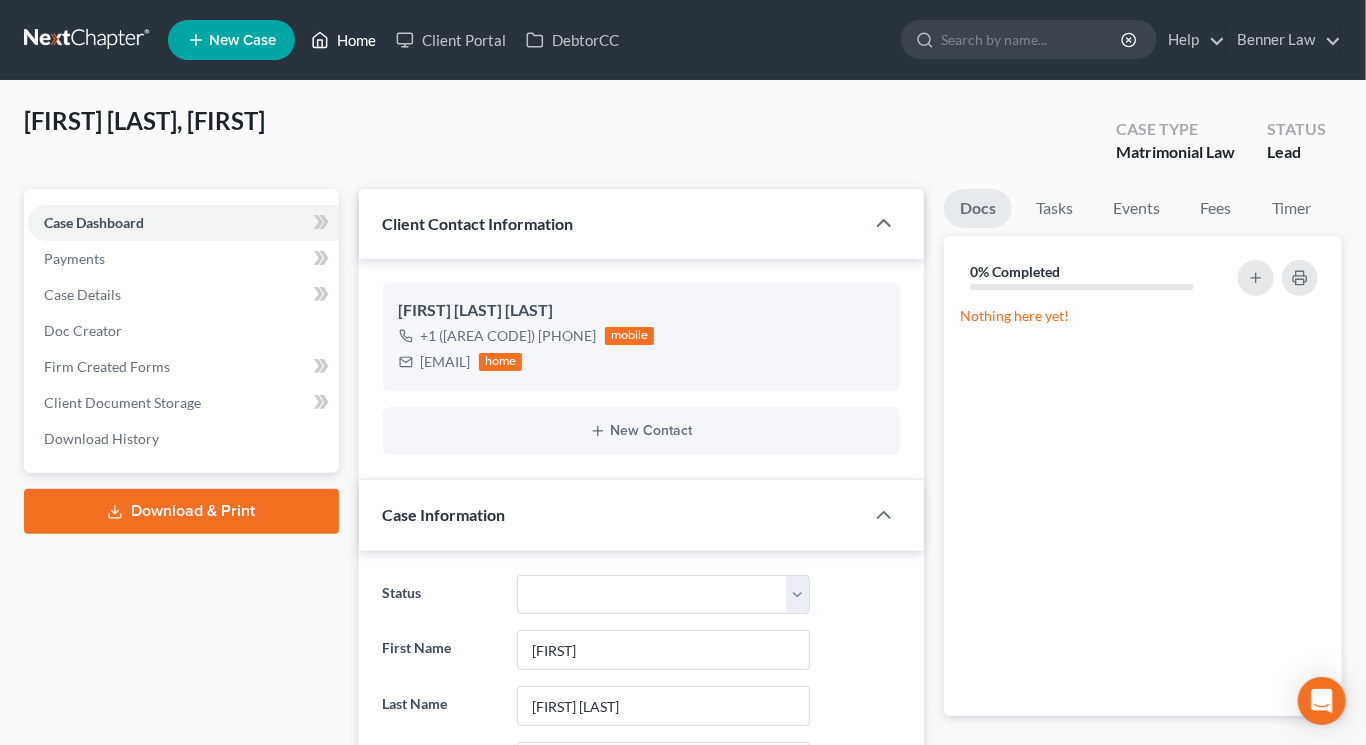 click on "Home" at bounding box center [343, 40] 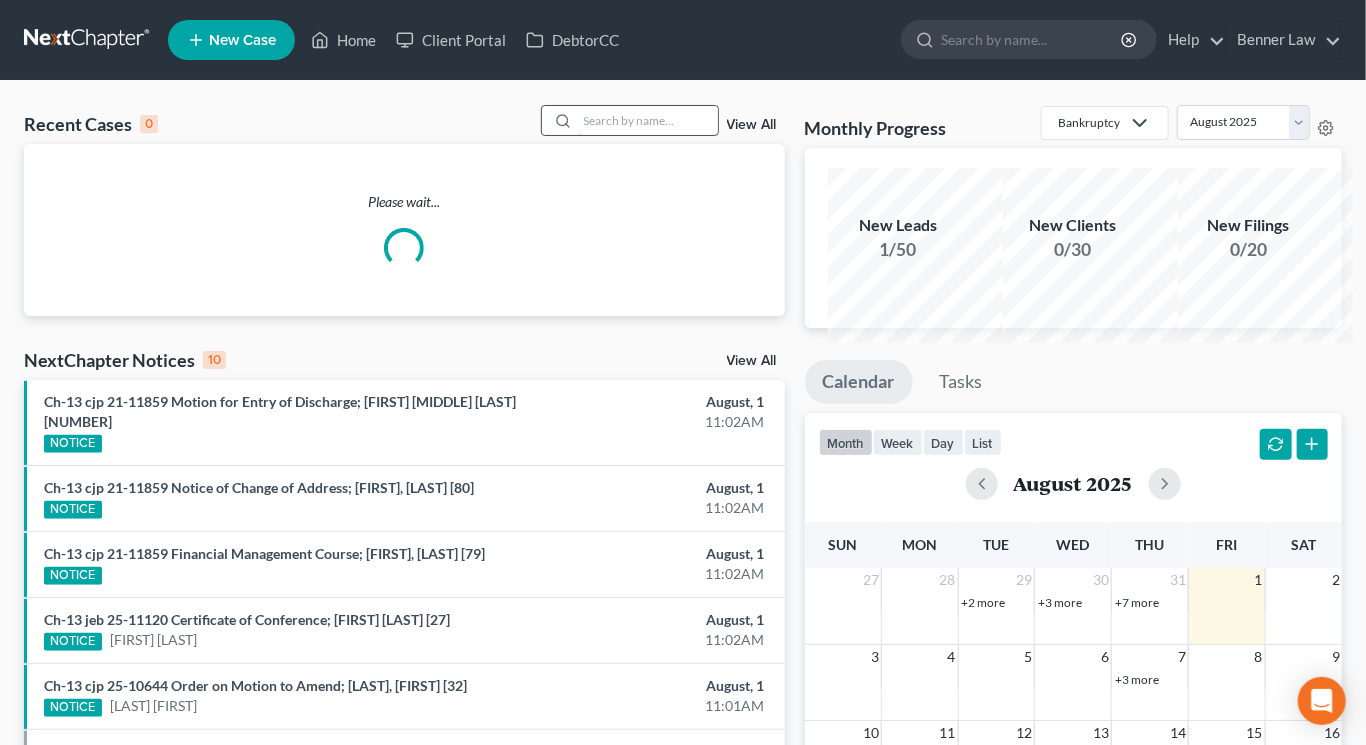 click at bounding box center [648, 120] 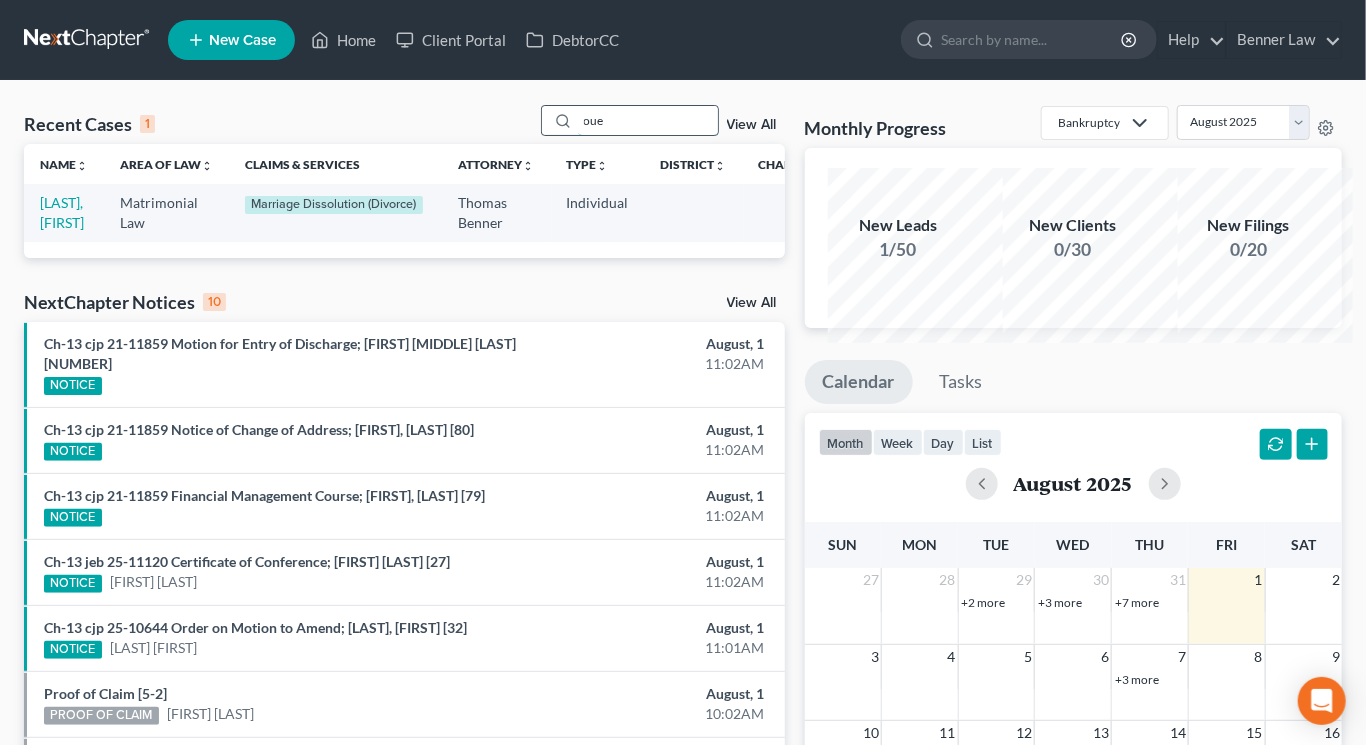 type on "oue" 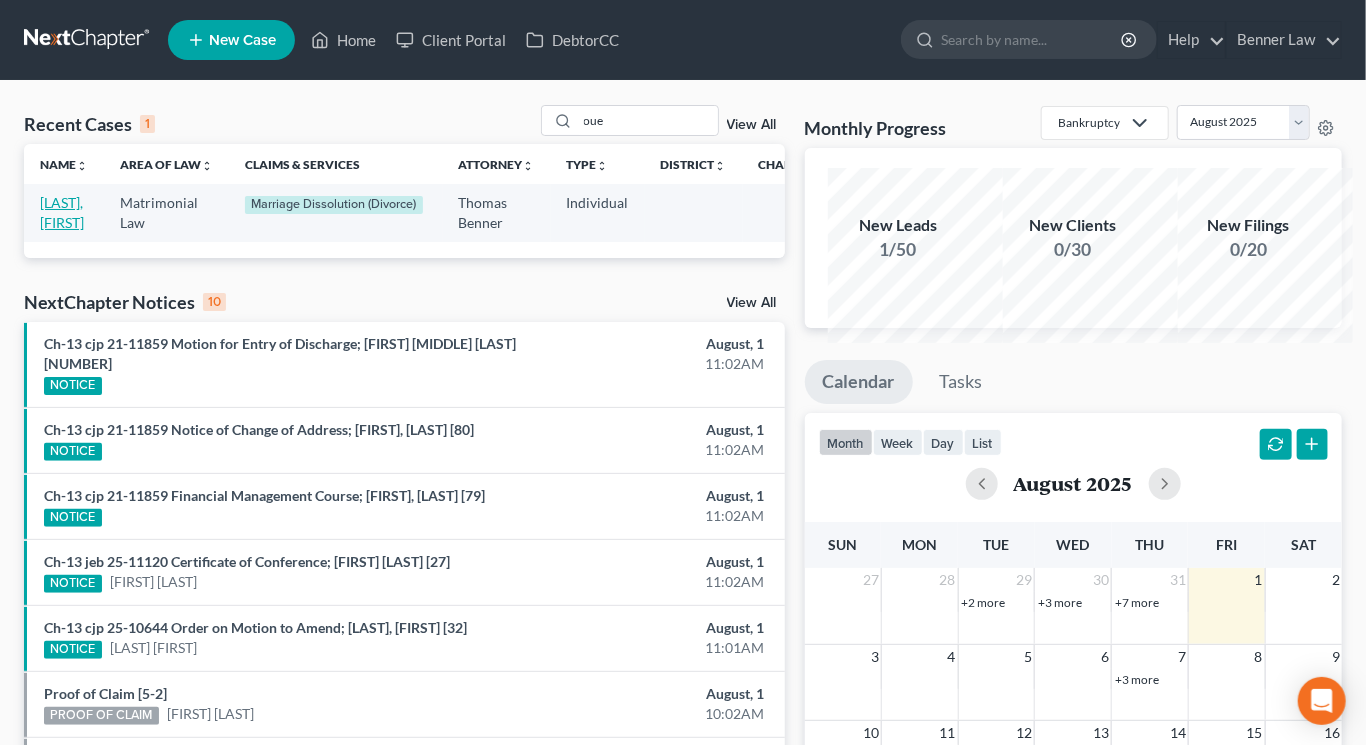 click on "[LAST], [FIRST]" at bounding box center [62, 212] 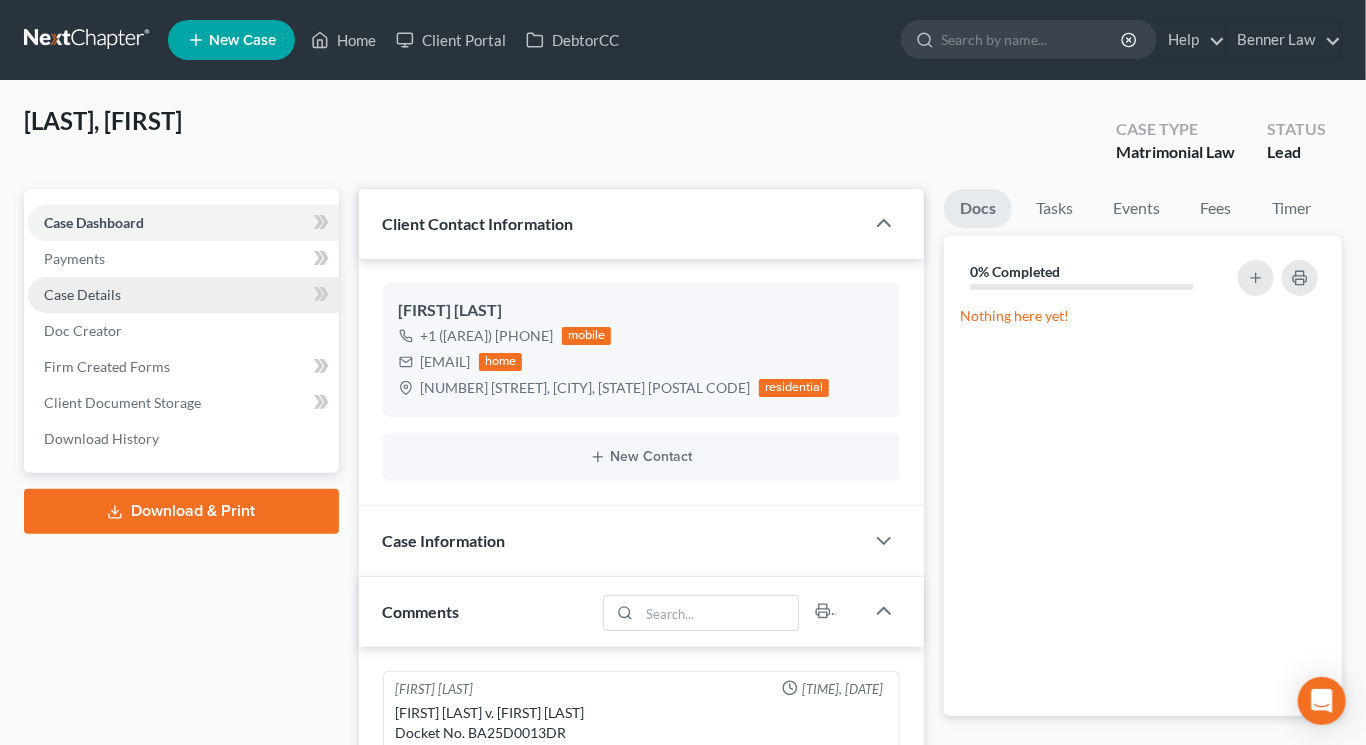 scroll, scrollTop: 459, scrollLeft: 0, axis: vertical 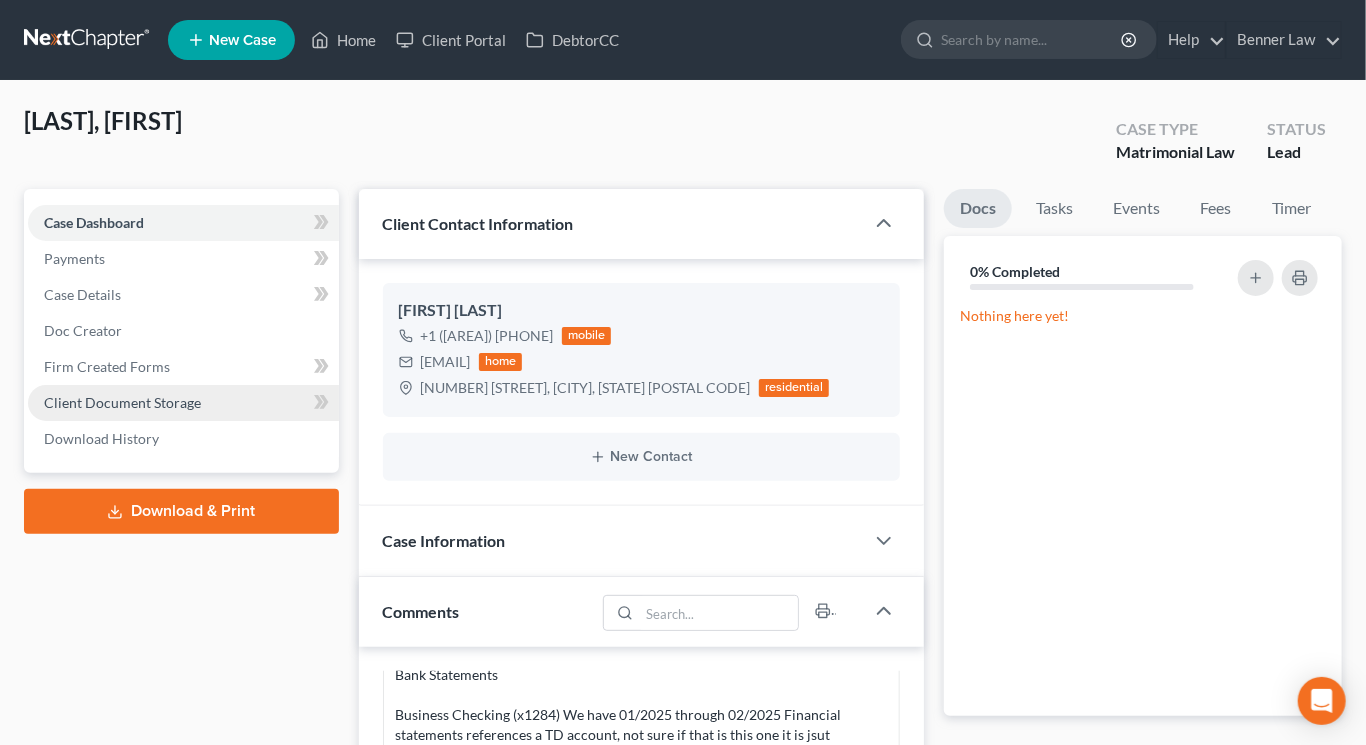 click on "Client Document Storage" at bounding box center (122, 402) 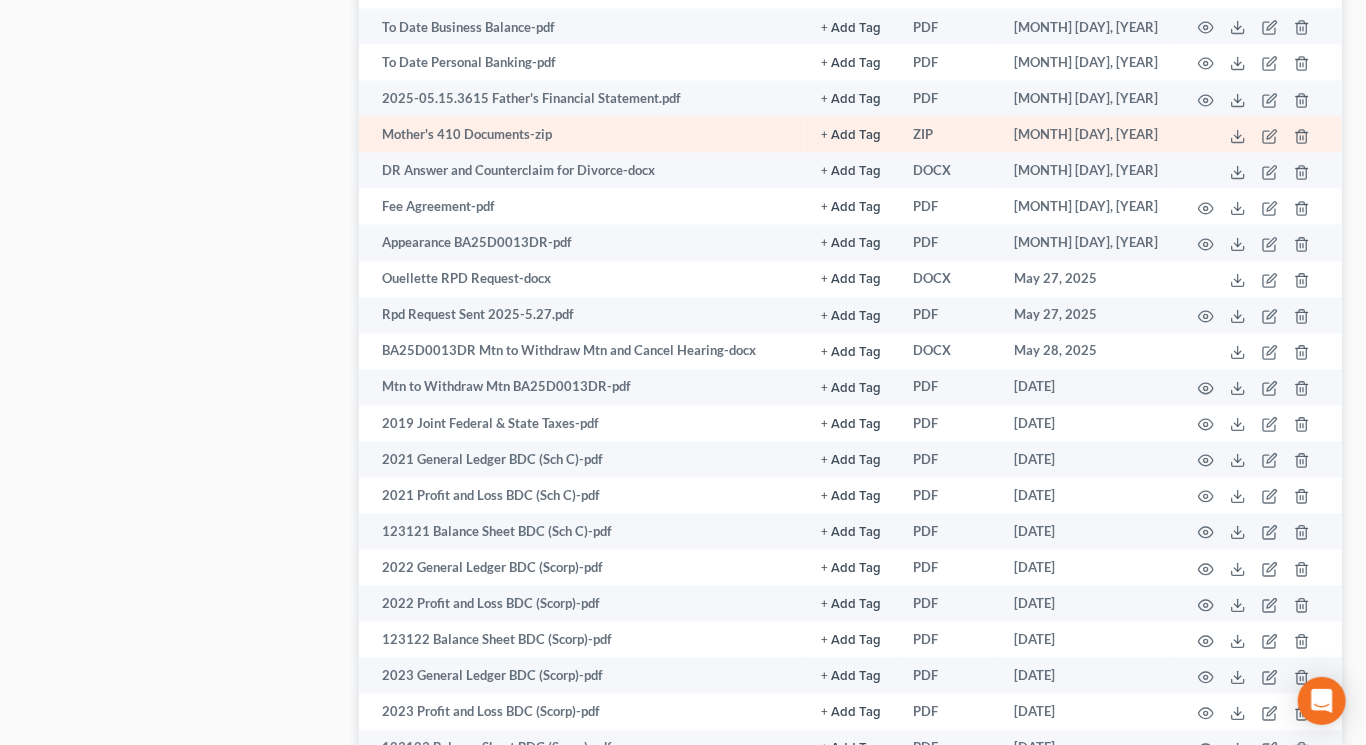 scroll, scrollTop: 1641, scrollLeft: 0, axis: vertical 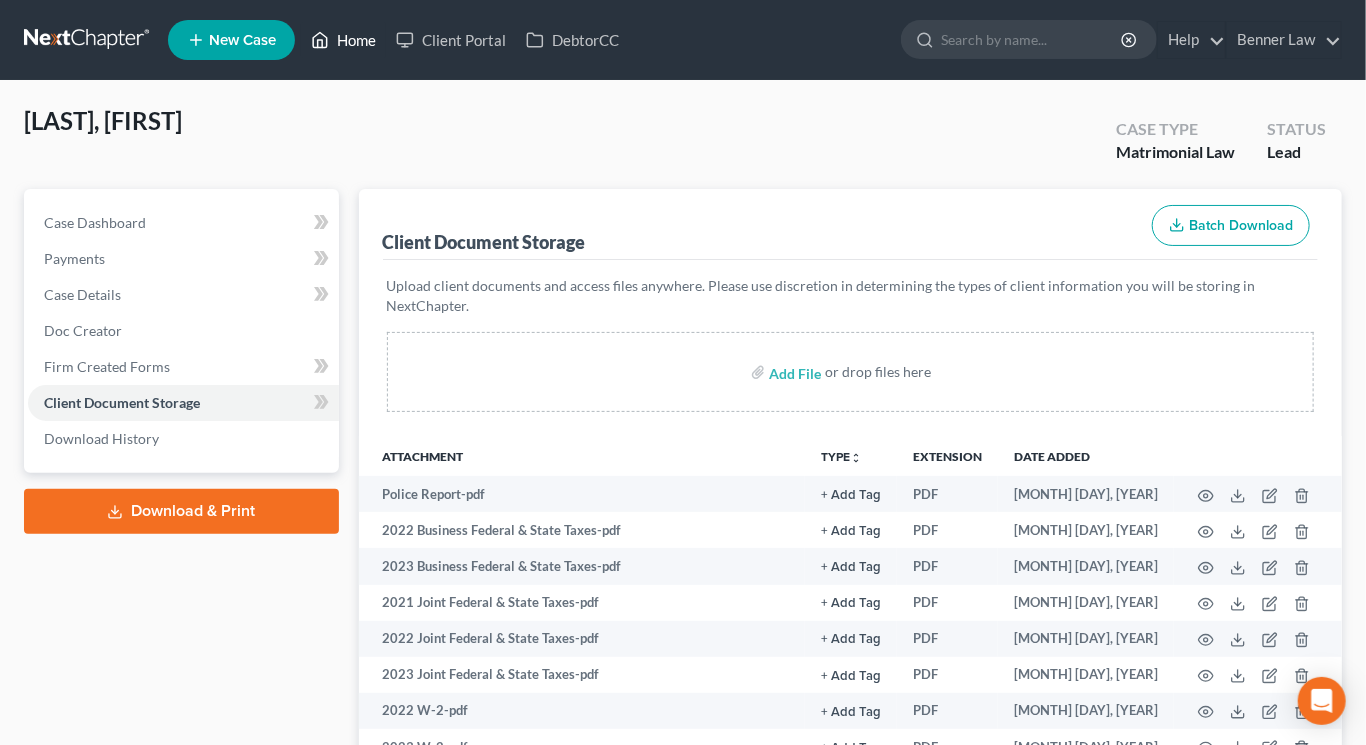 click on "Home" at bounding box center (343, 40) 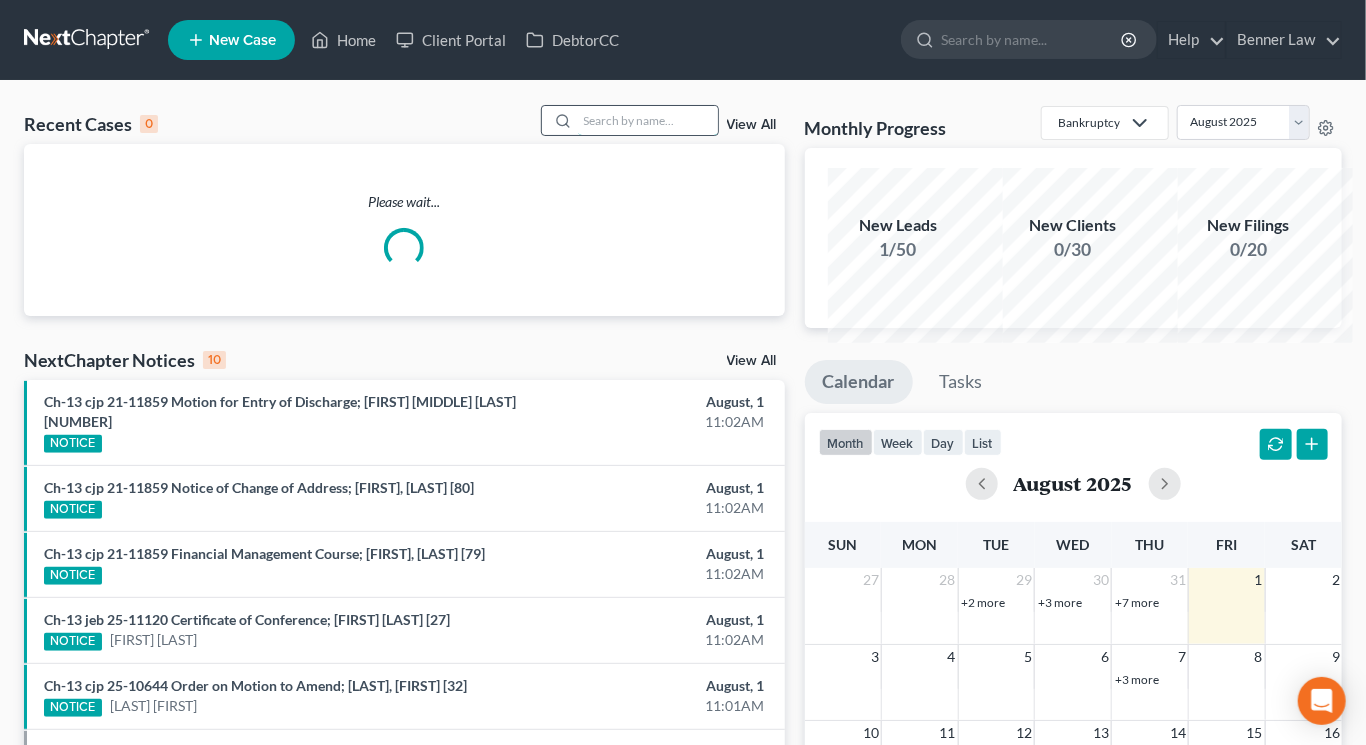 click at bounding box center (648, 120) 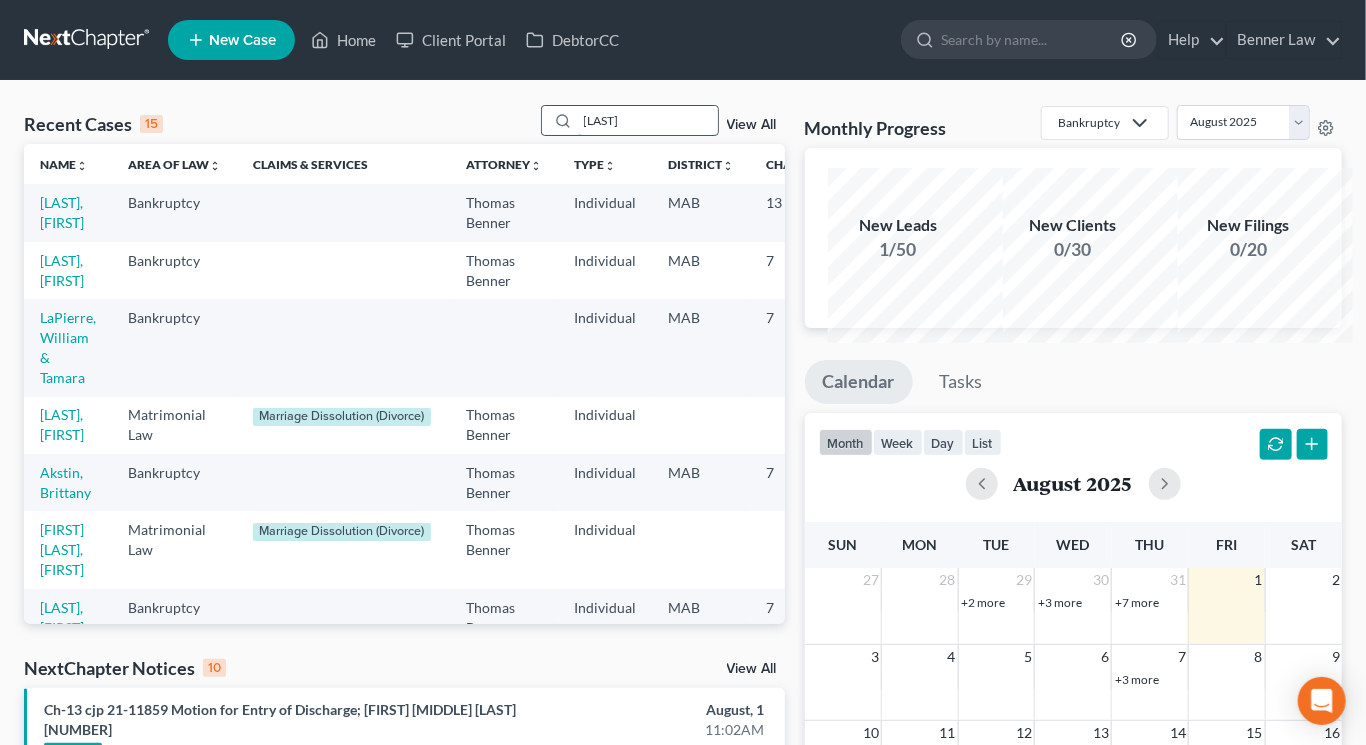 type on "[LAST]" 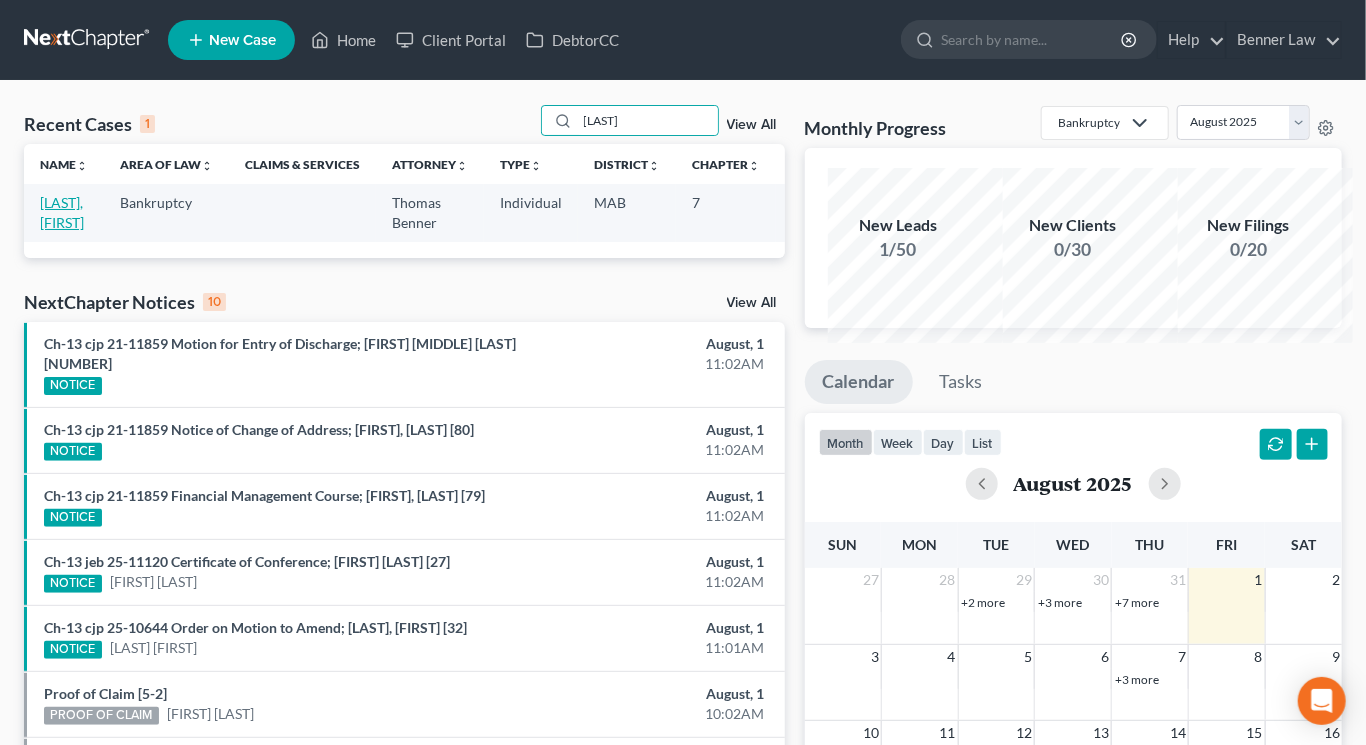 click on "[LAST], [FIRST]" at bounding box center [62, 212] 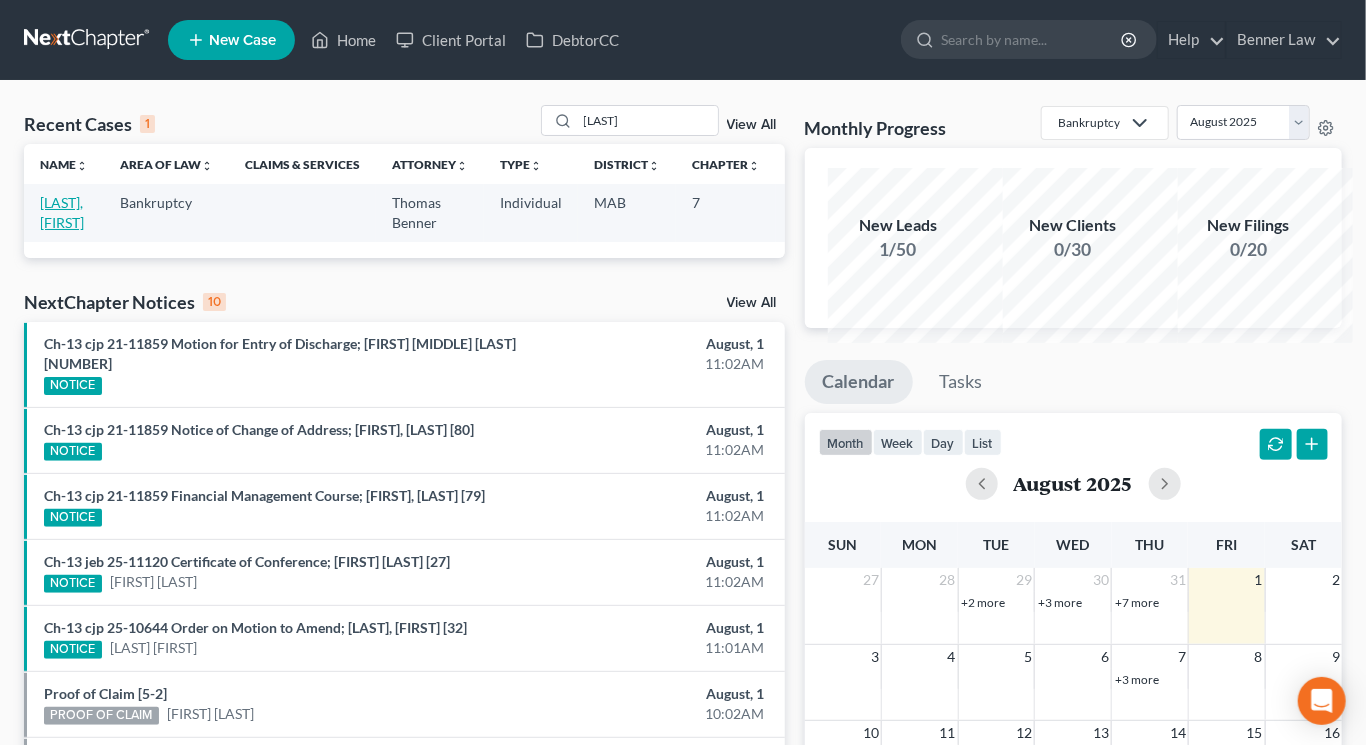 click on "[LAST], [FIRST]" at bounding box center [62, 212] 